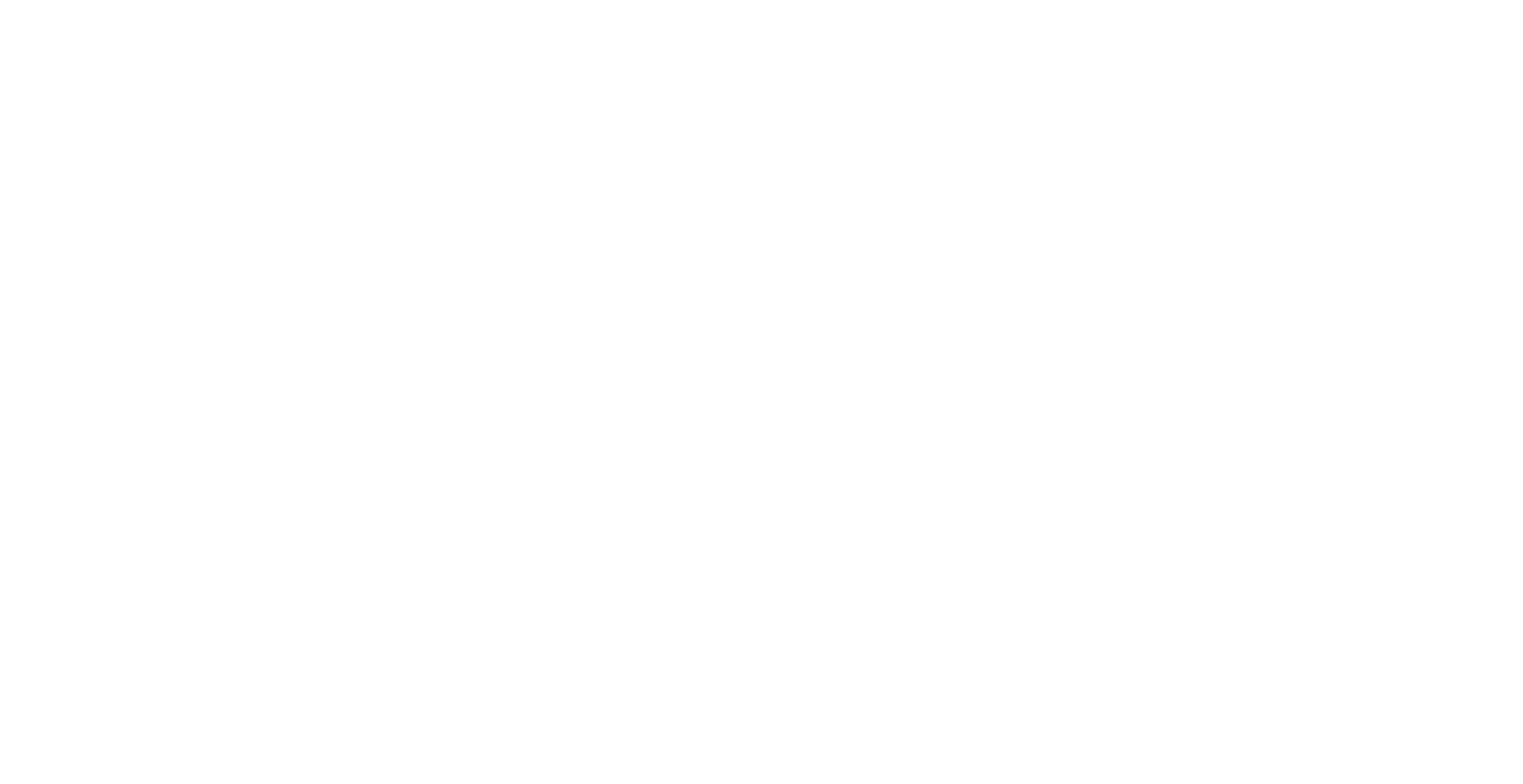 scroll, scrollTop: 0, scrollLeft: 0, axis: both 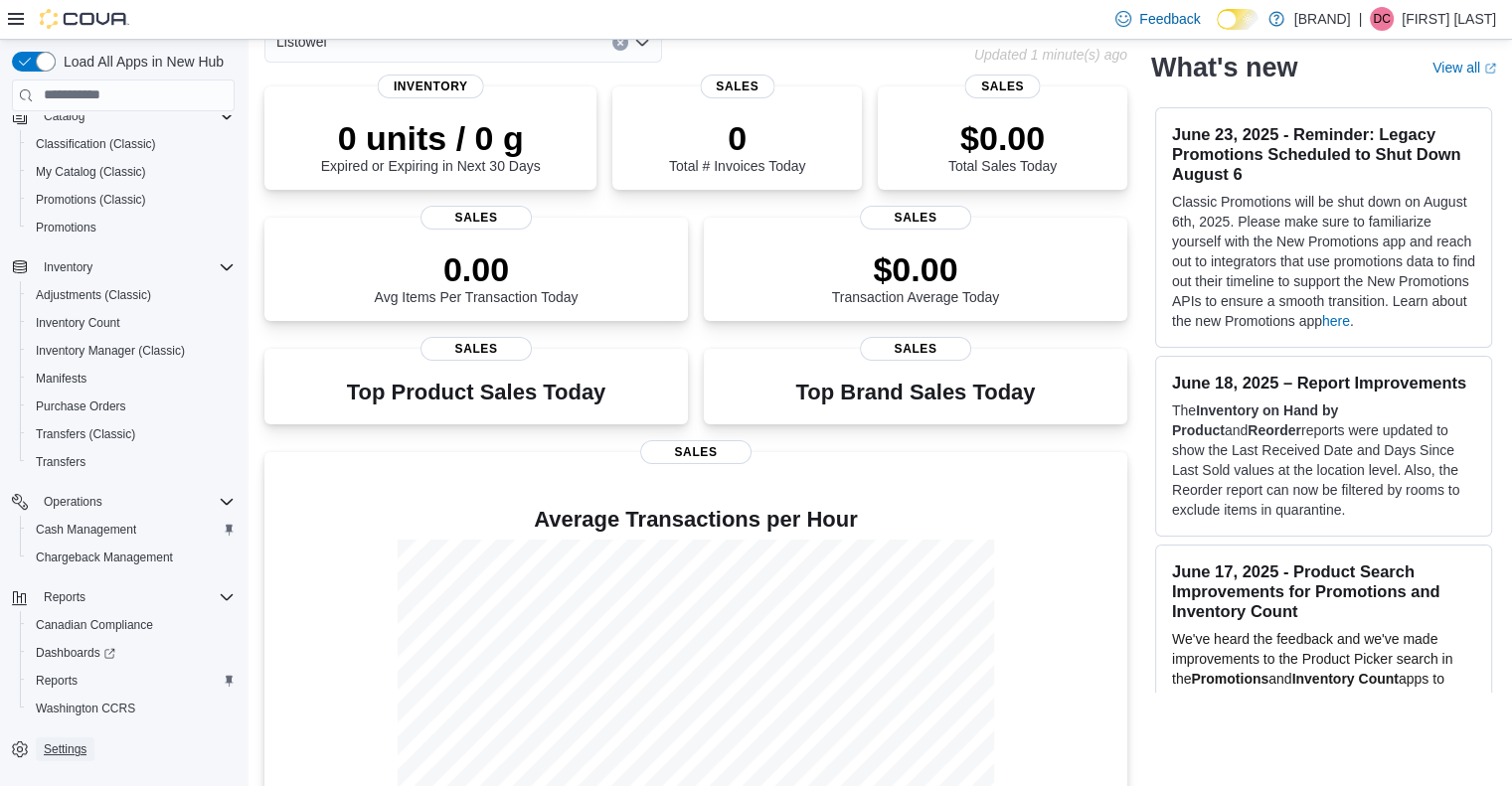 click on "Settings" at bounding box center (65, 749) 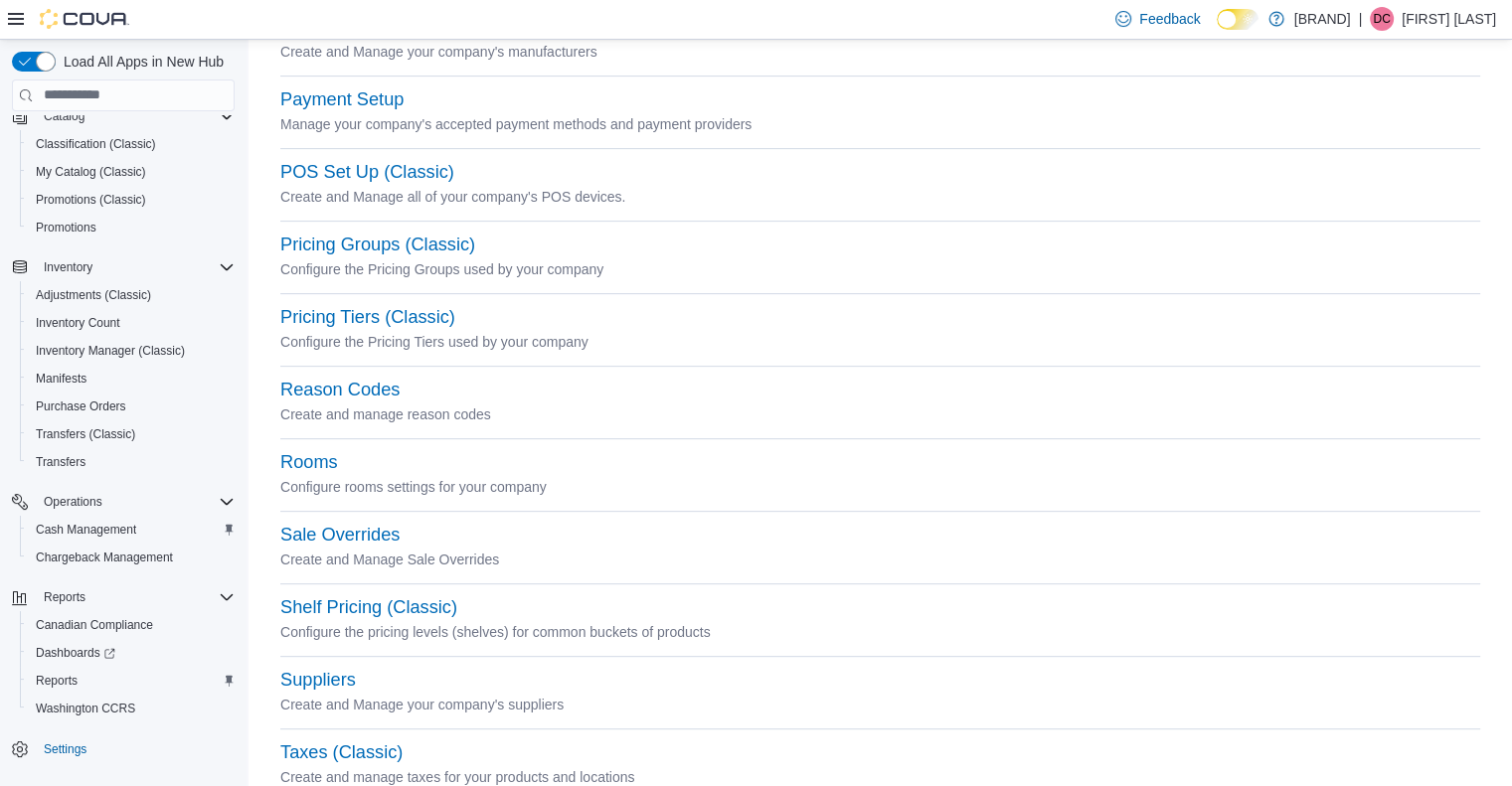 scroll, scrollTop: 763, scrollLeft: 0, axis: vertical 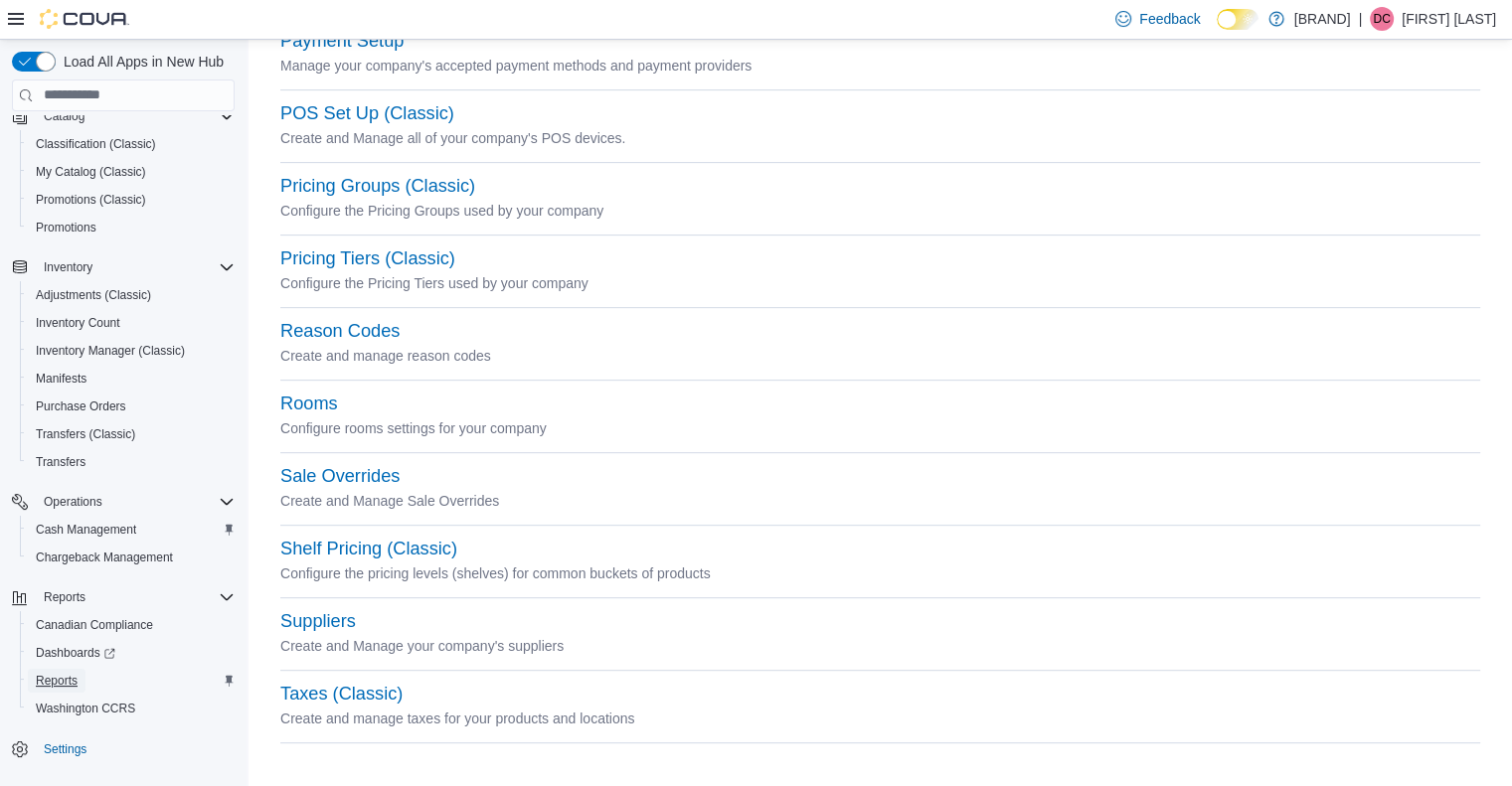 click on "Reports" at bounding box center (57, 681) 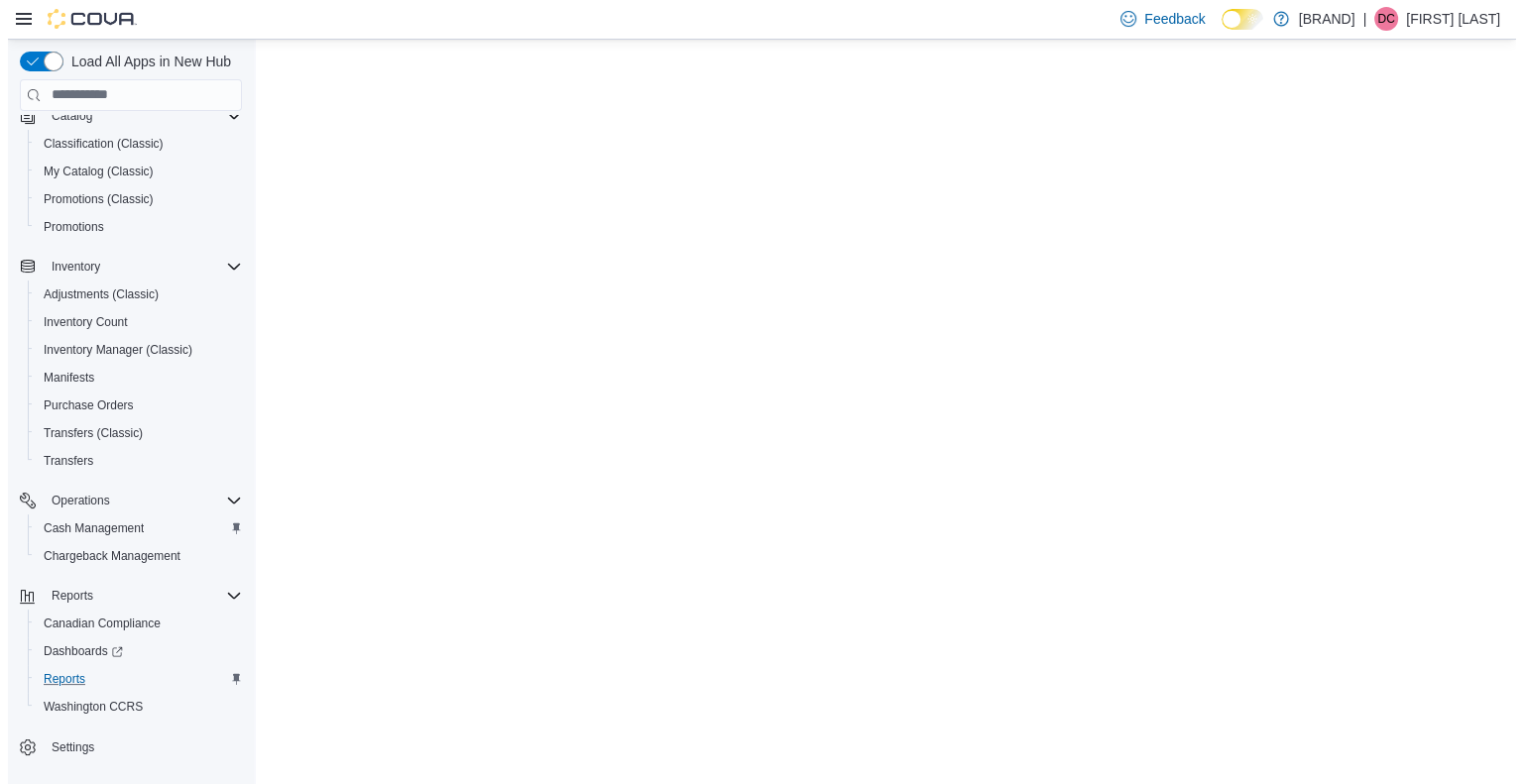 scroll, scrollTop: 0, scrollLeft: 0, axis: both 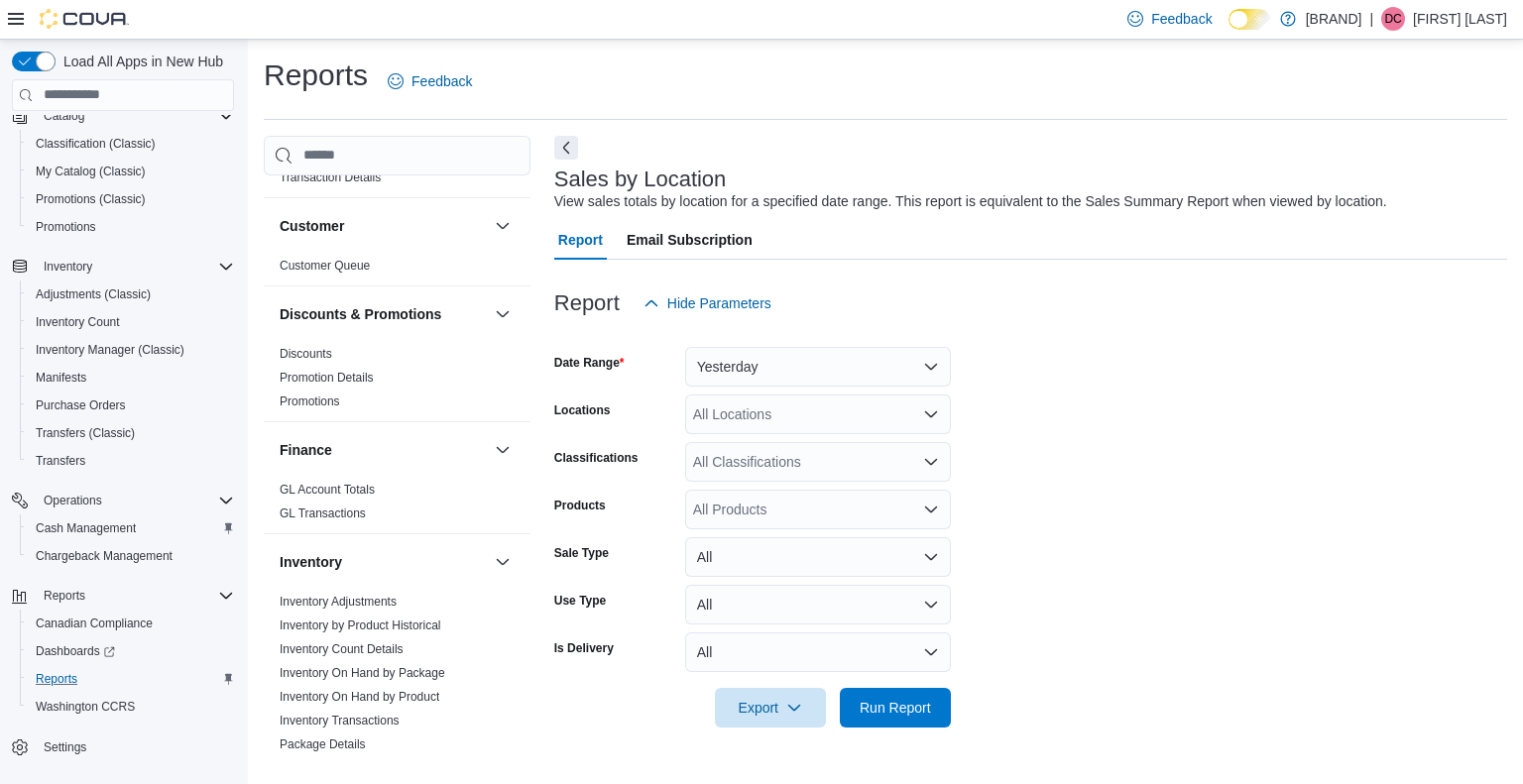 click on "Email Subscription" at bounding box center (689, 240) 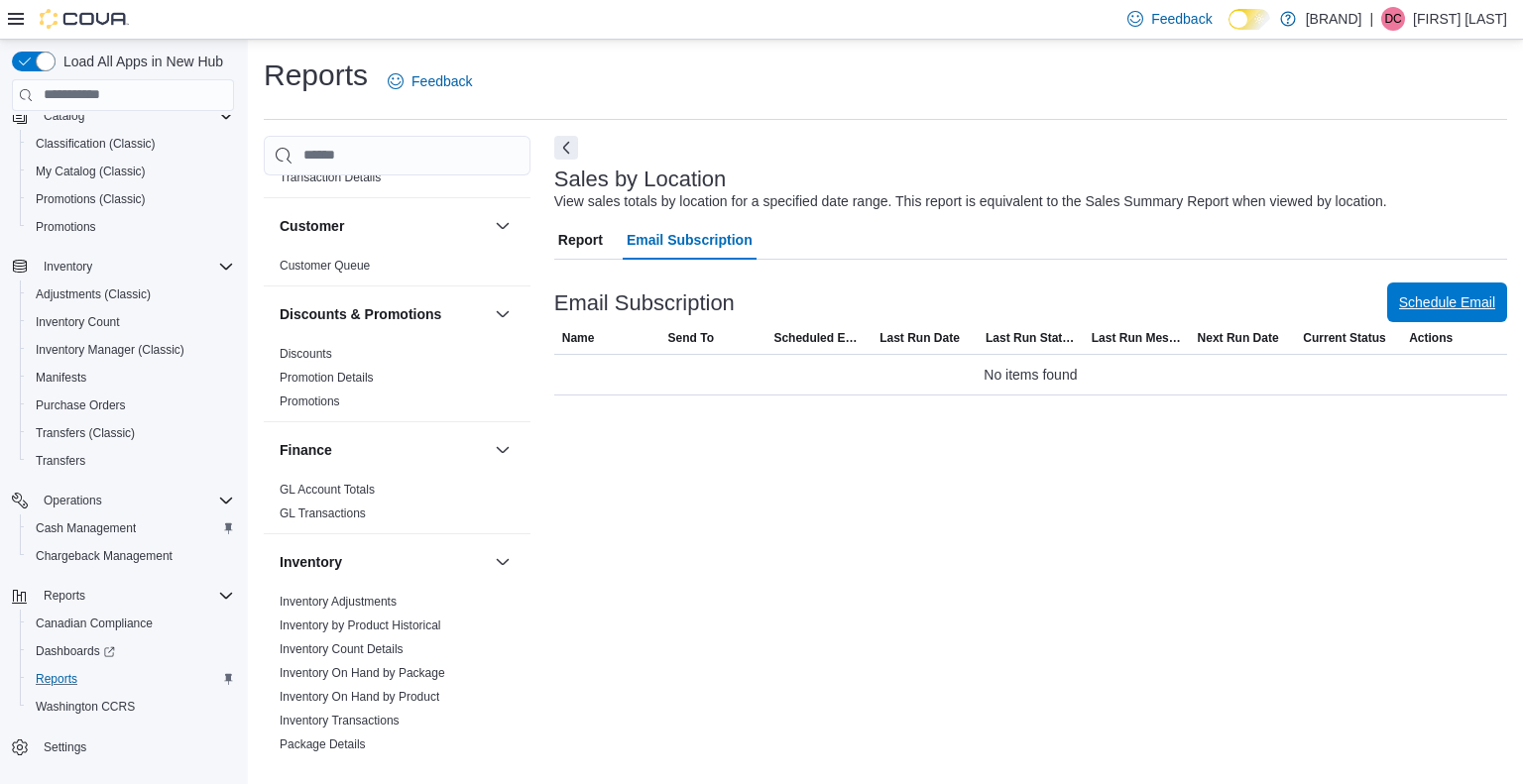 click on "Schedule Email" at bounding box center (1447, 302) 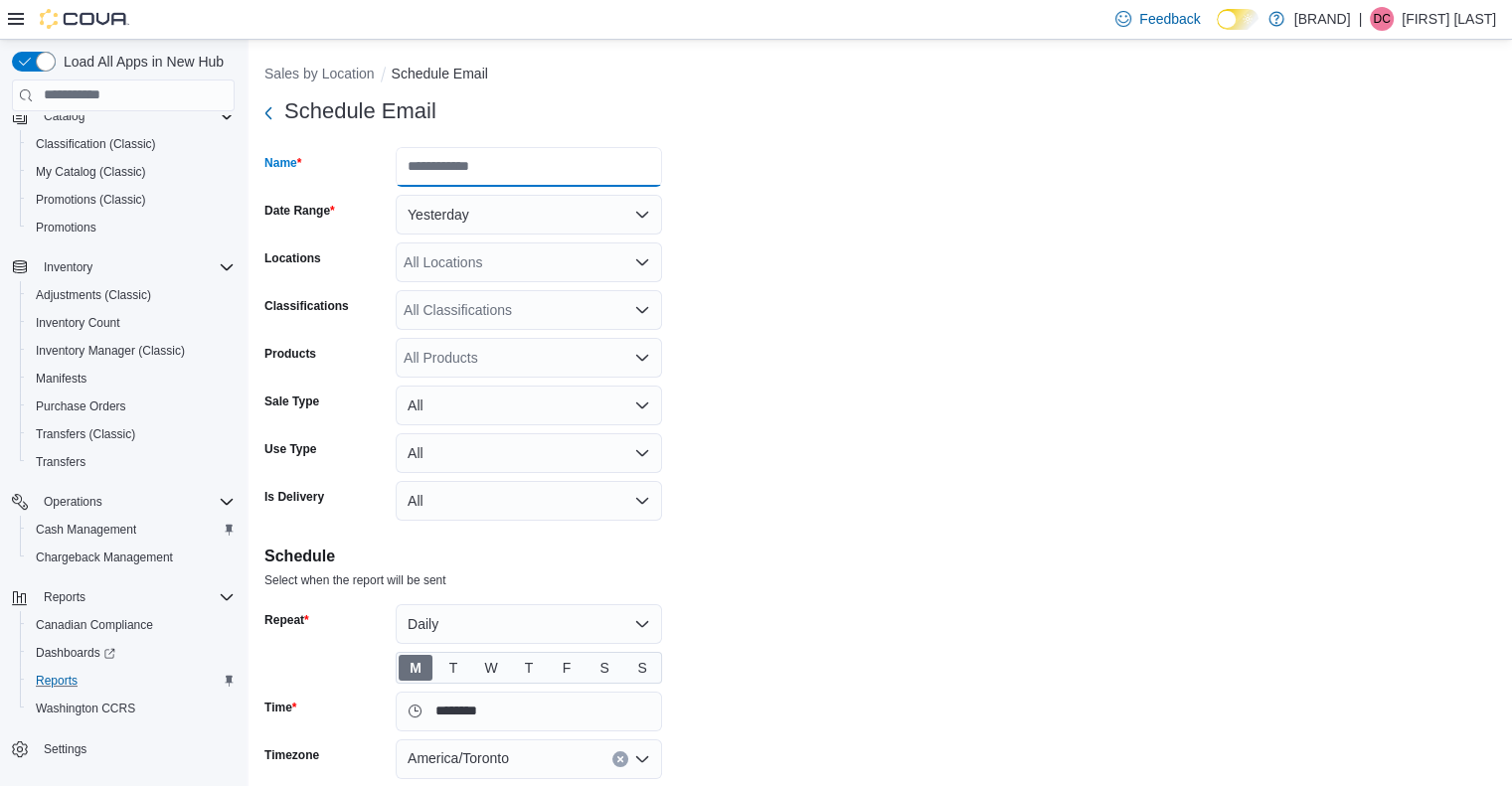 click on "Name" at bounding box center [529, 167] 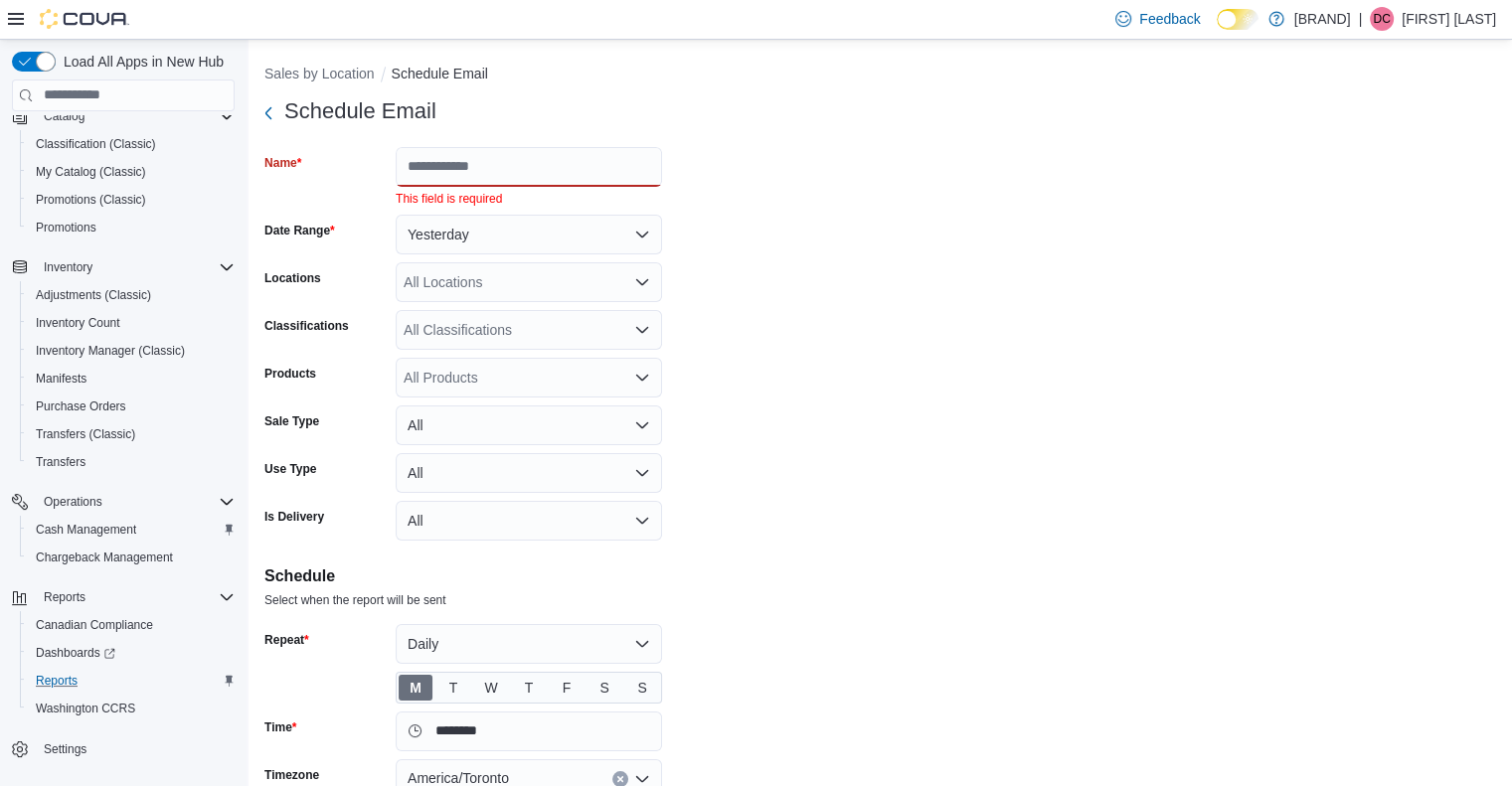 click on "Schedule Email   Name This field is required Date Range Yesterday Locations All Locations Classifications All Classifications Products All Products Sale Type All Use Type All Is Delivery All Schedule Select when the report will be sent Repeat Daily Select the days of the week M T W T F S S Time ******** Timezone America/Toronto Send Email Enter email(s) Format Excel Cancel Submit" at bounding box center (880, 549) 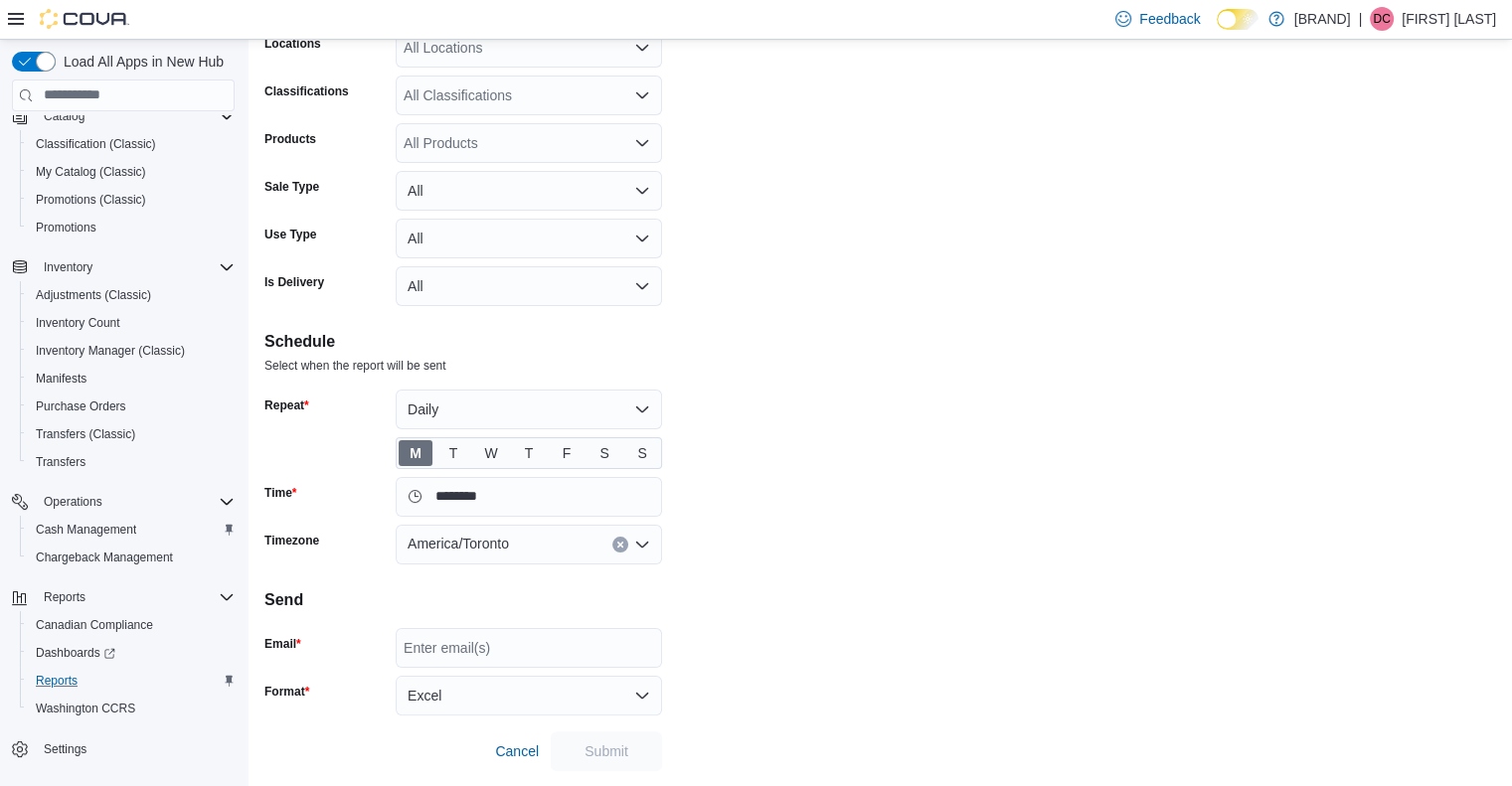scroll, scrollTop: 0, scrollLeft: 0, axis: both 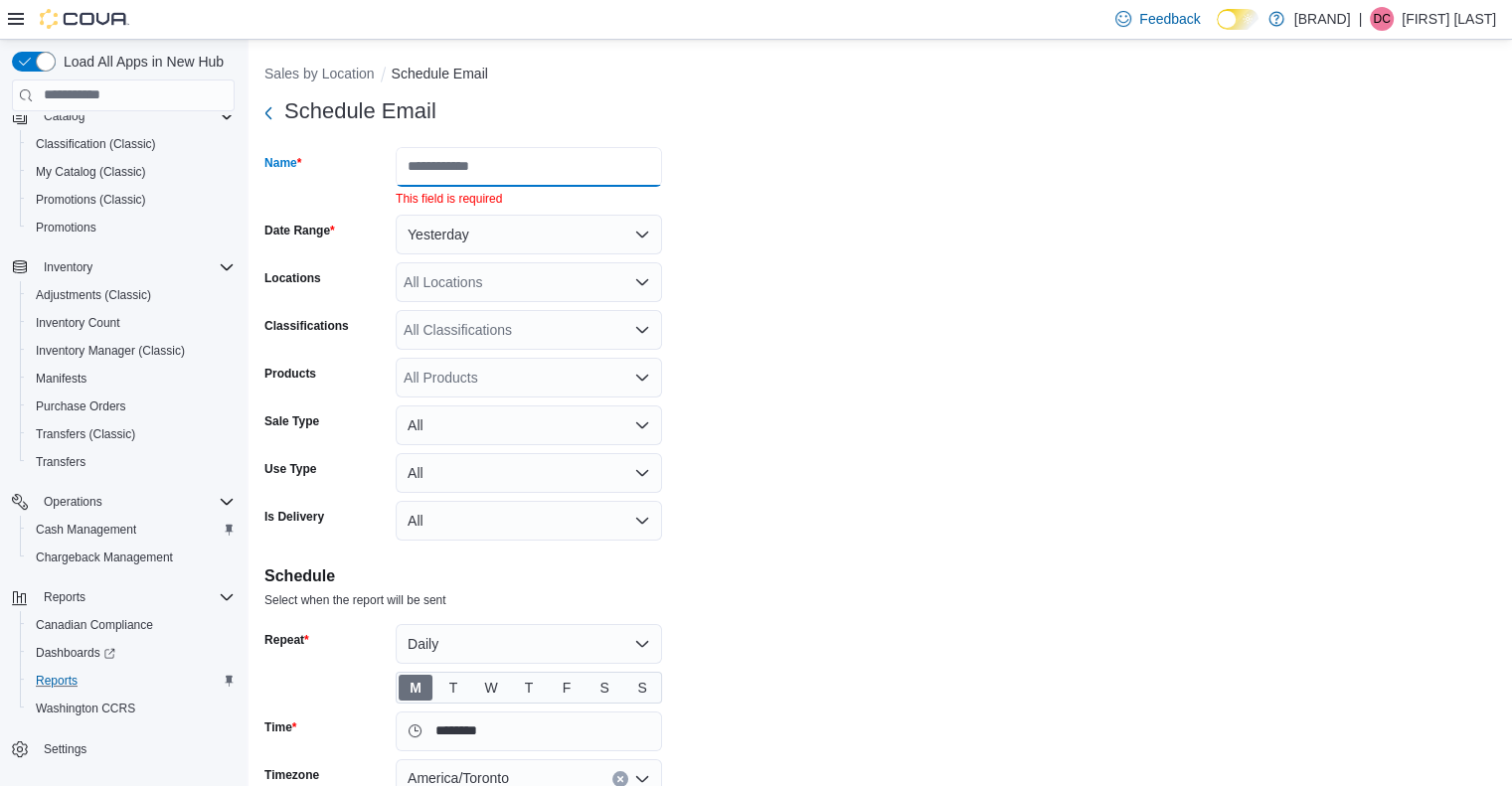 click on "Name" at bounding box center (529, 167) 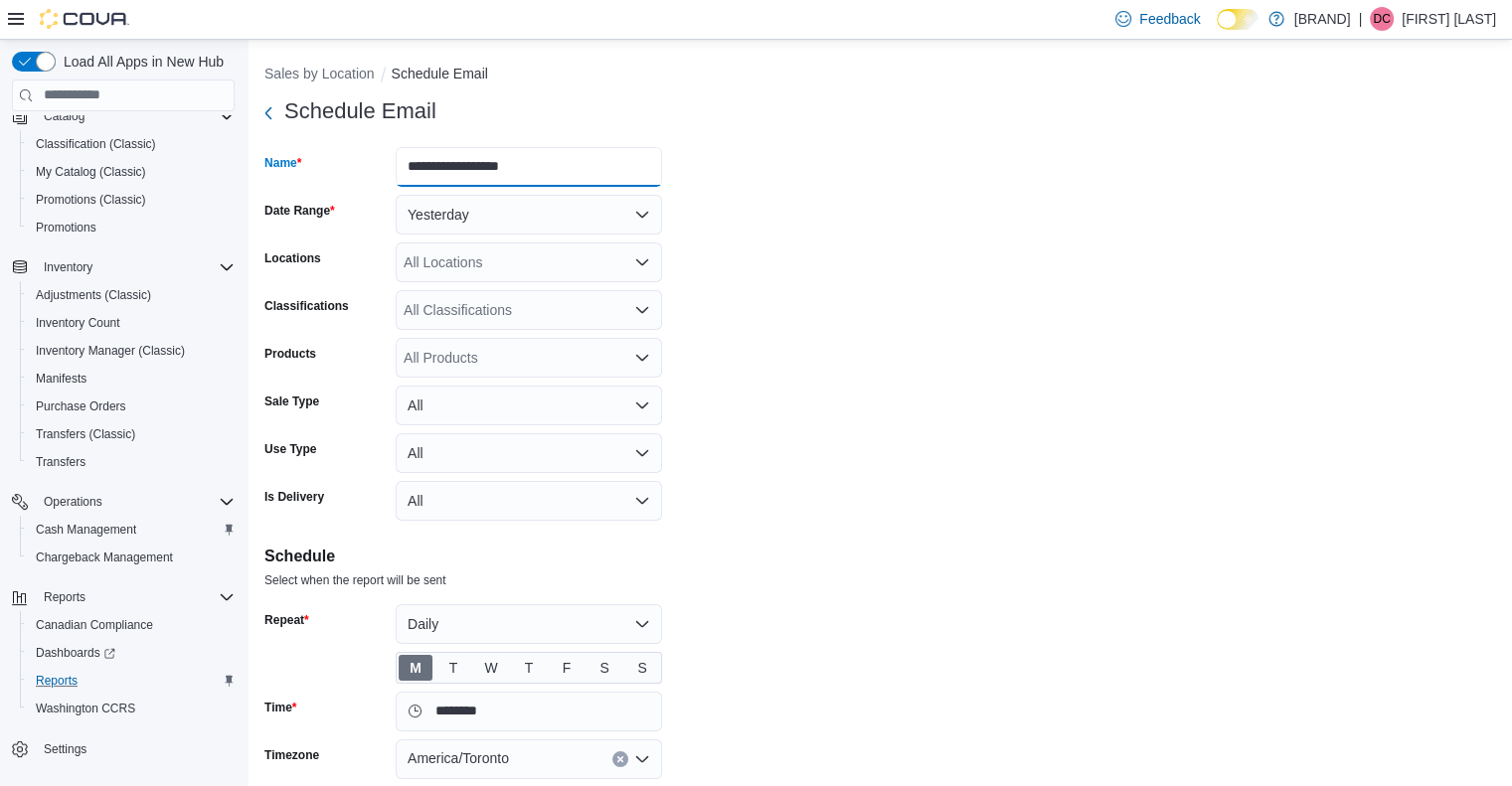 type on "**********" 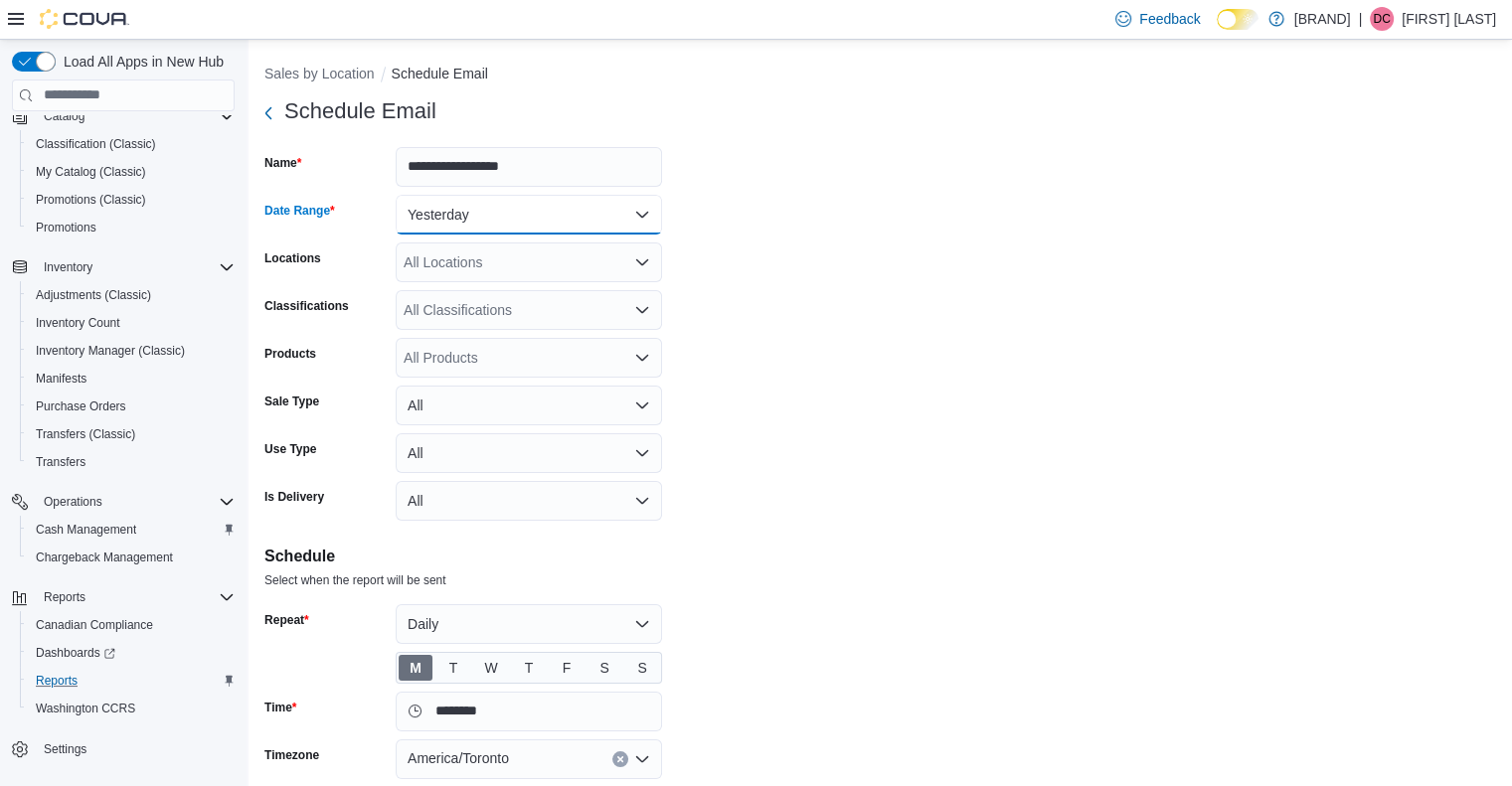 click on "Yesterday" at bounding box center [529, 215] 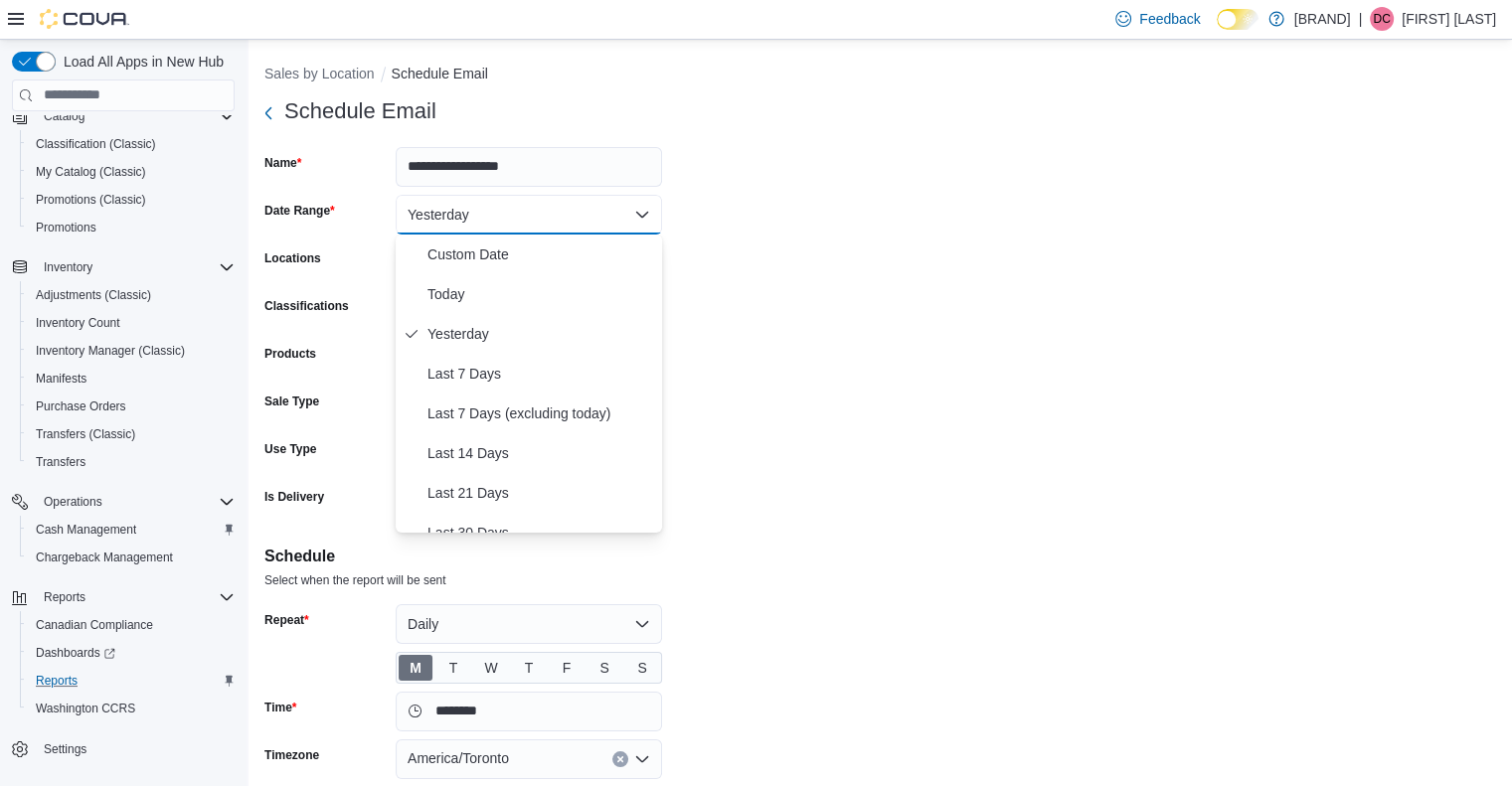 click on "**********" at bounding box center (880, 539) 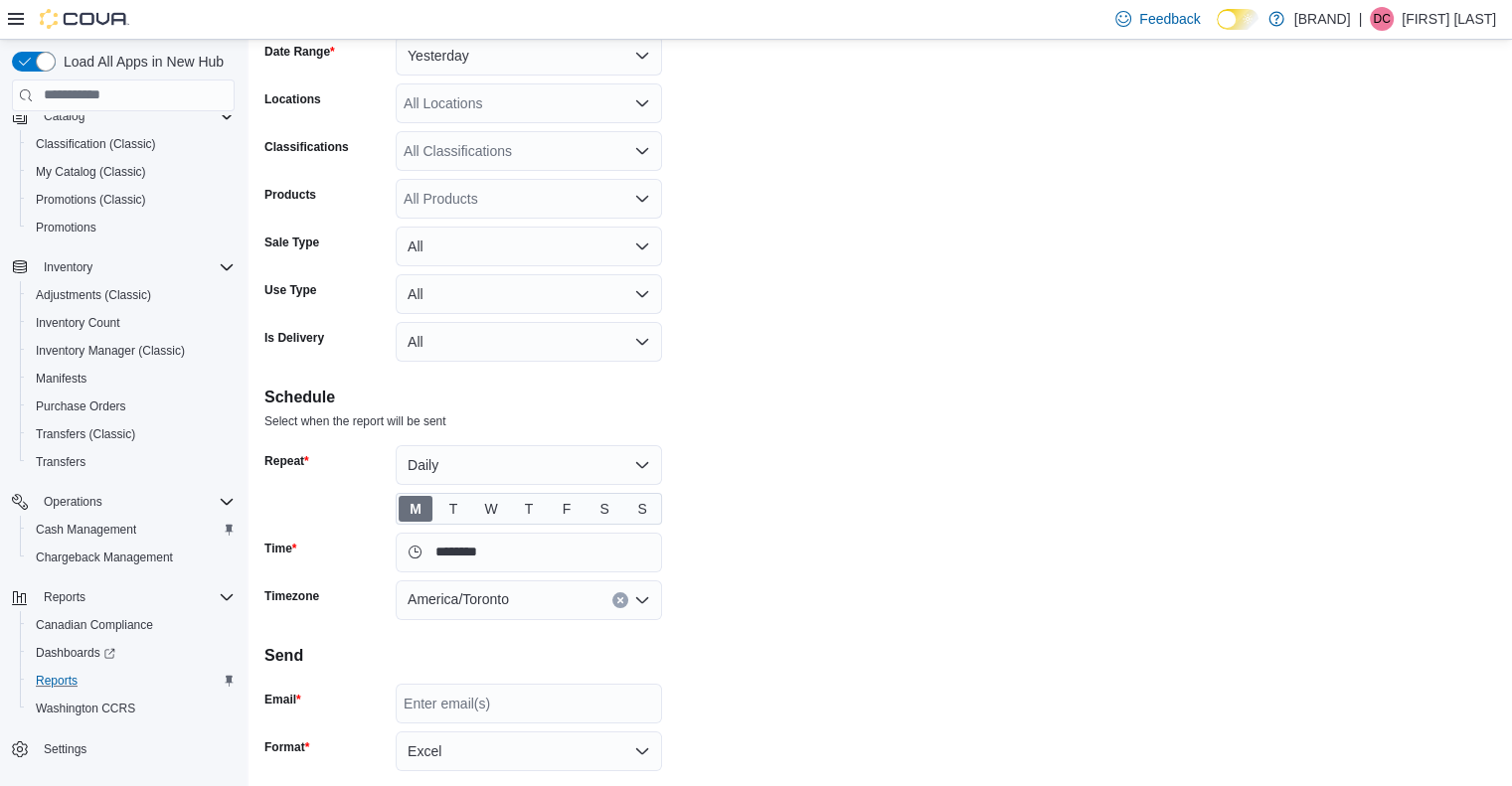 scroll, scrollTop: 215, scrollLeft: 0, axis: vertical 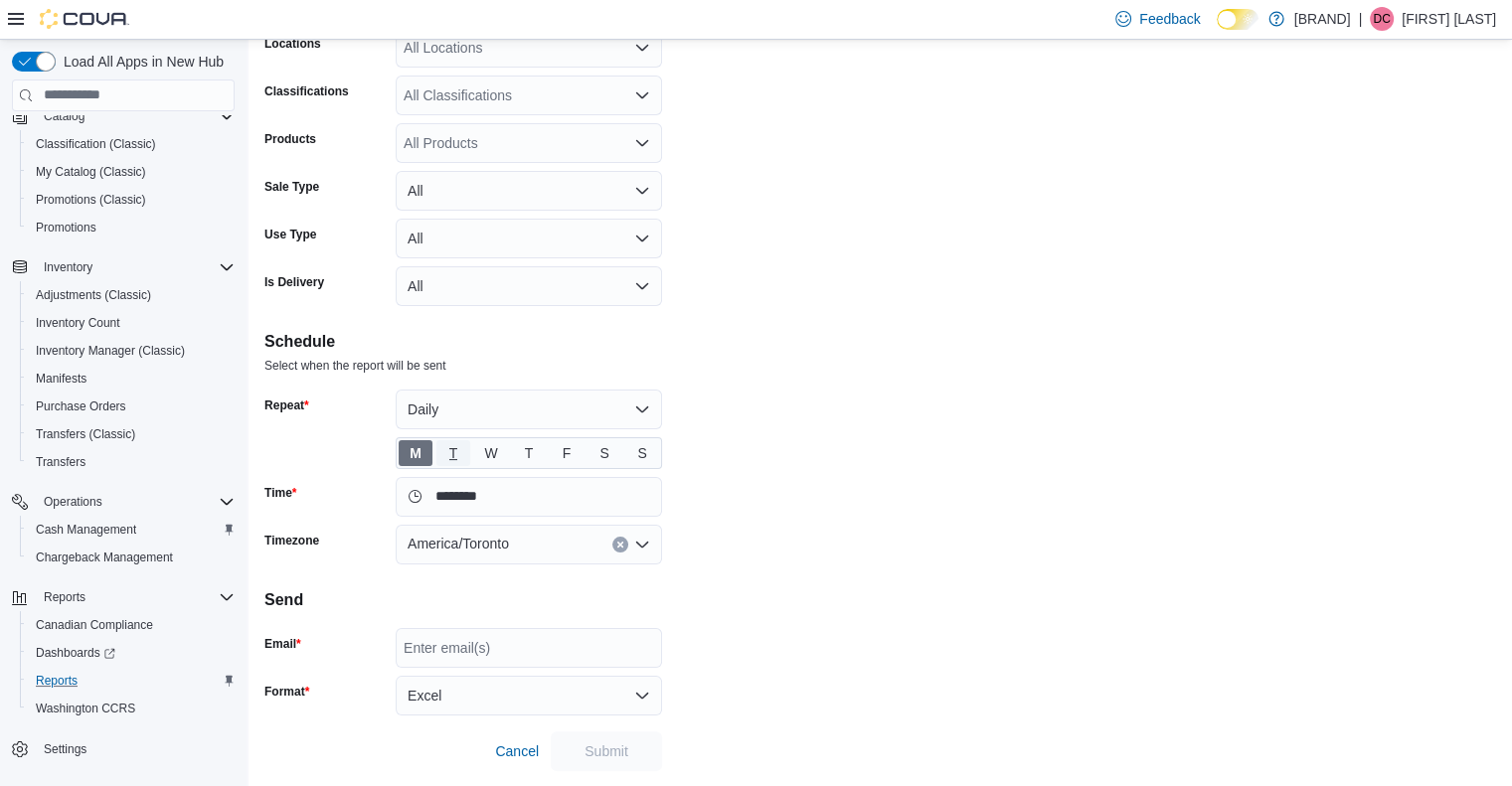 click on "T" at bounding box center [453, 453] 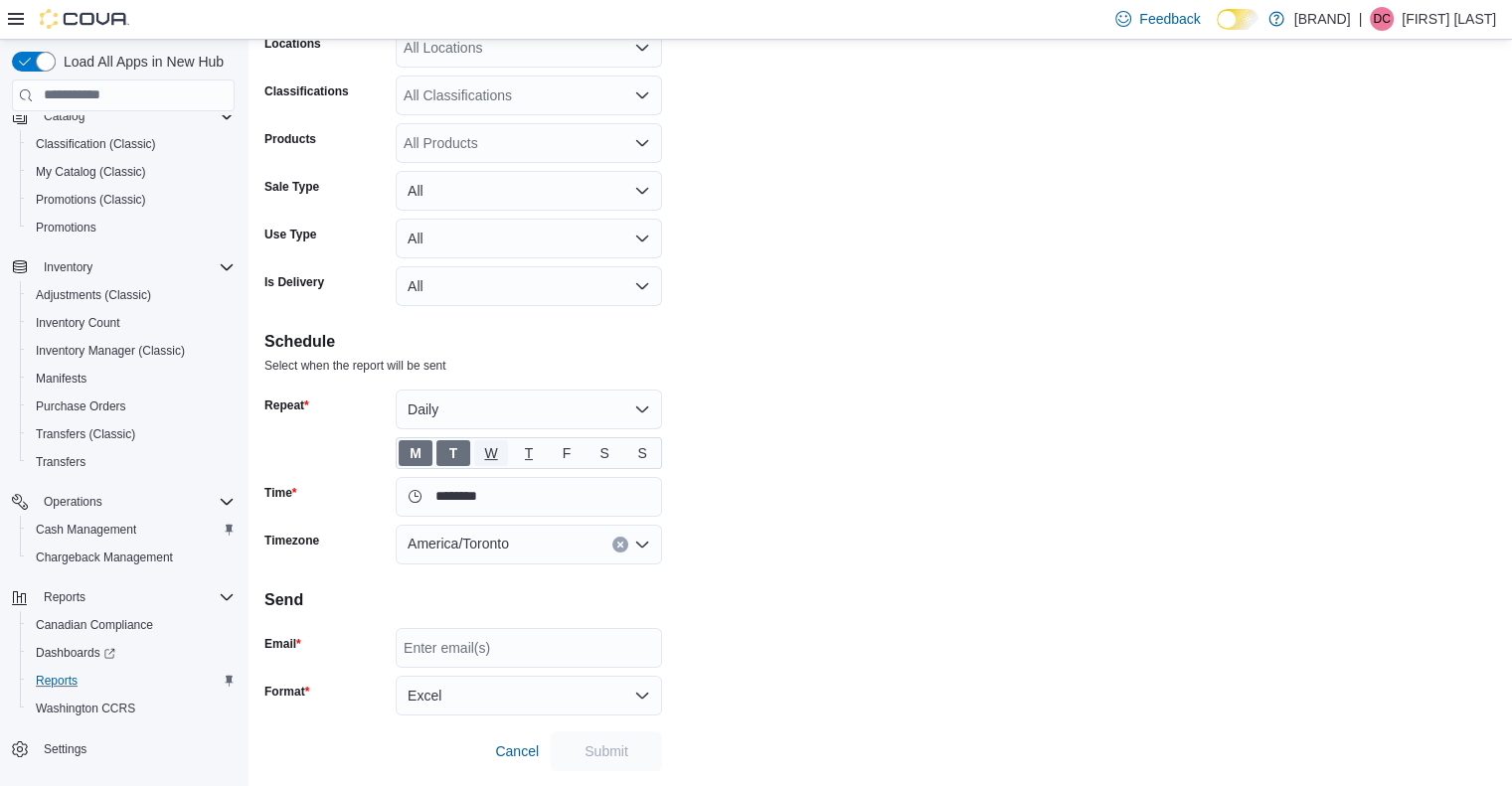 drag, startPoint x: 489, startPoint y: 454, endPoint x: 523, endPoint y: 454, distance: 34 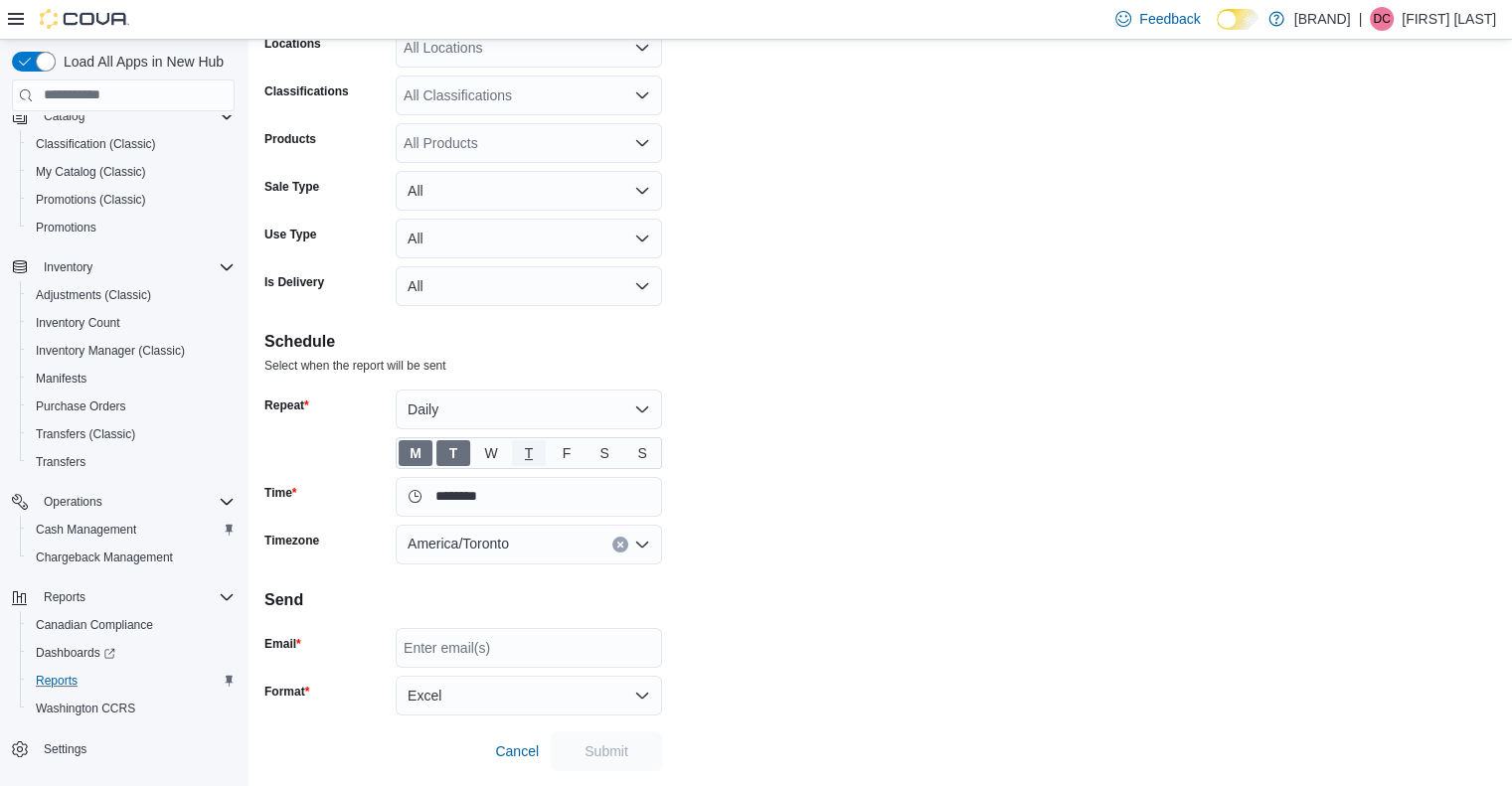 click on "T" at bounding box center (529, 453) 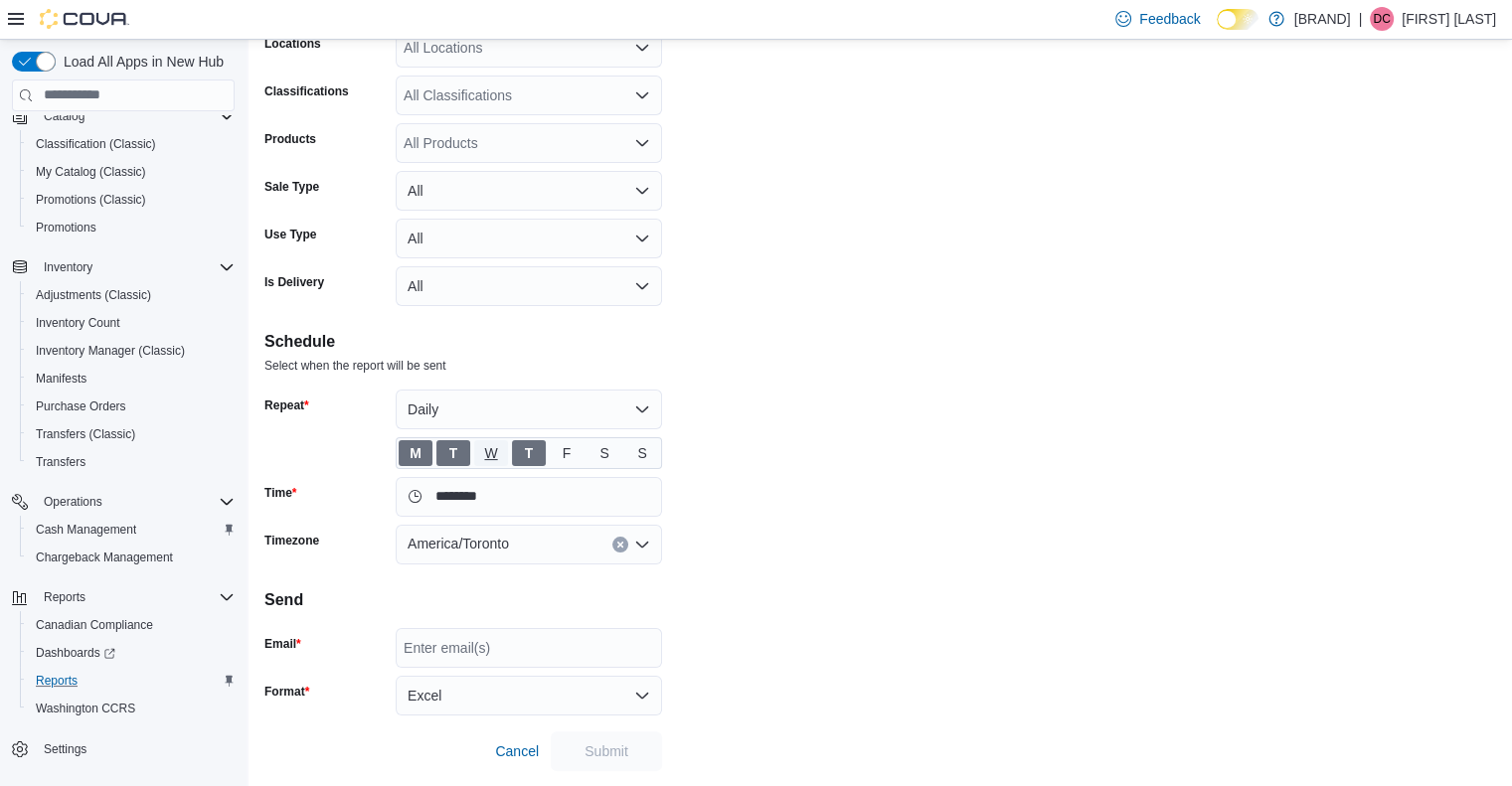 click on "W" at bounding box center [491, 453] 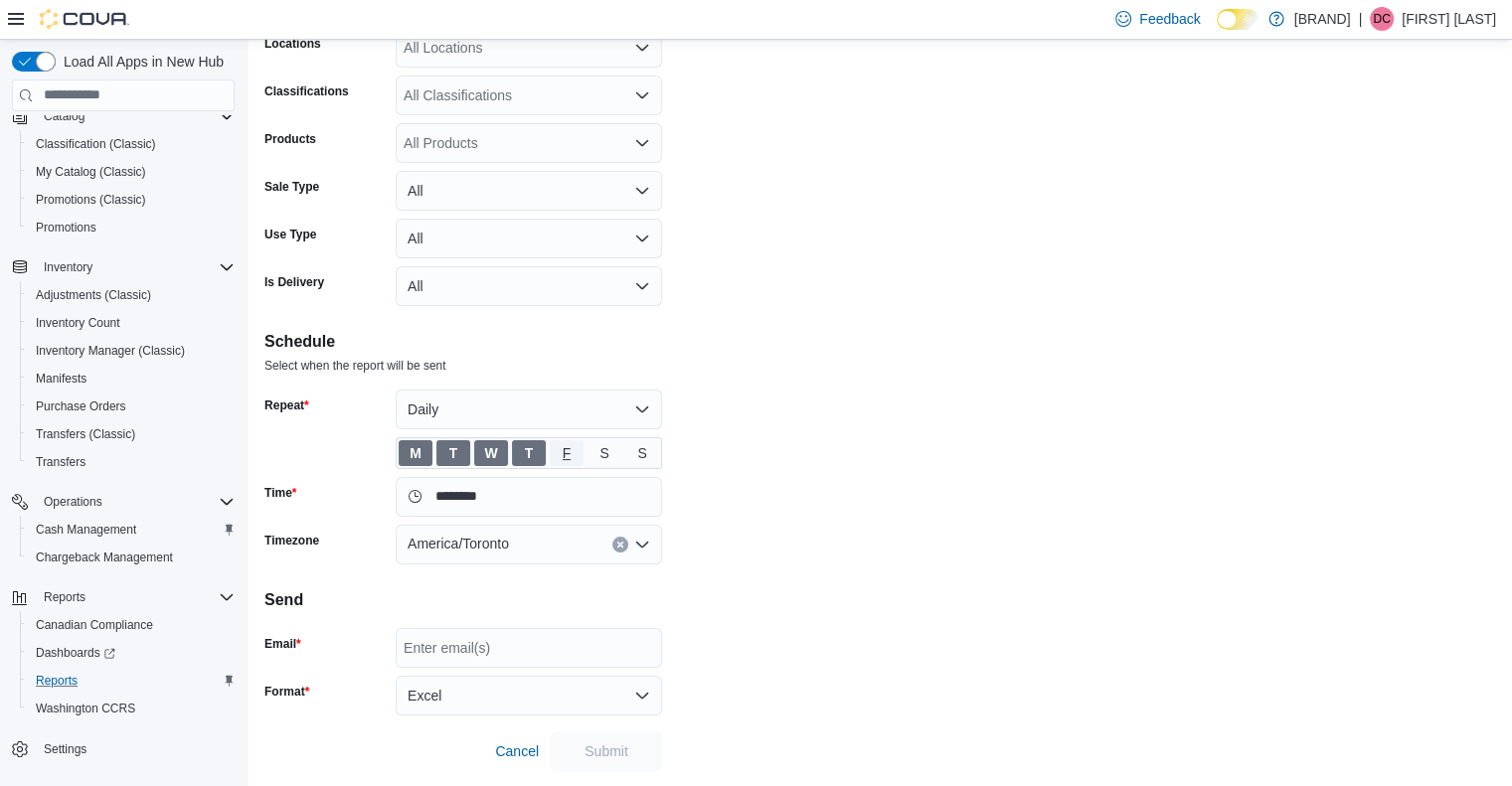 click on "F" at bounding box center [567, 453] 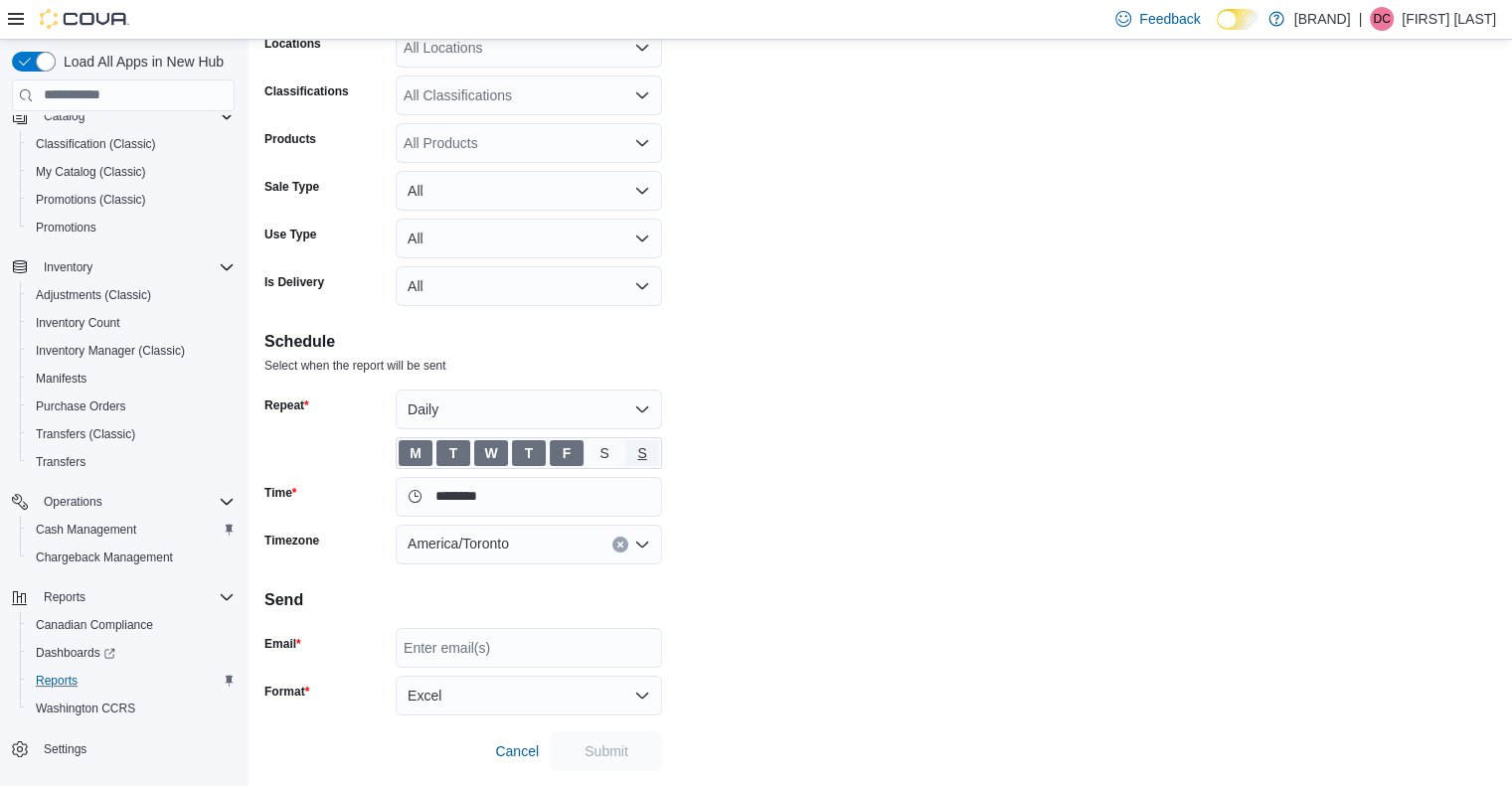click on "S" at bounding box center (642, 453) 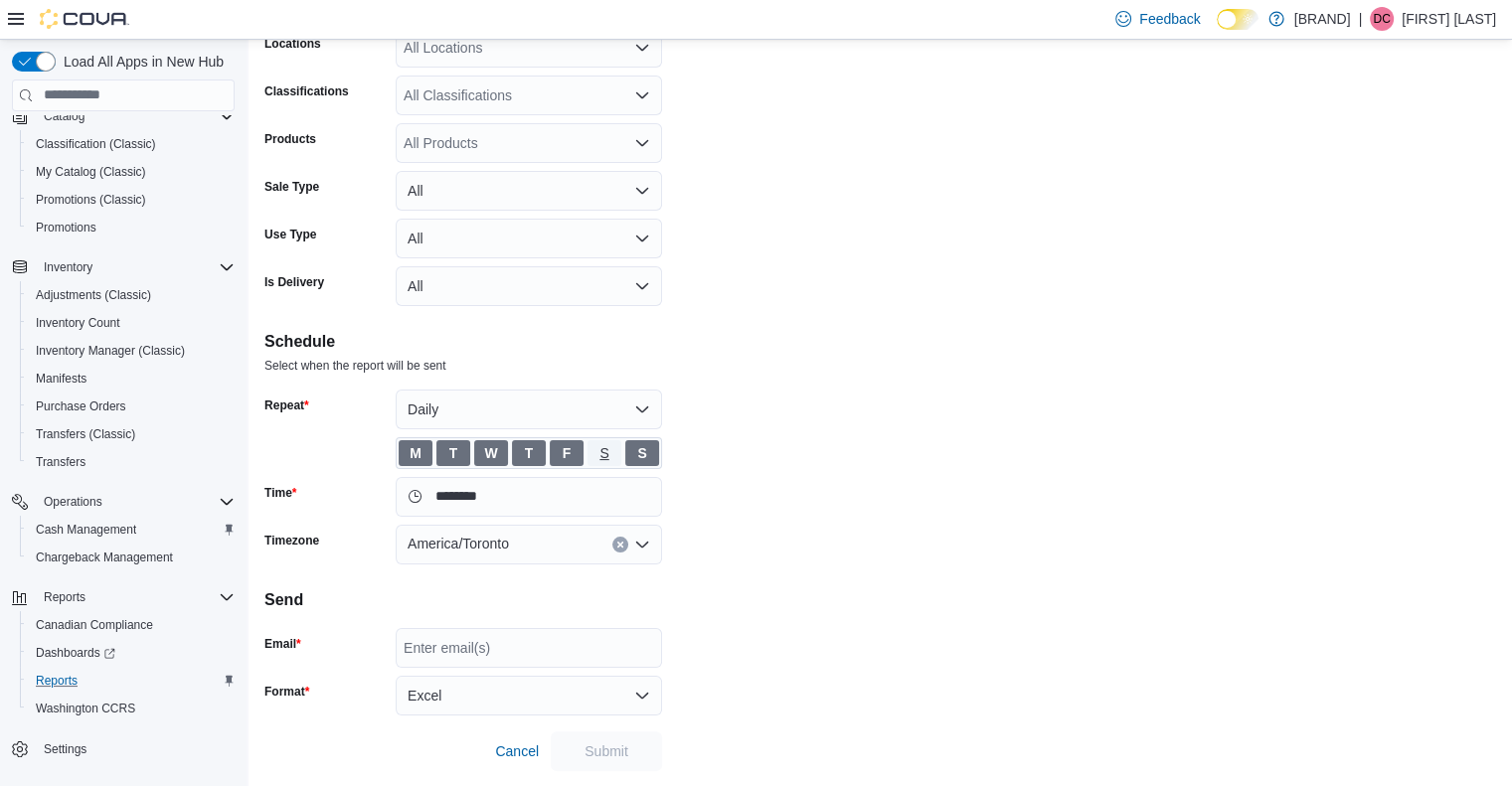 click on "S" at bounding box center [603, 453] 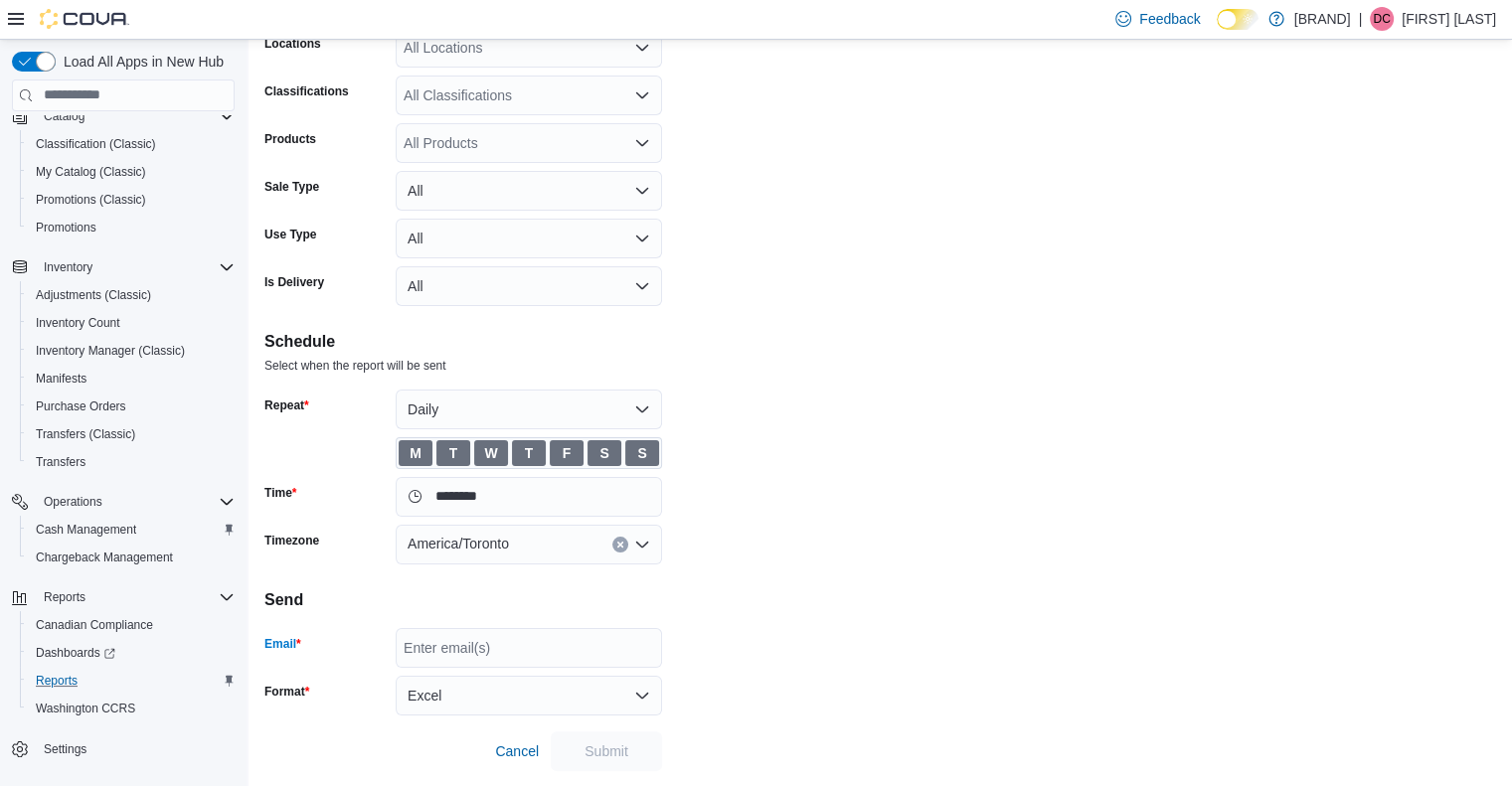click on "Enter email(s)" at bounding box center (529, 648) 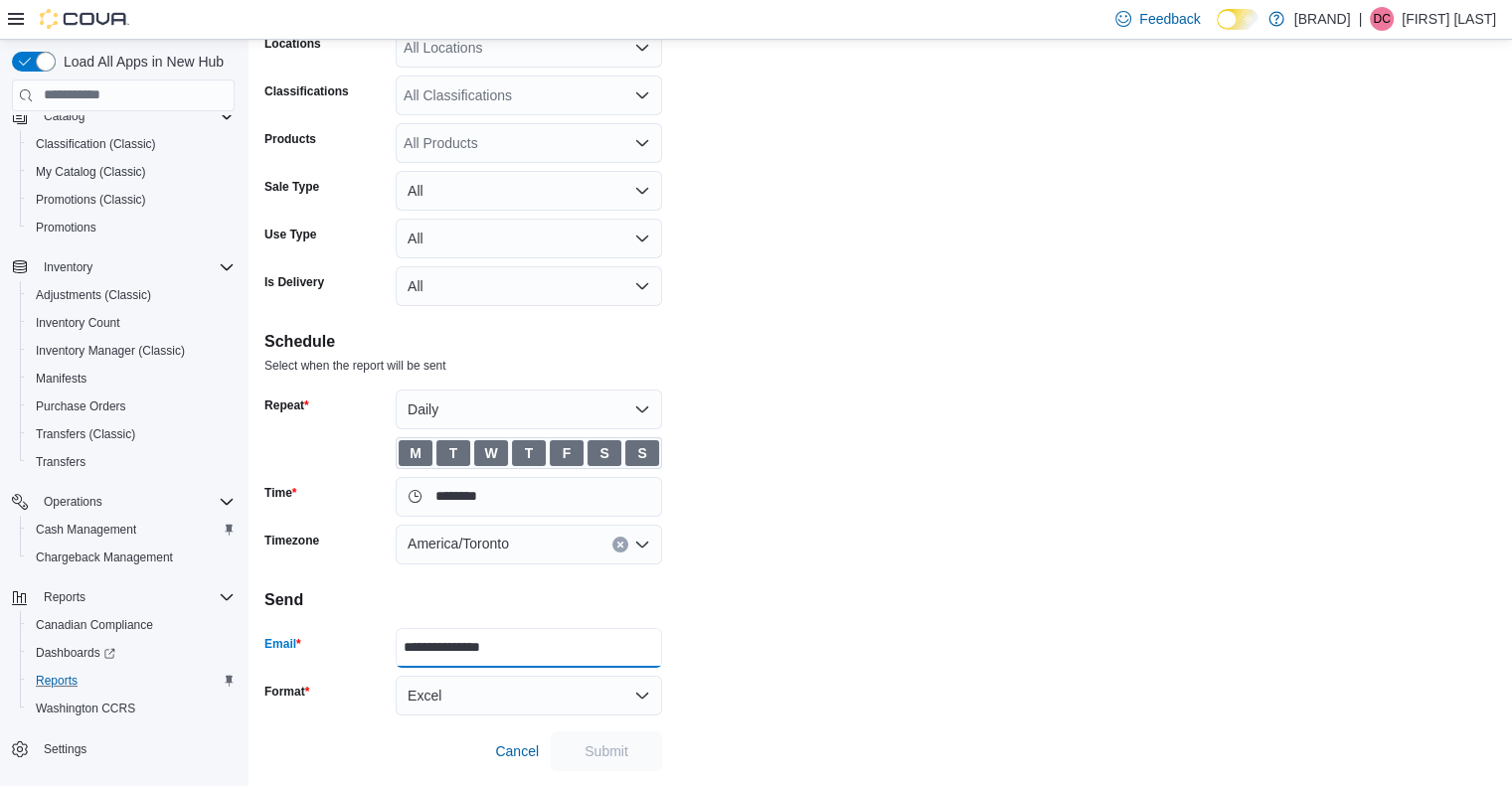 type on "**********" 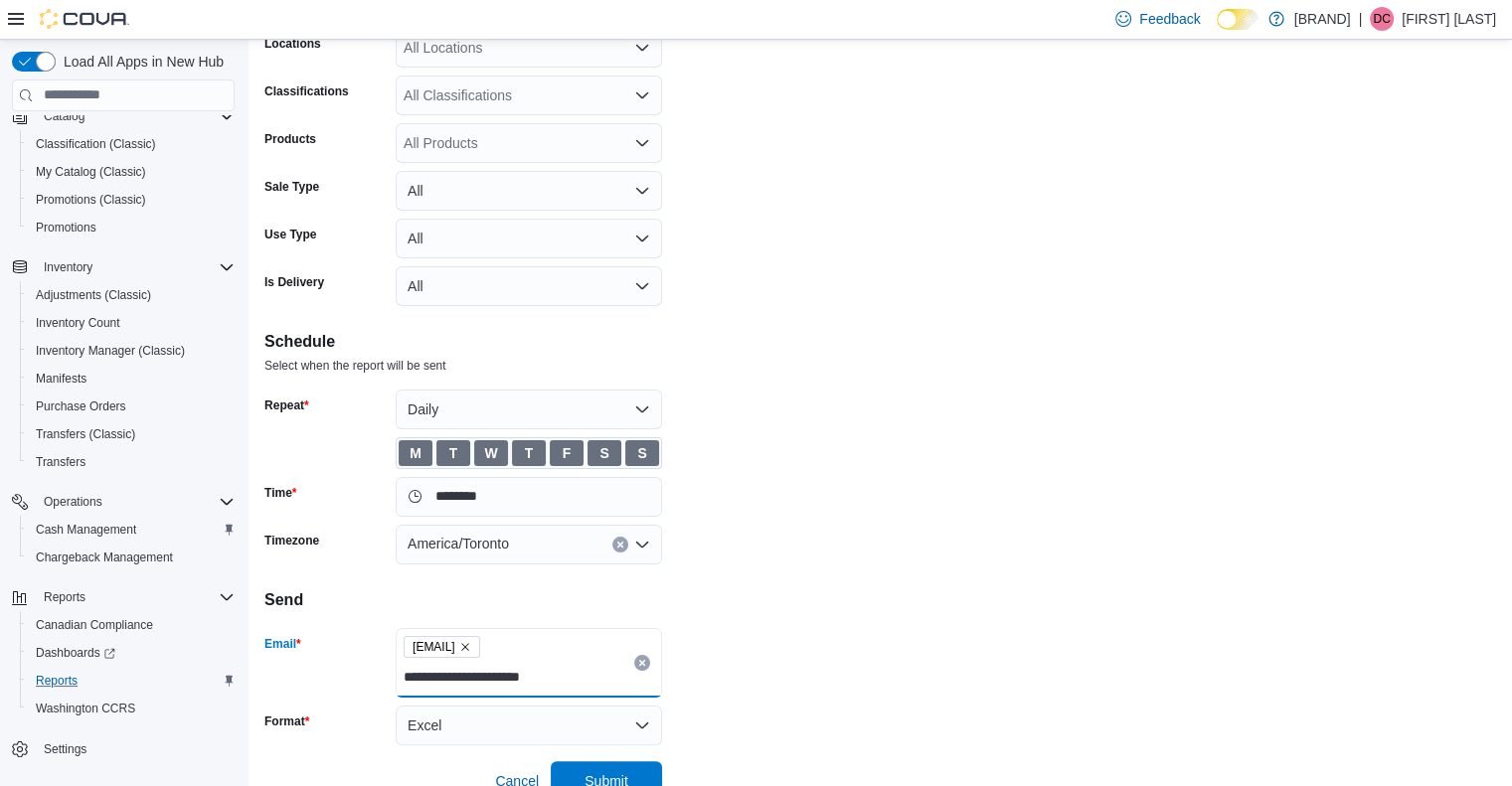 type on "**********" 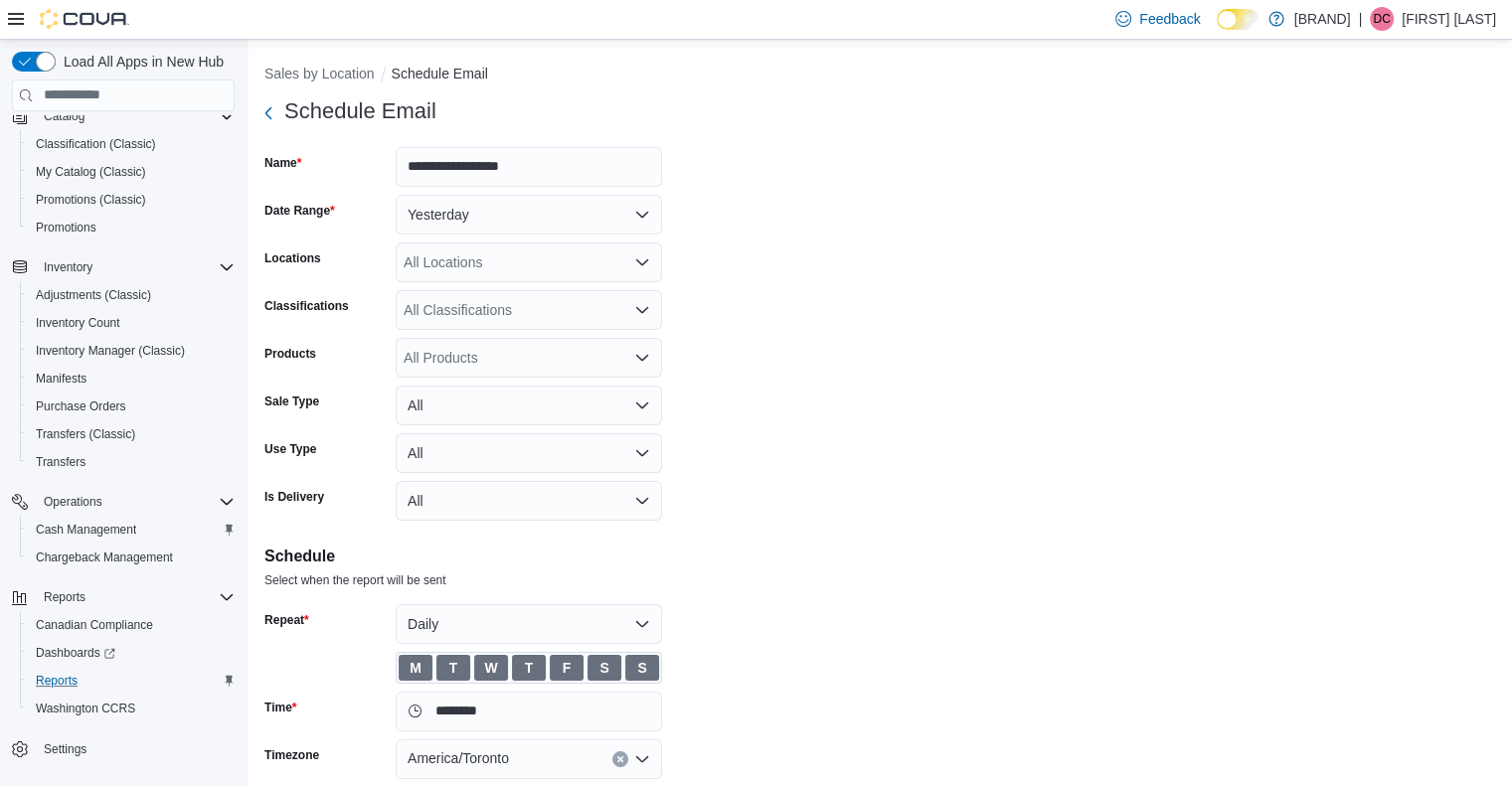 scroll, scrollTop: 244, scrollLeft: 0, axis: vertical 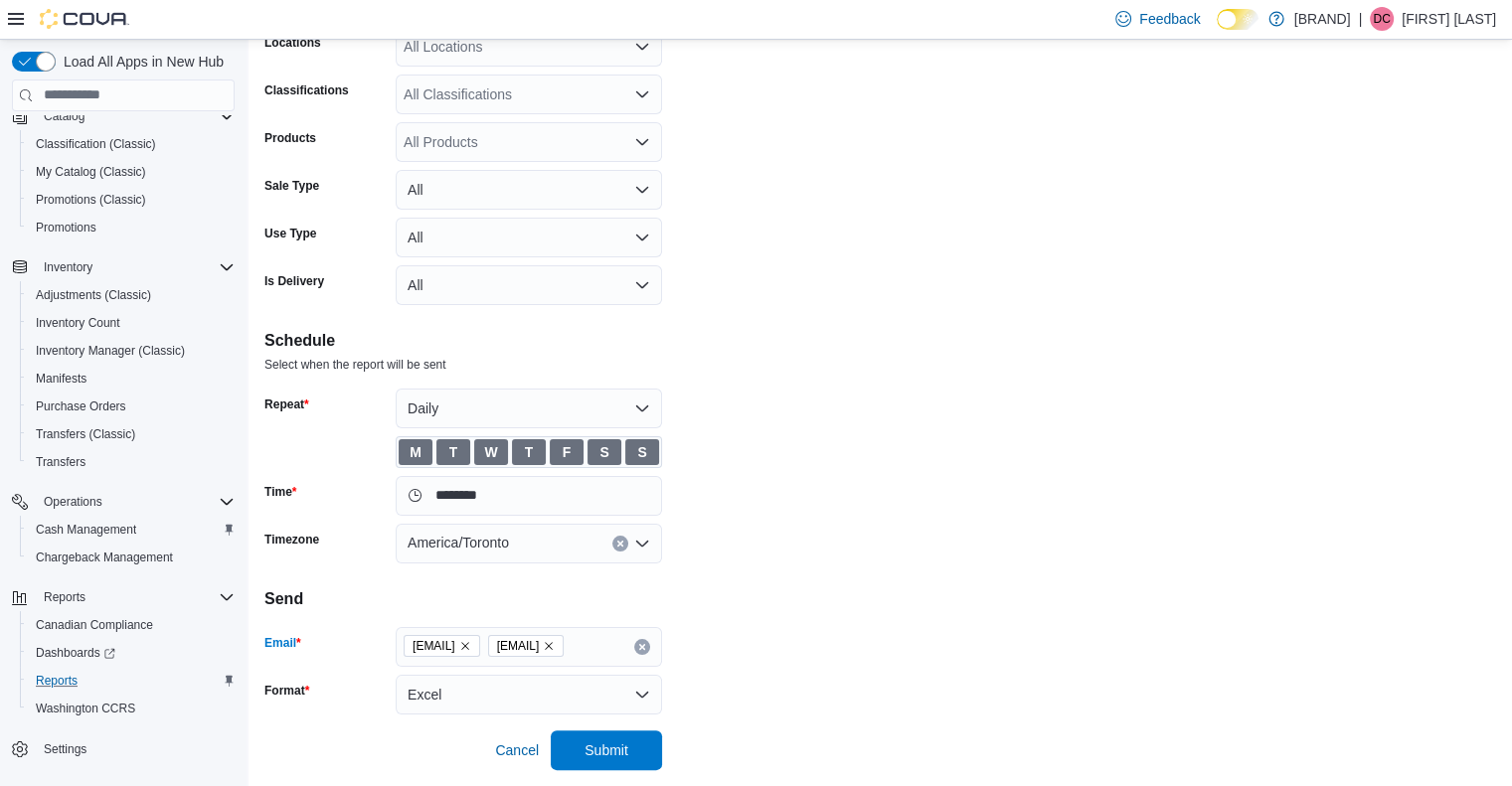 type 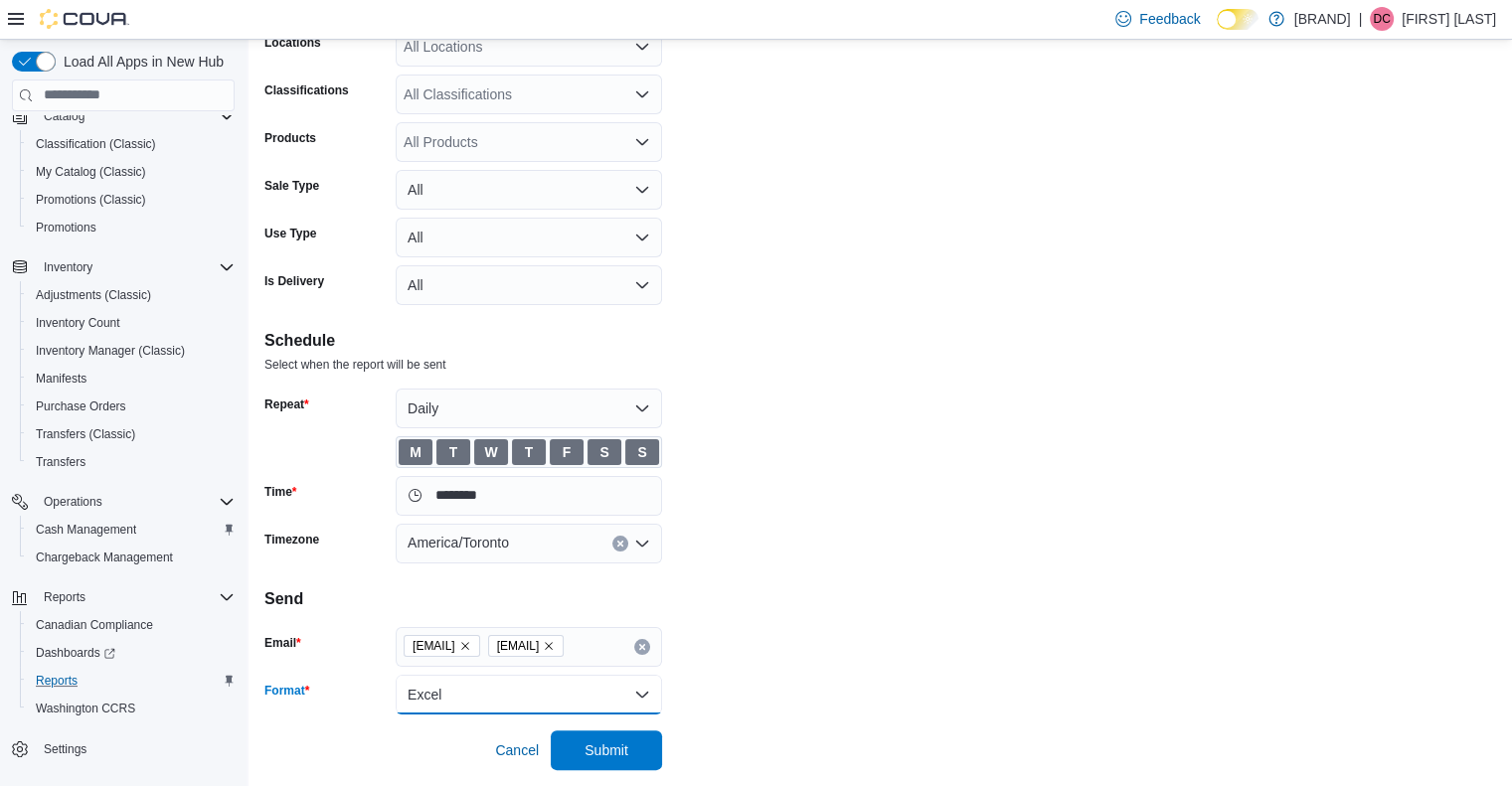 click on "Excel" at bounding box center [529, 695] 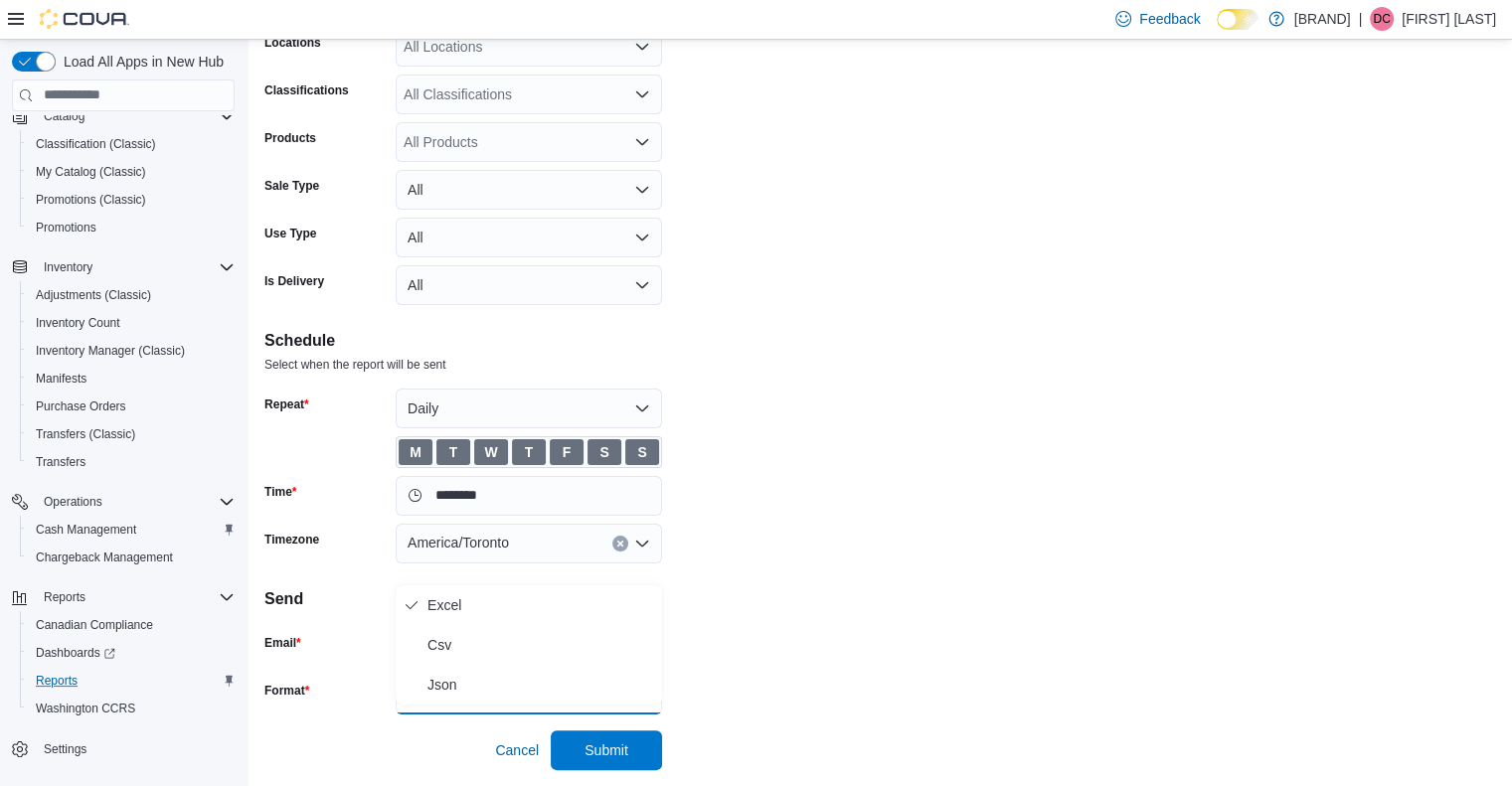 click on "**********" at bounding box center (880, 323) 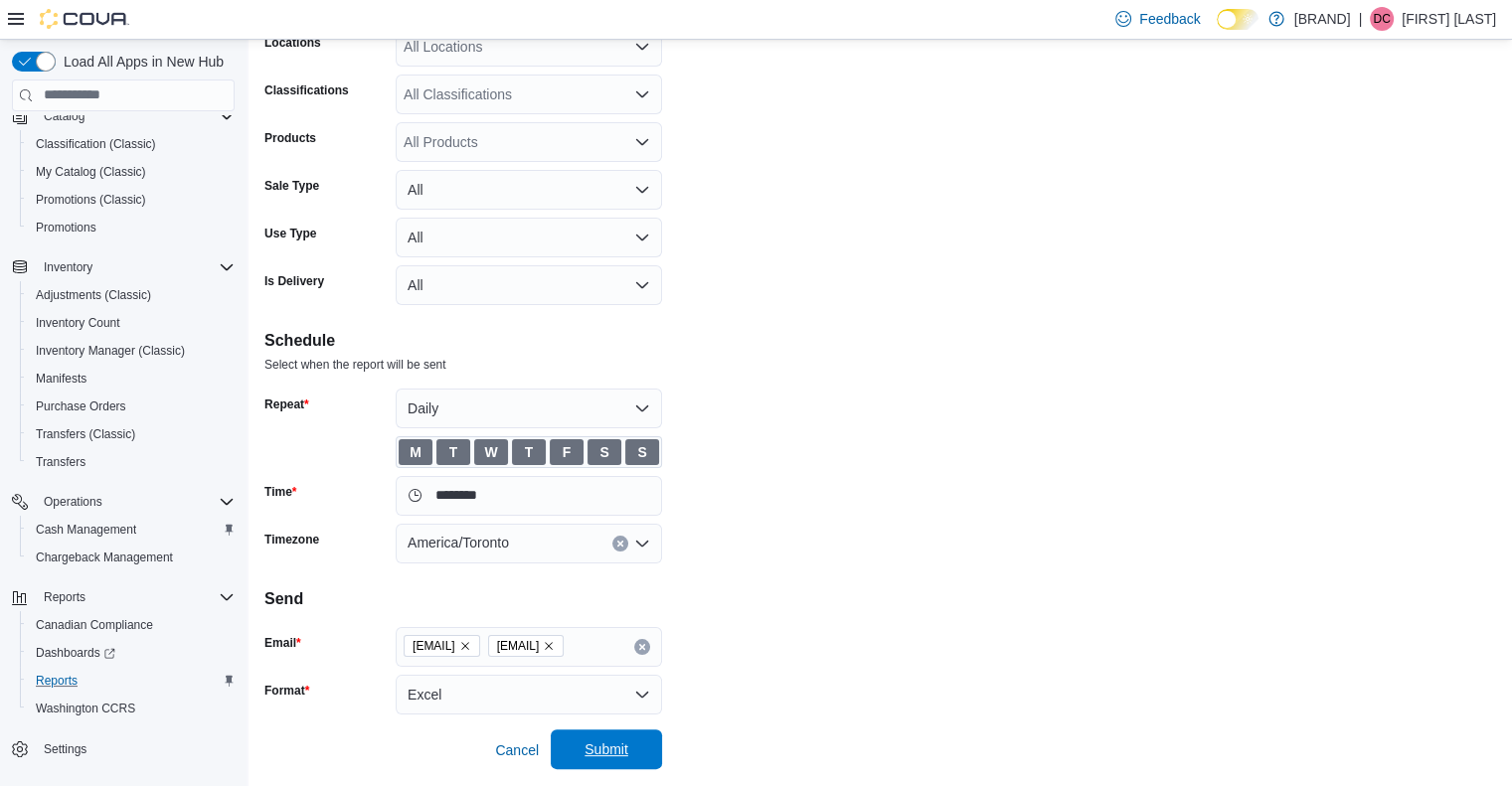 click on "Submit" at bounding box center [606, 749] 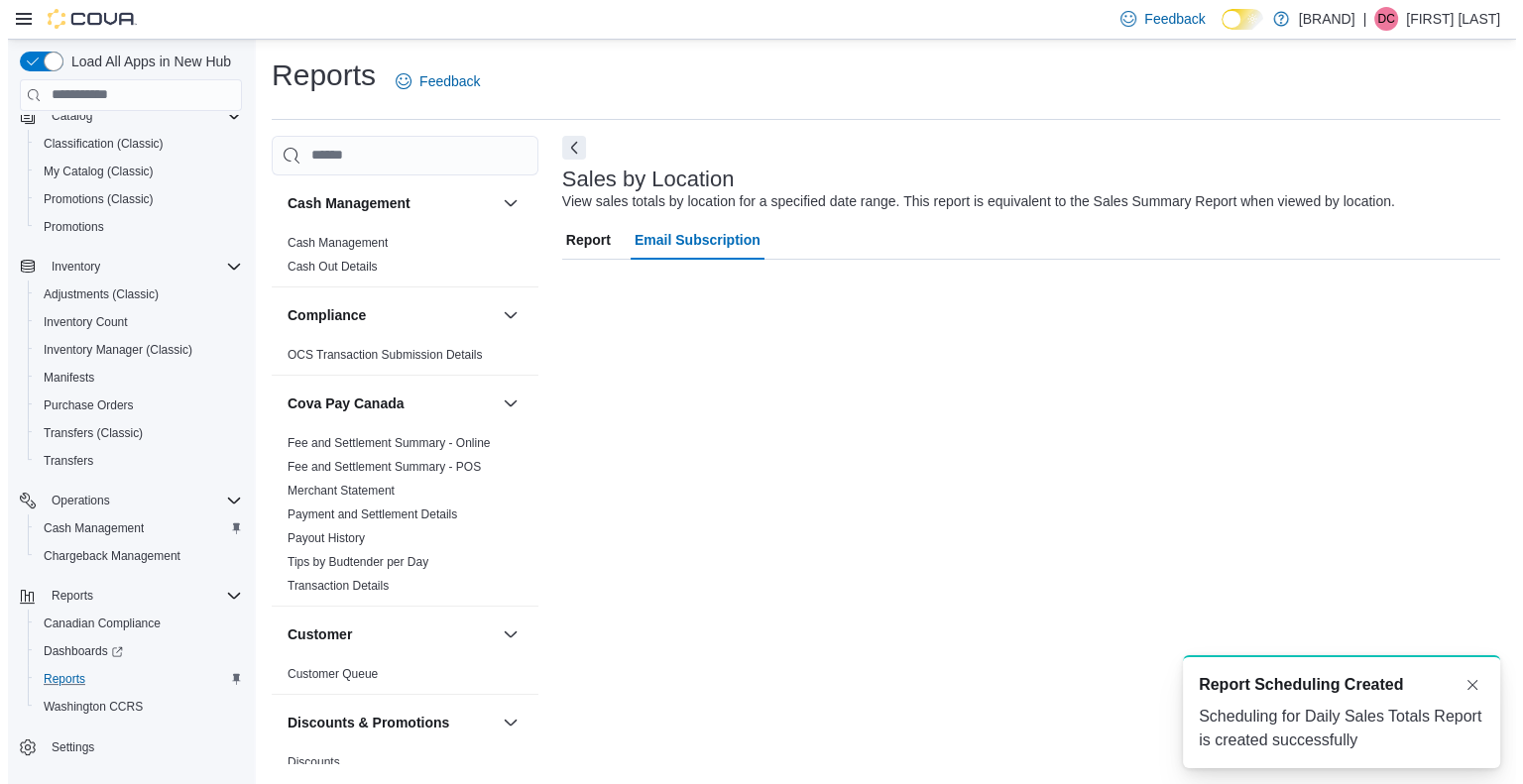 scroll, scrollTop: 0, scrollLeft: 0, axis: both 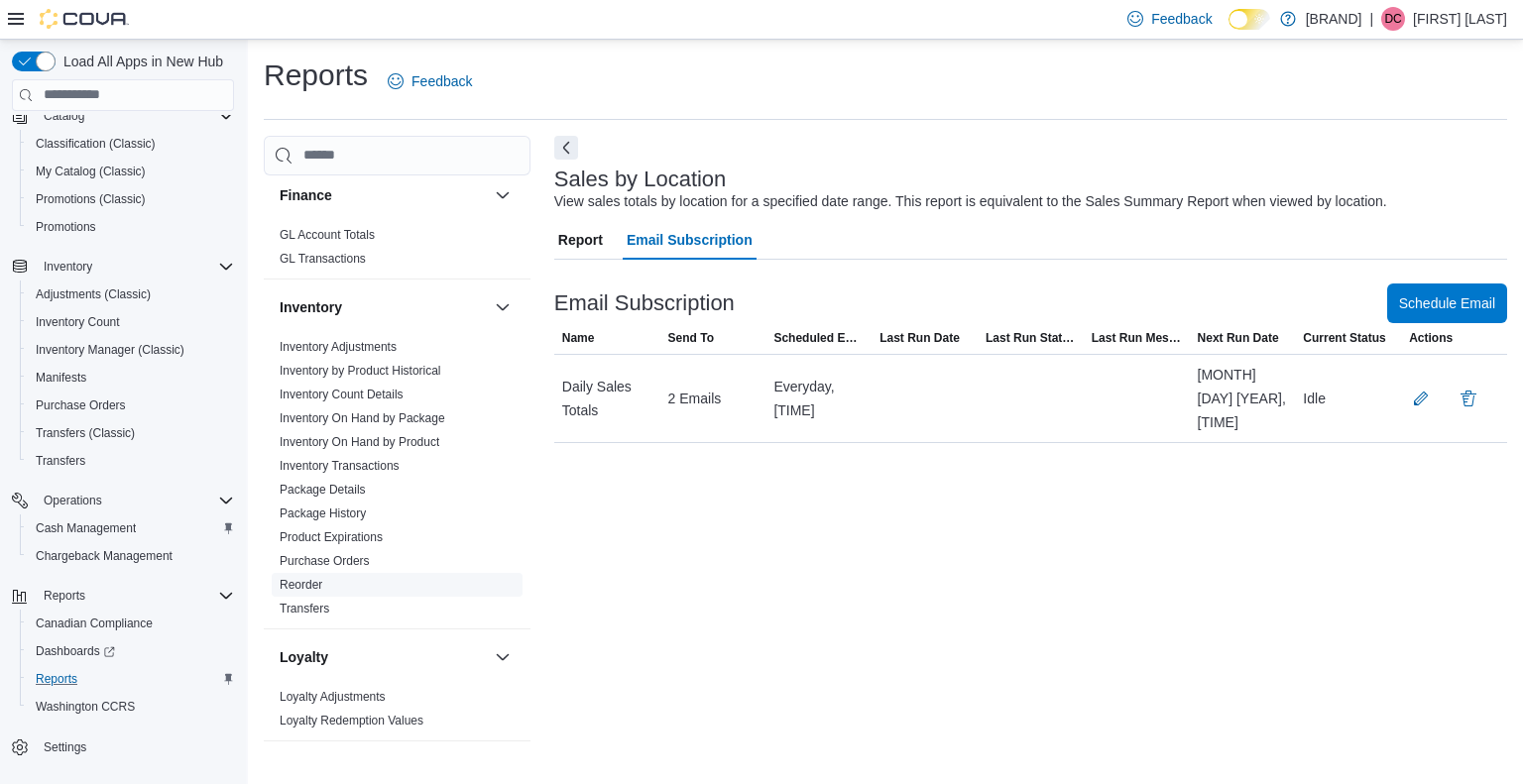 click on "Reorder" at bounding box center [300, 585] 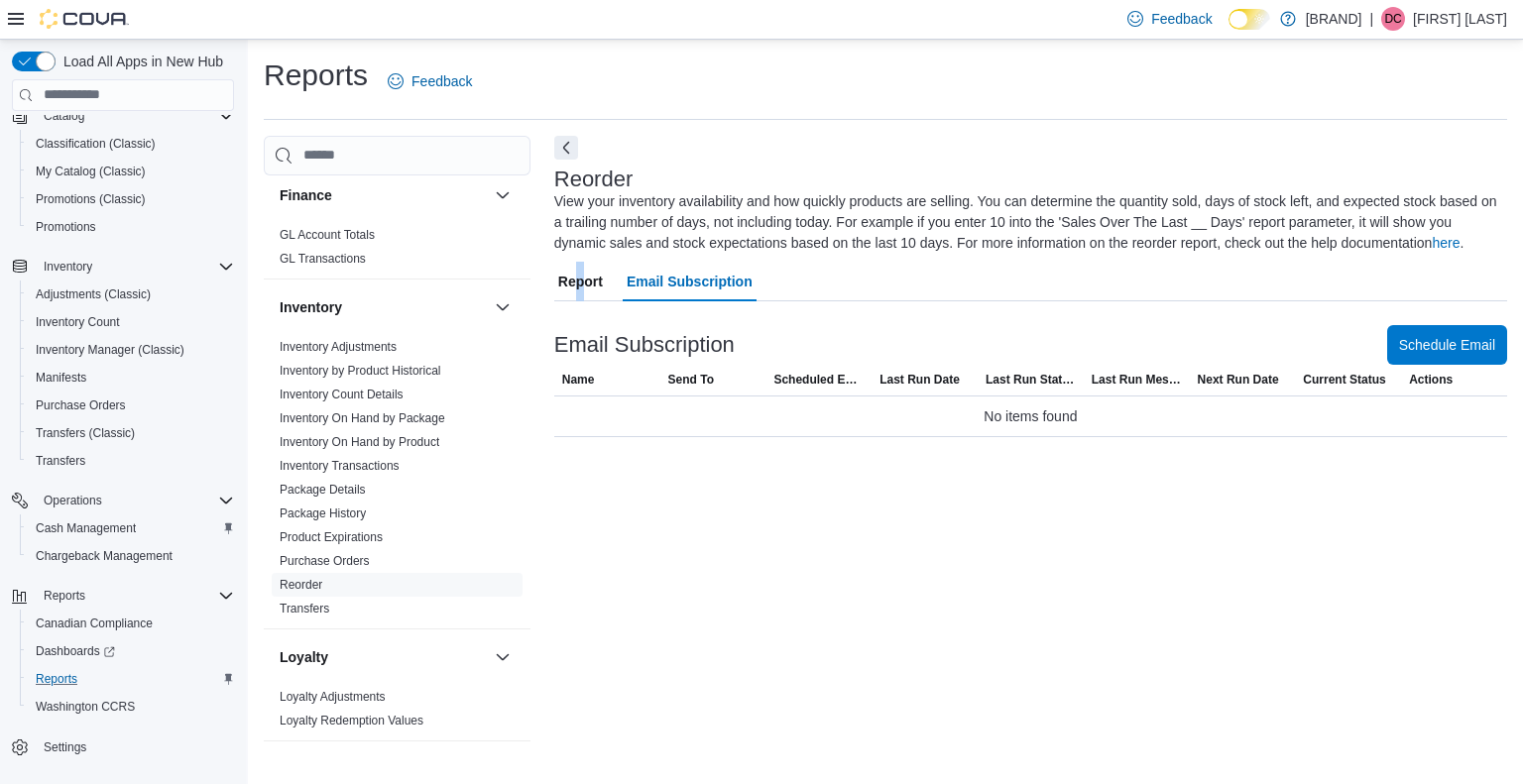 drag, startPoint x: 581, startPoint y: 260, endPoint x: 577, endPoint y: 282, distance: 22.36068 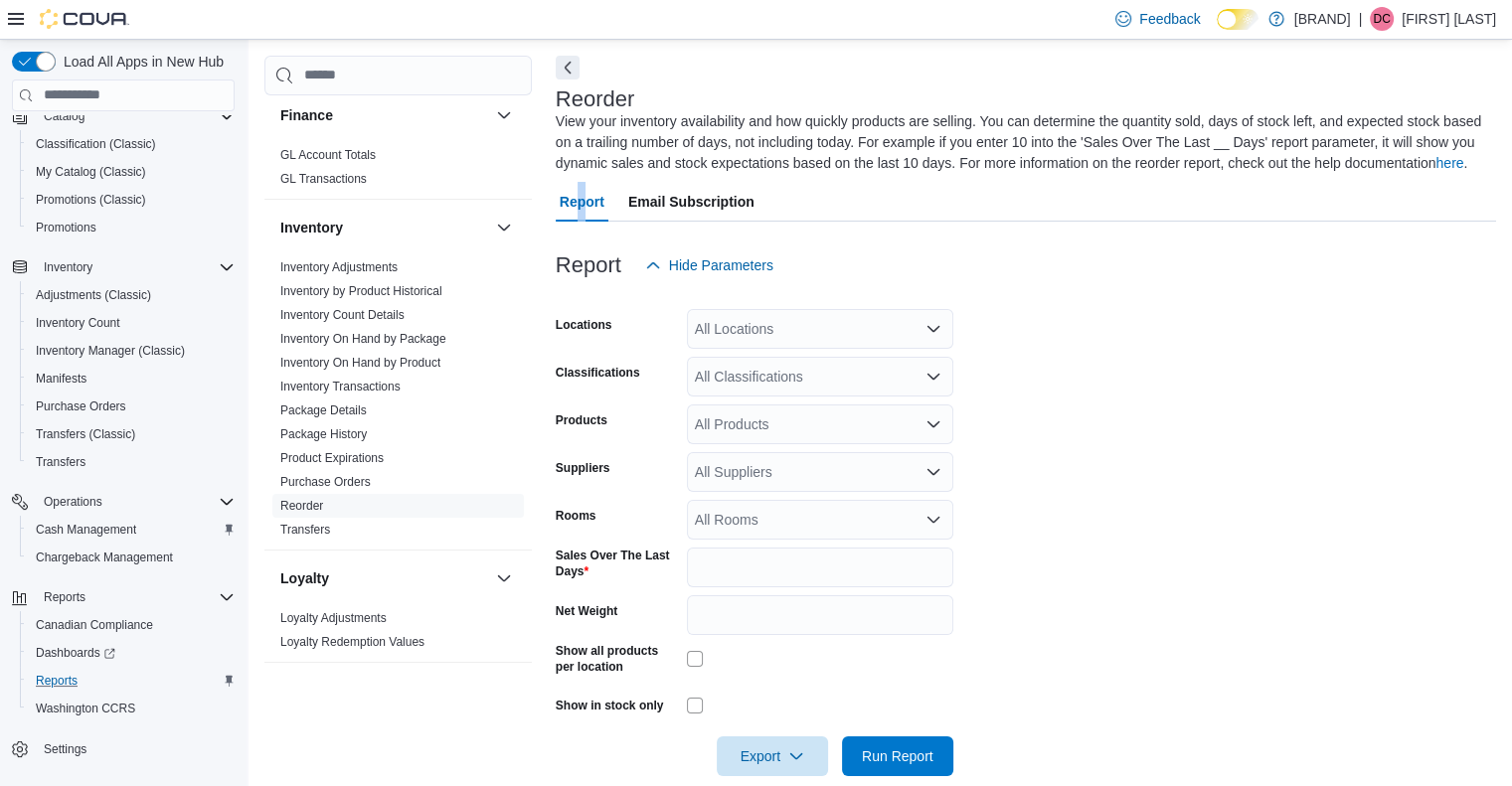 scroll, scrollTop: 87, scrollLeft: 0, axis: vertical 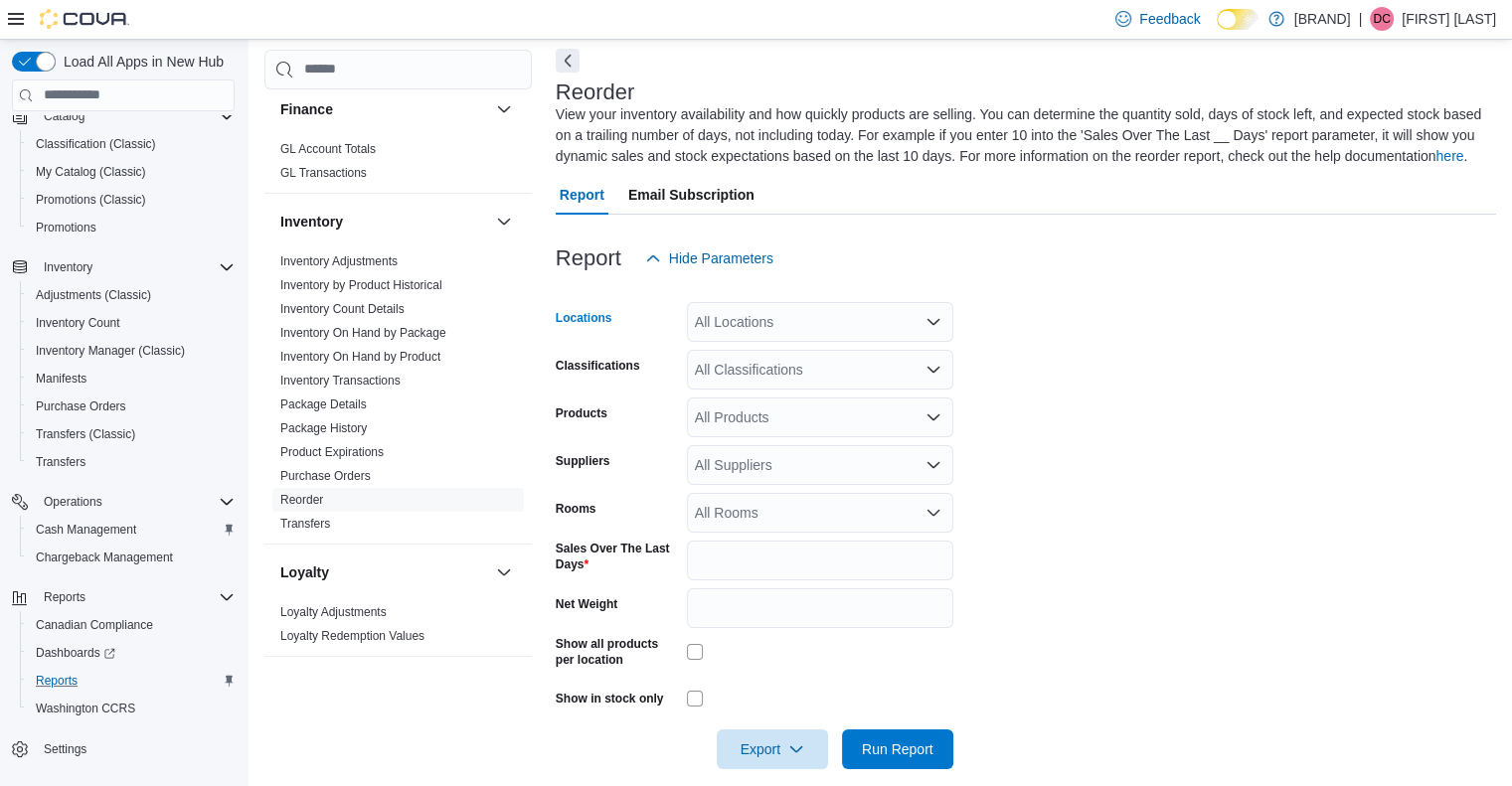 click on "All Locations" at bounding box center (820, 322) 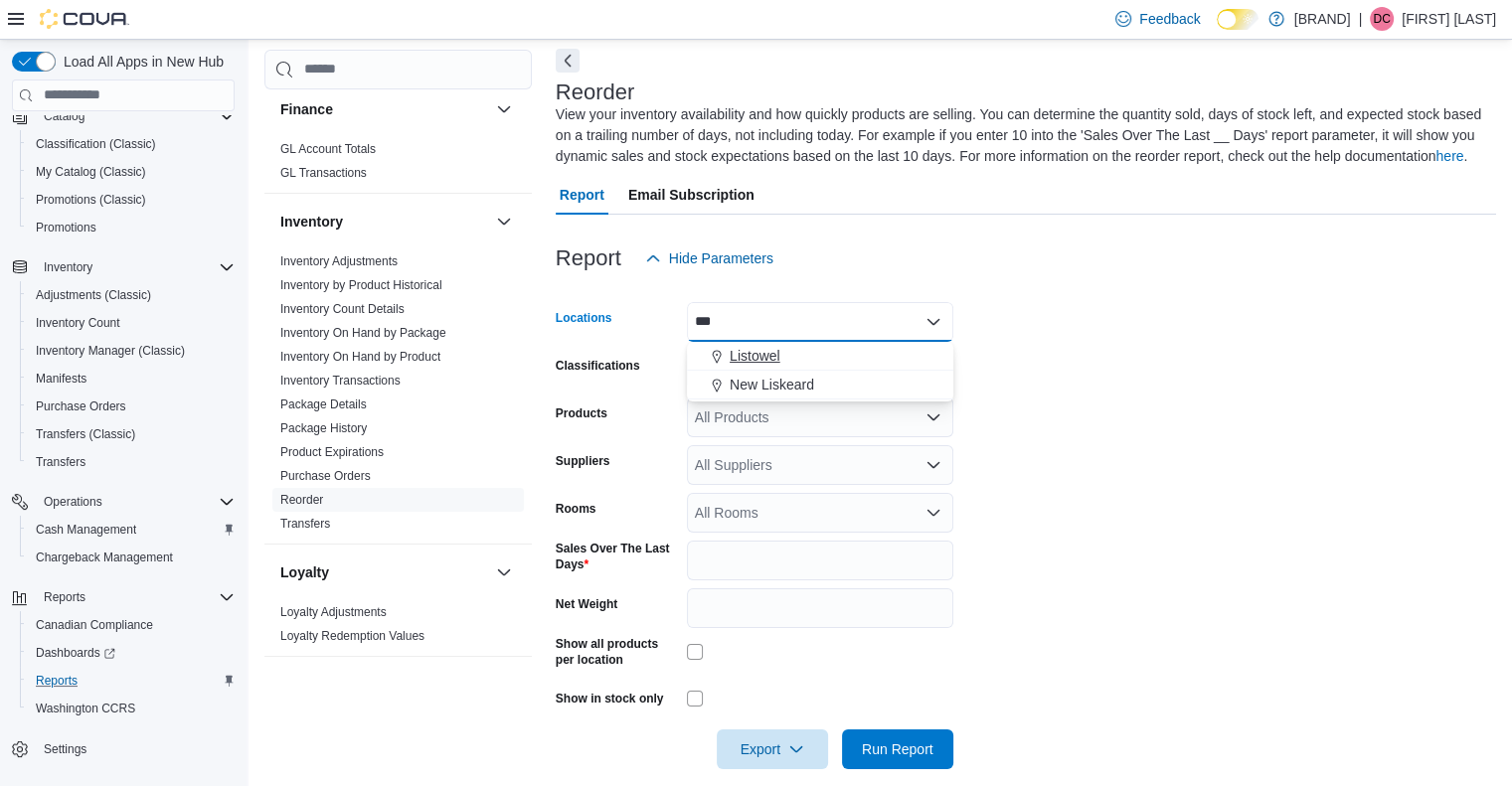 type on "***" 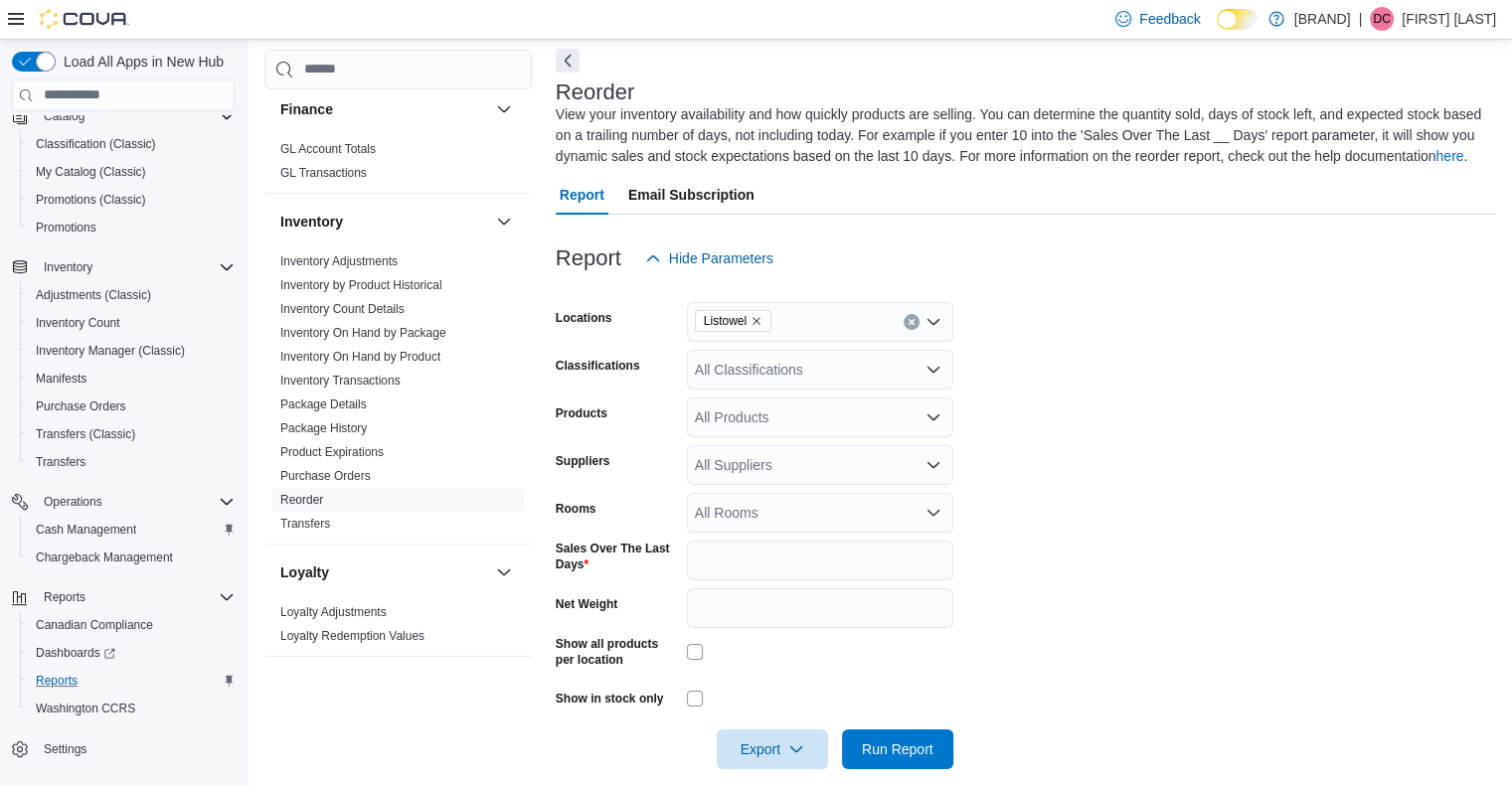 click on "Locations [CITY] Classifications All Classifications Products All Products Suppliers All Suppliers Rooms All Rooms Sales Over The Last Days * Net Weight Show all products per location Show in stock only Export  Run Report" at bounding box center (1026, 524) 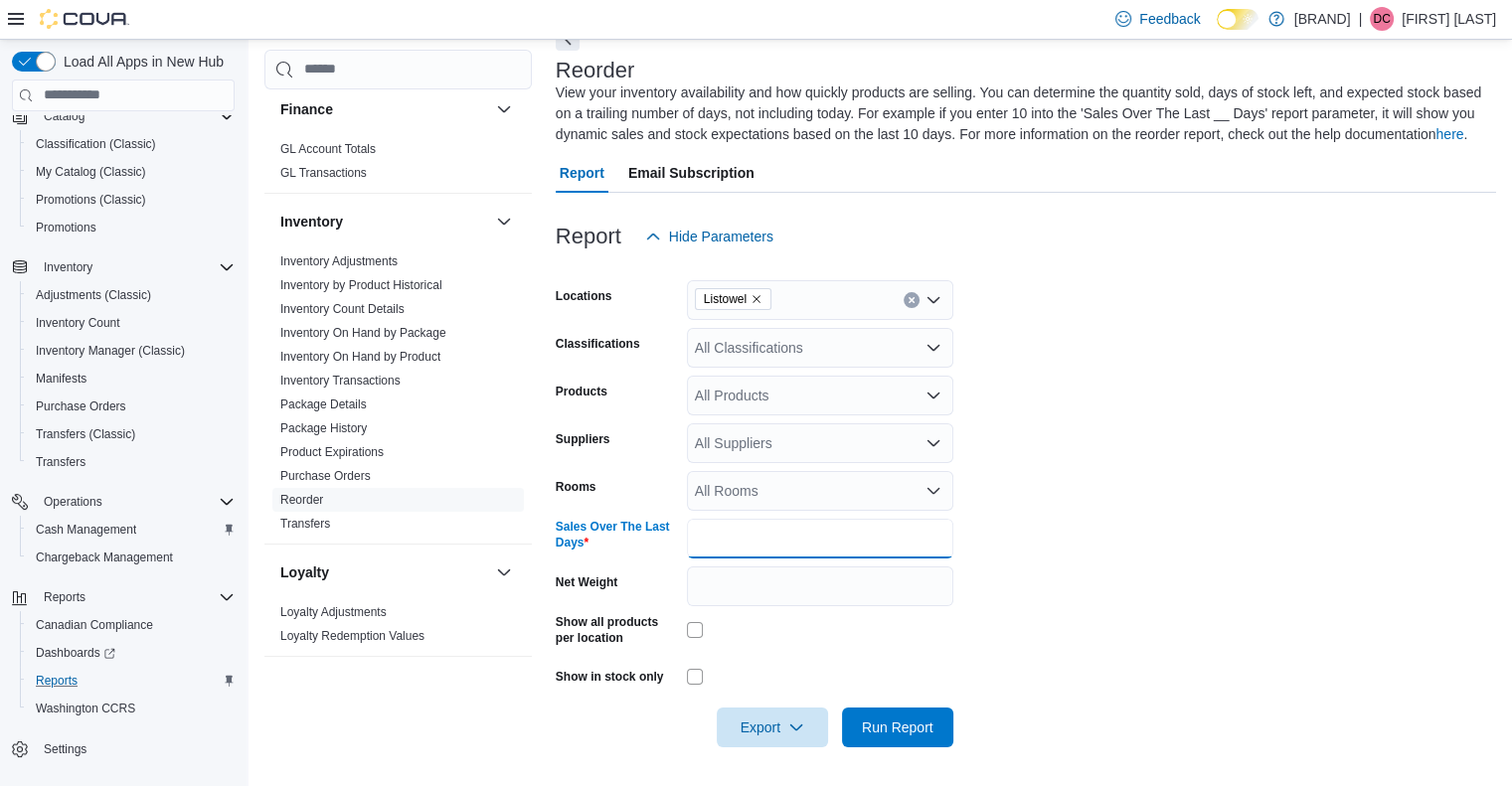 click on "*" at bounding box center [820, 539] 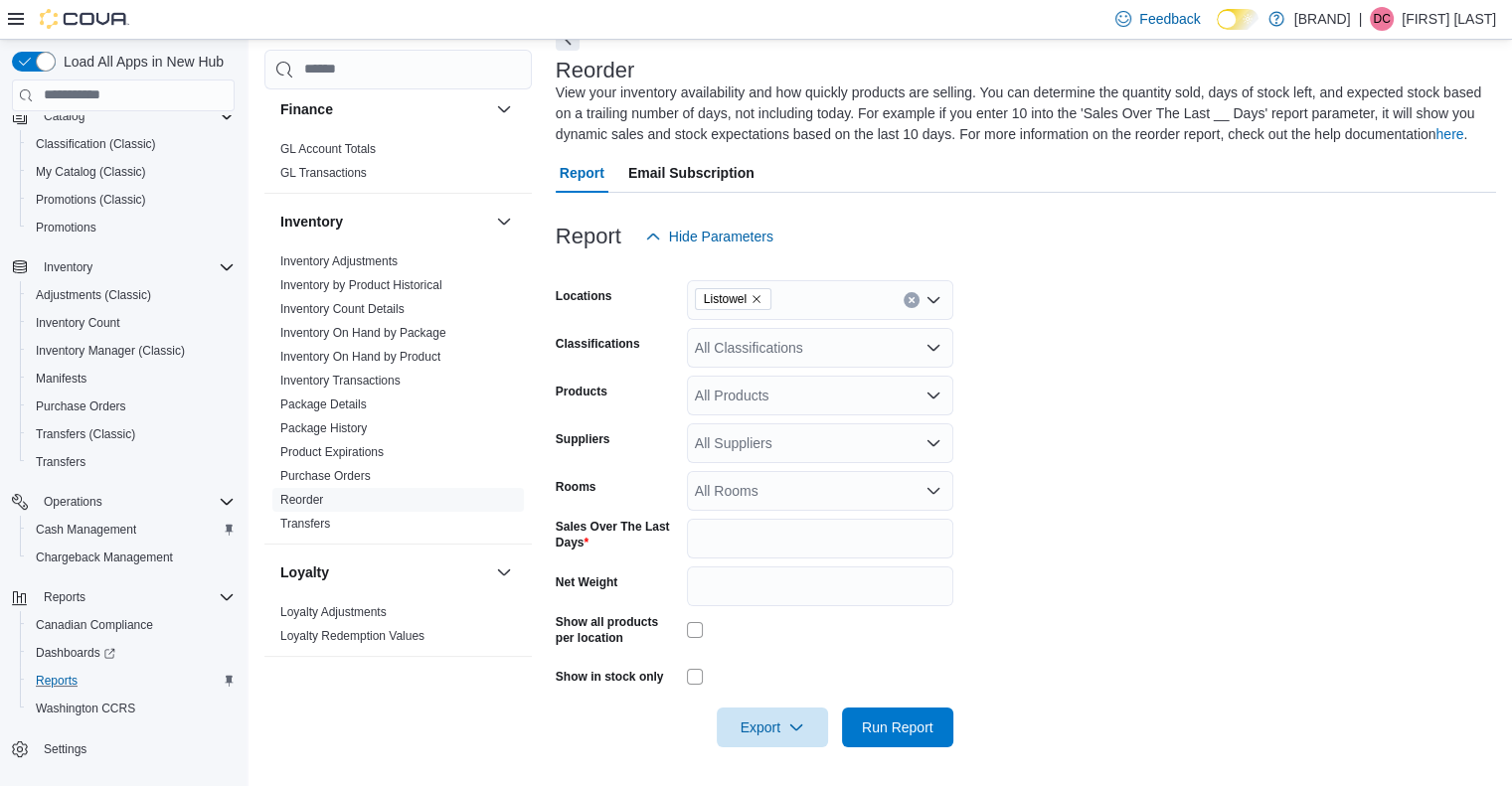 click on "Locations [CITY] Classifications All Classifications Products All Products Suppliers All Suppliers Rooms All Rooms Sales Over The Last Days ** Net Weight Show all products per location Show in stock only Export  Run Report" at bounding box center [1026, 502] 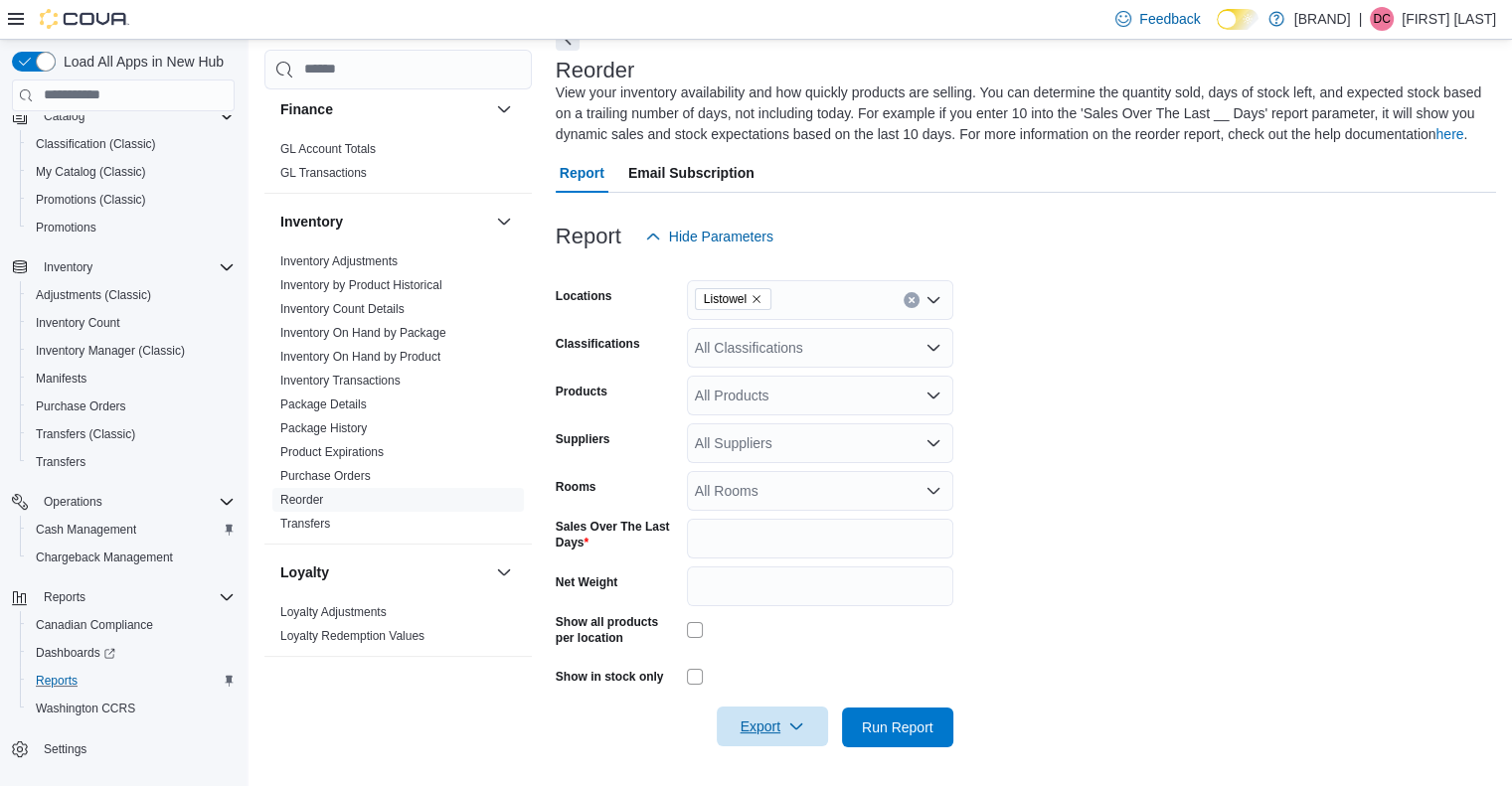 click 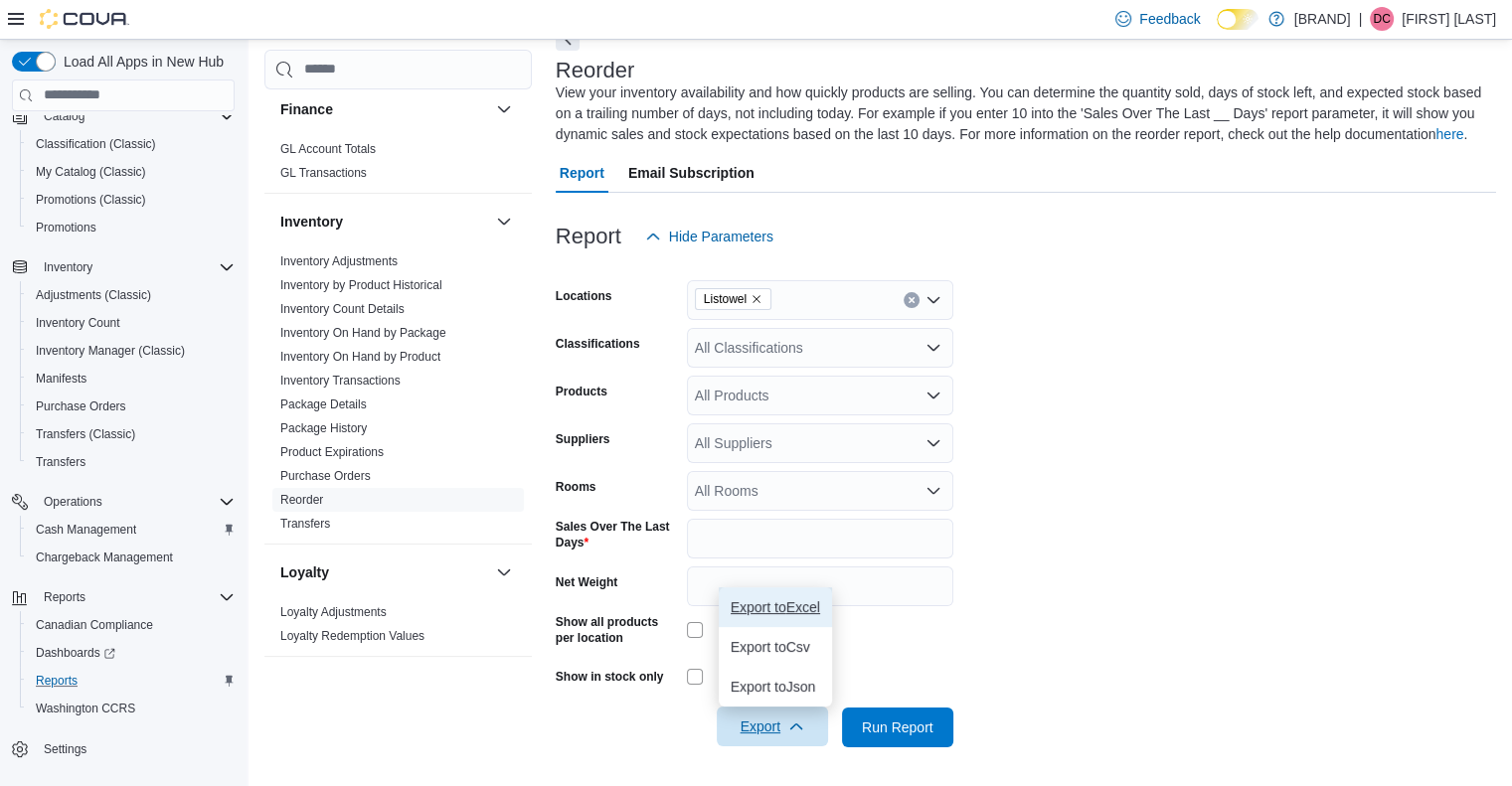 click on "Export to  Excel" at bounding box center (775, 607) 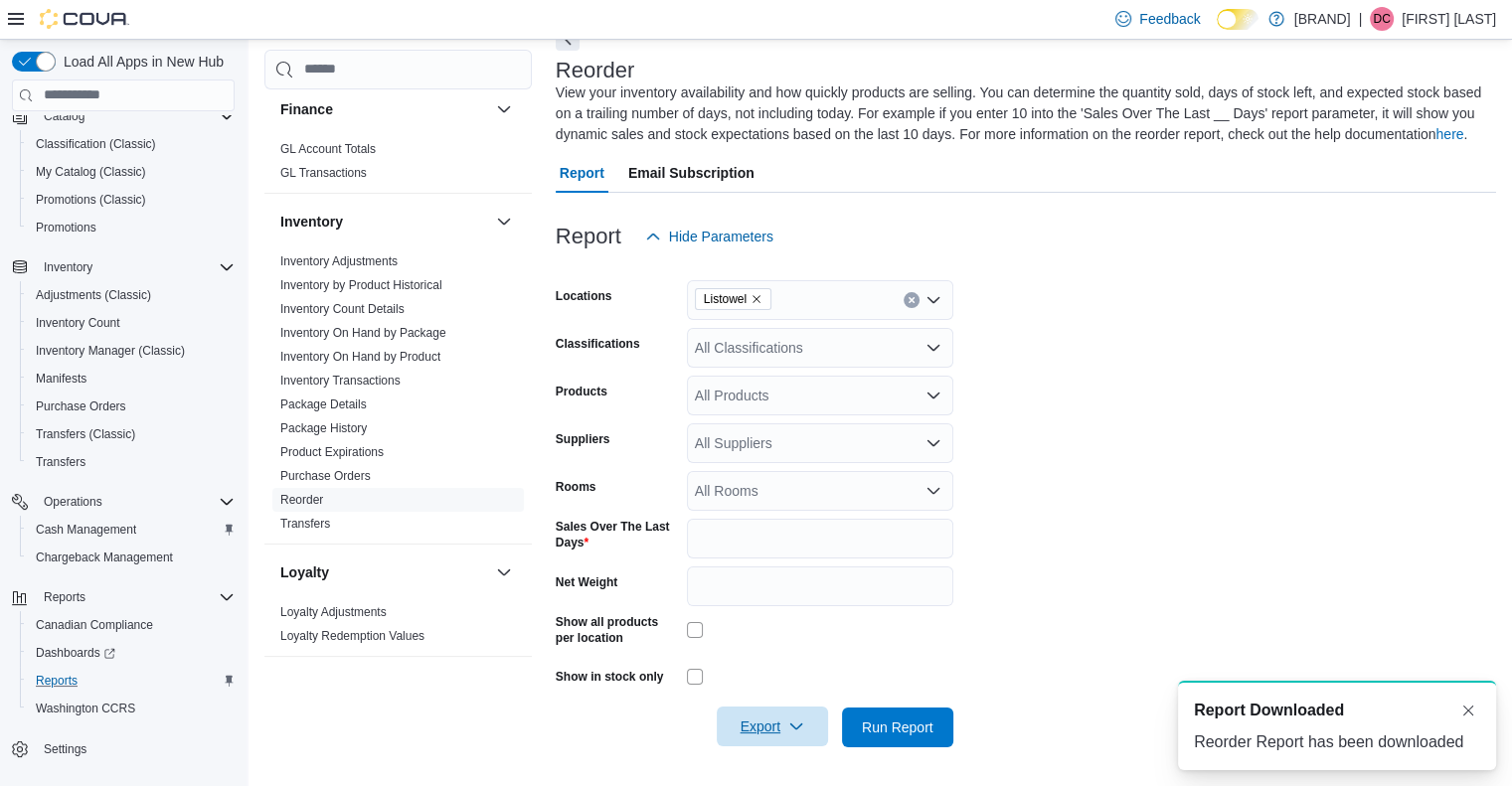 scroll, scrollTop: 0, scrollLeft: 0, axis: both 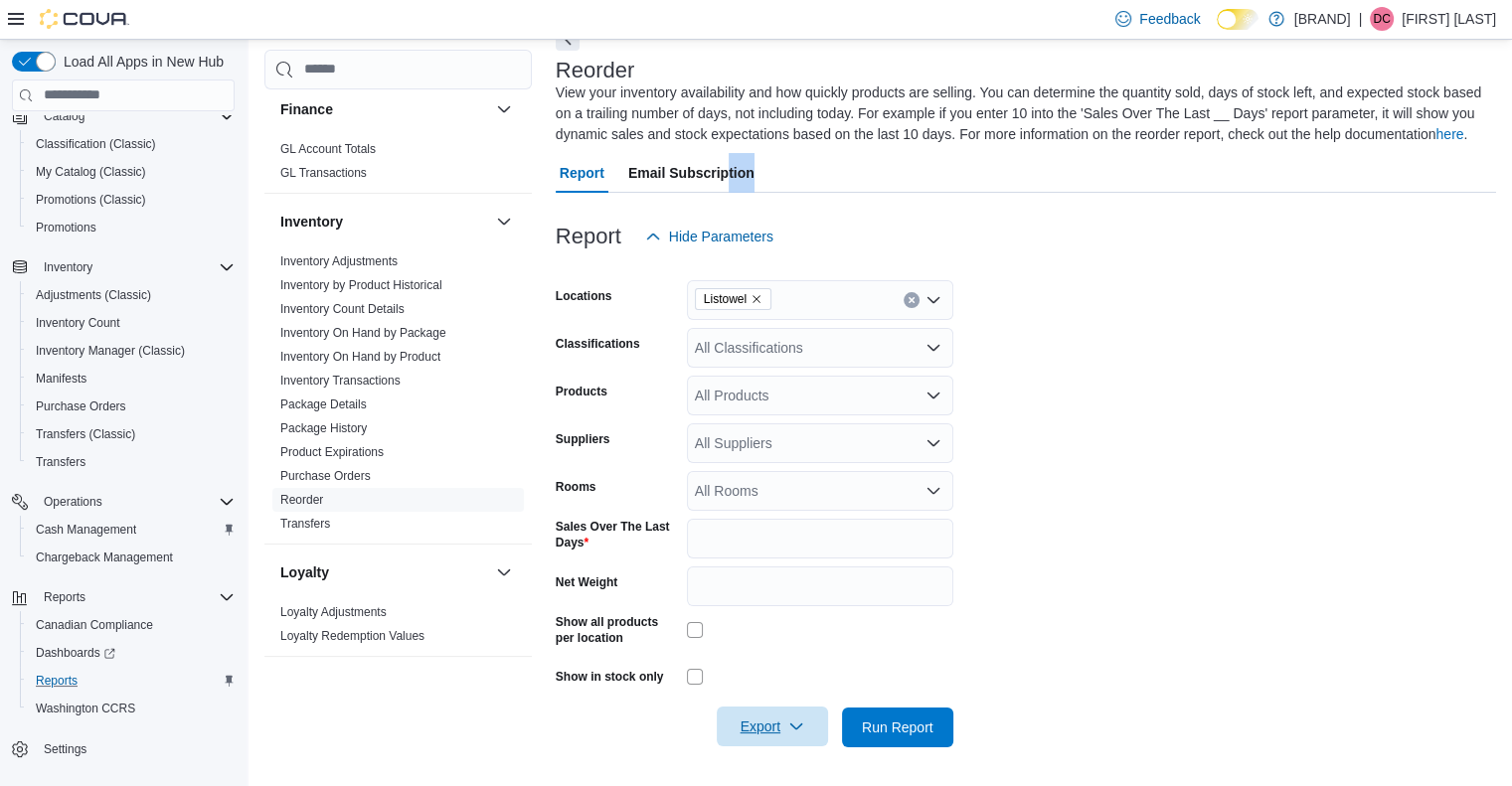 drag, startPoint x: 859, startPoint y: 175, endPoint x: 726, endPoint y: 176, distance: 133.00376 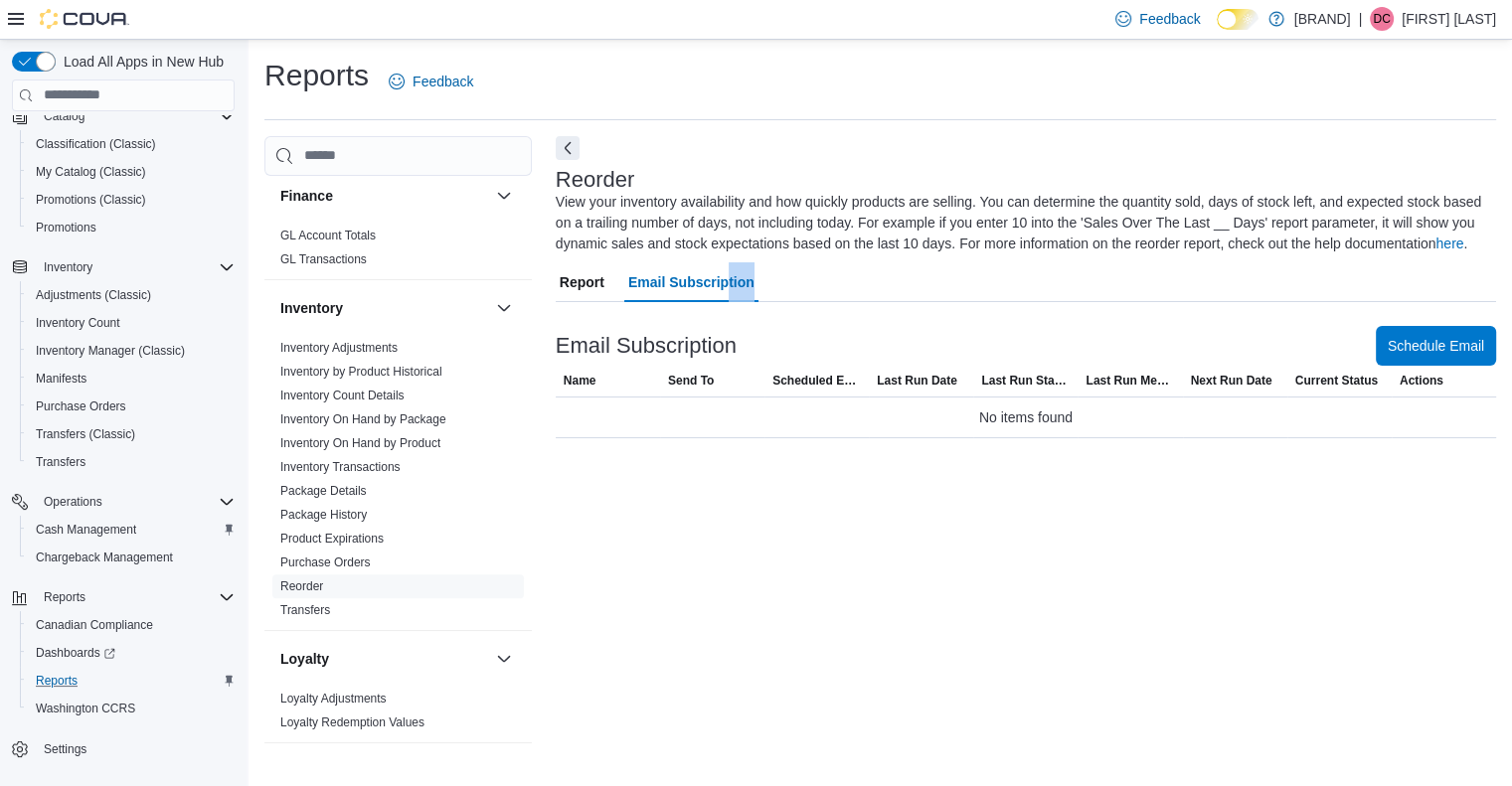 scroll, scrollTop: 0, scrollLeft: 0, axis: both 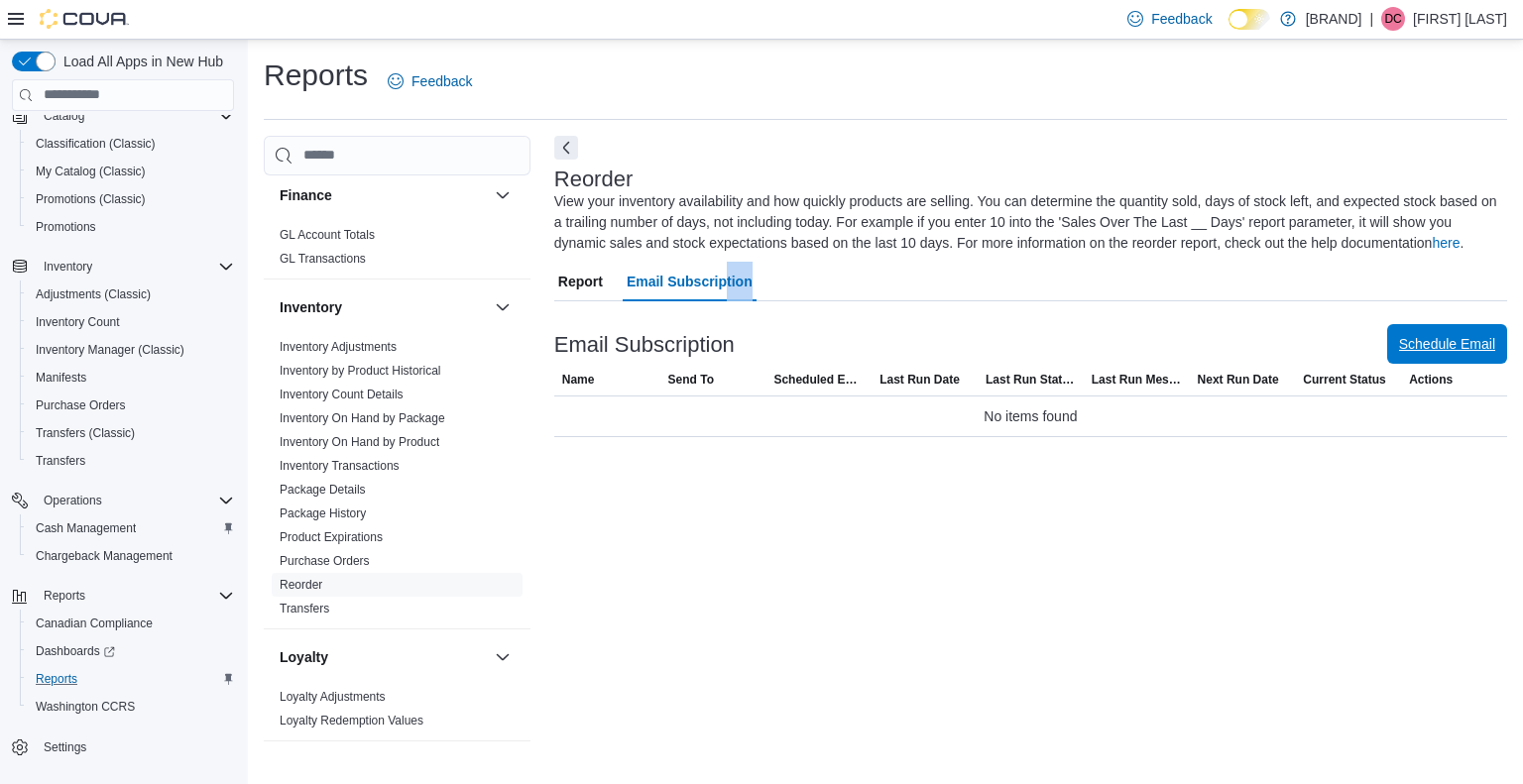 click on "Schedule Email" at bounding box center (1447, 344) 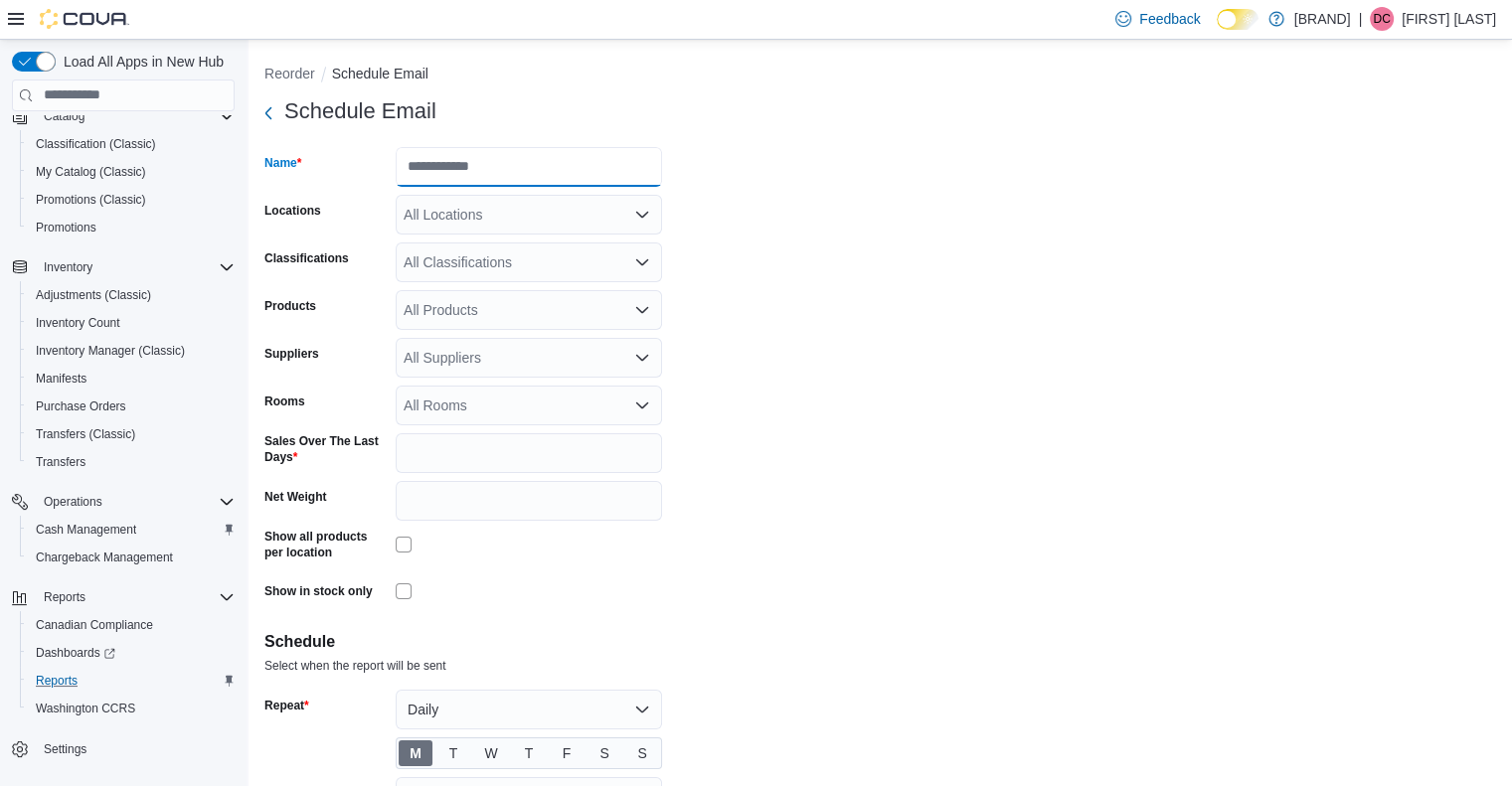 click on "Name" at bounding box center [529, 167] 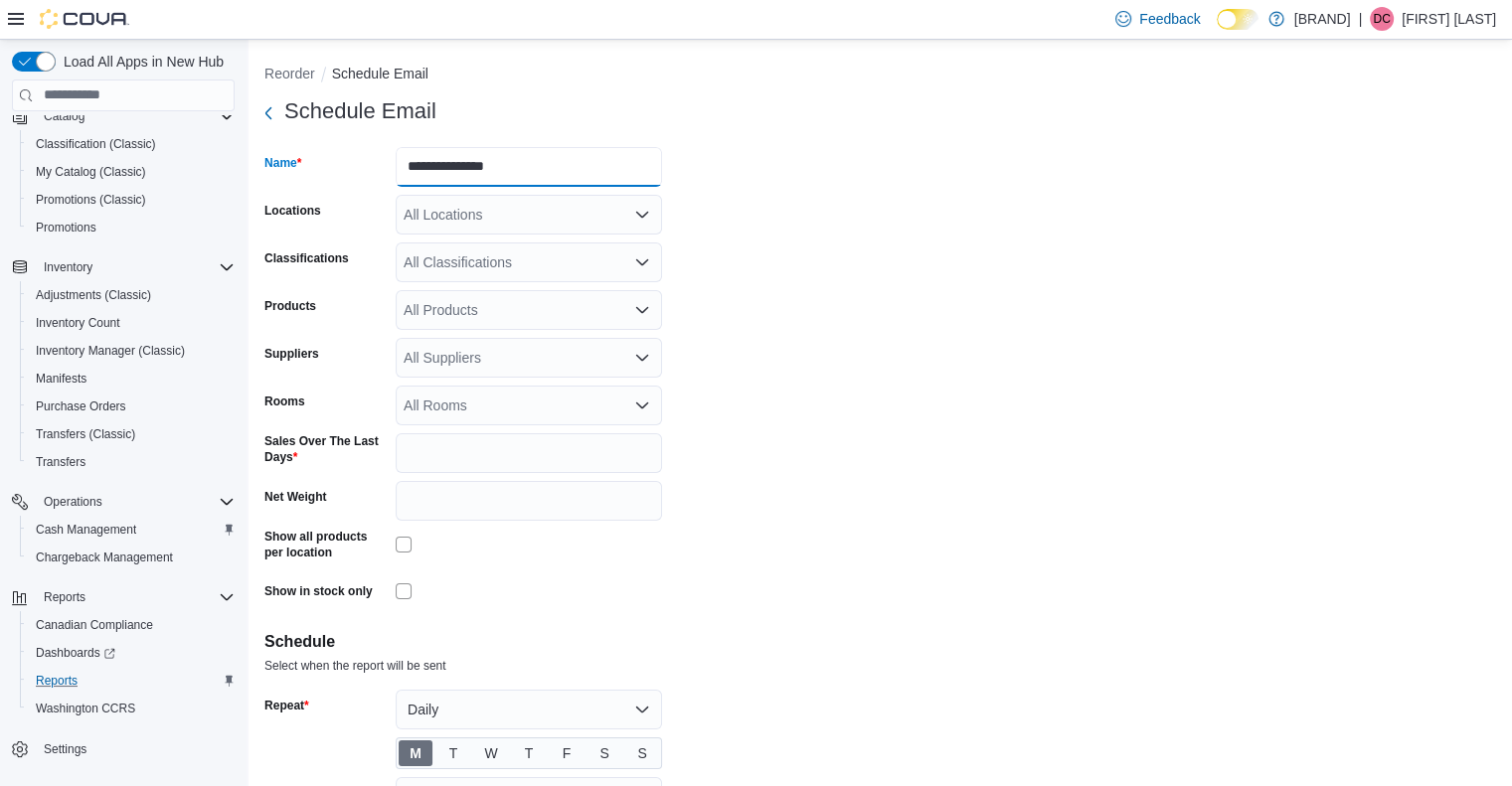 type on "**********" 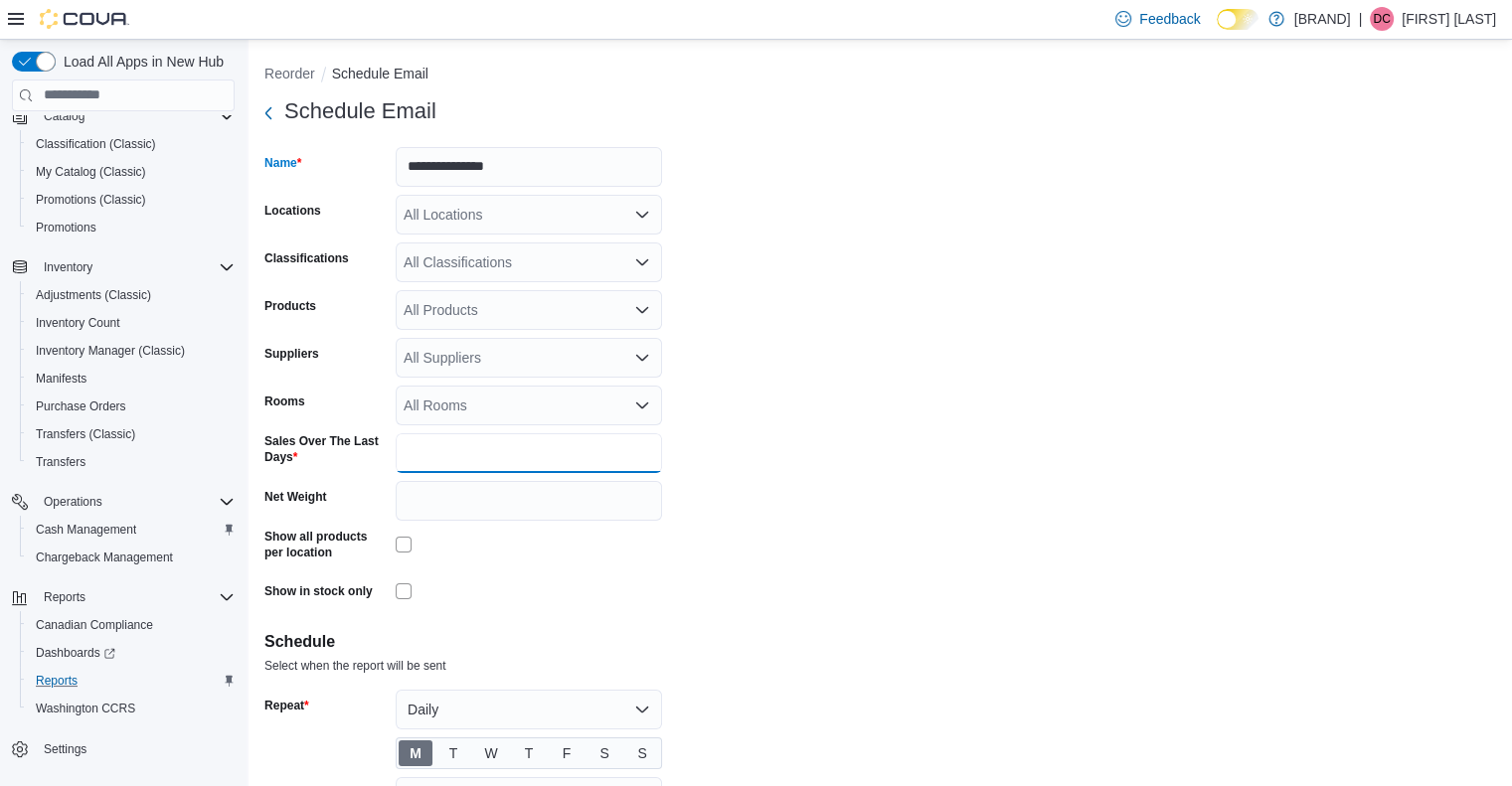 click on "*" at bounding box center (529, 453) 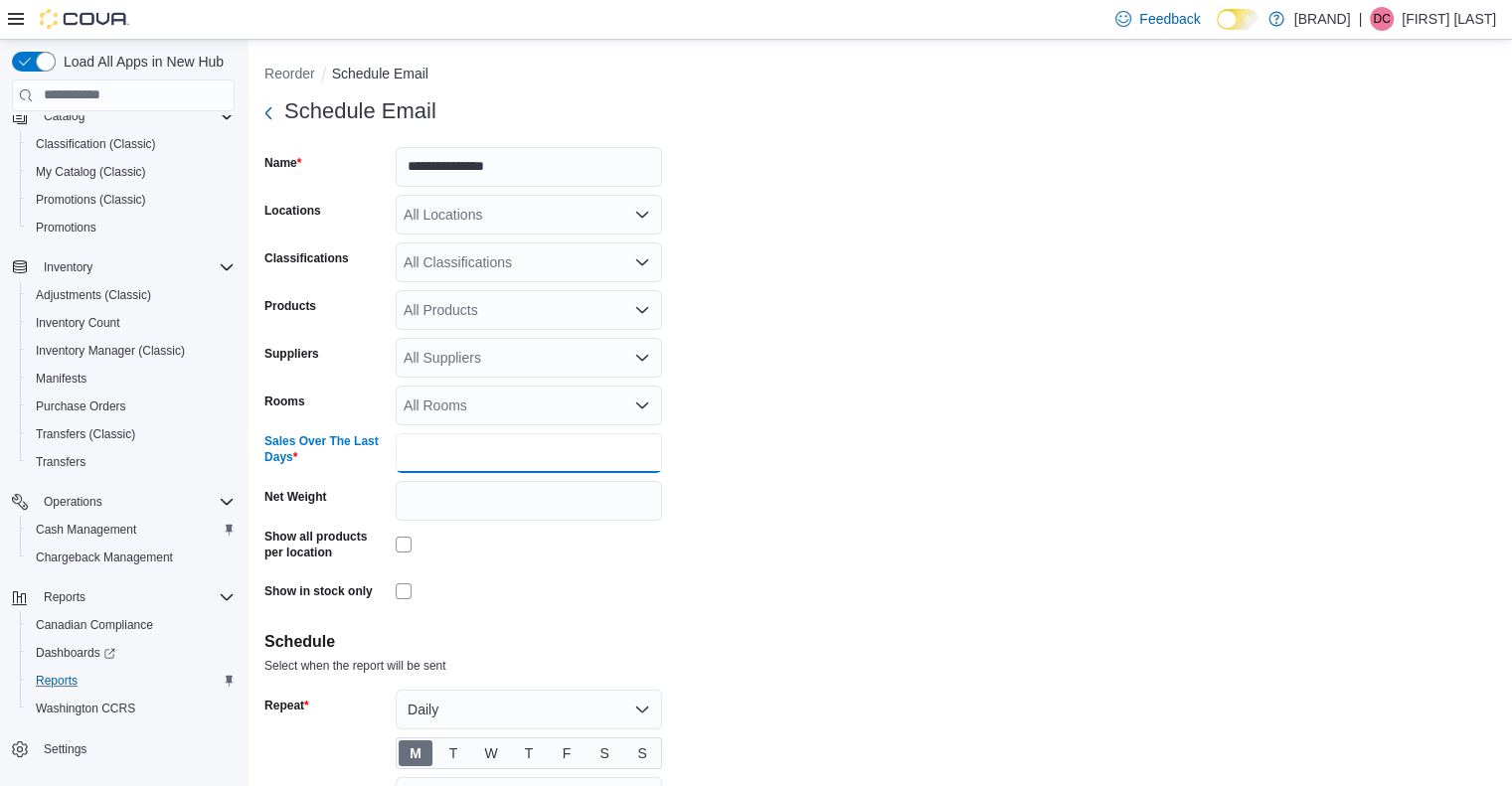 type on "**" 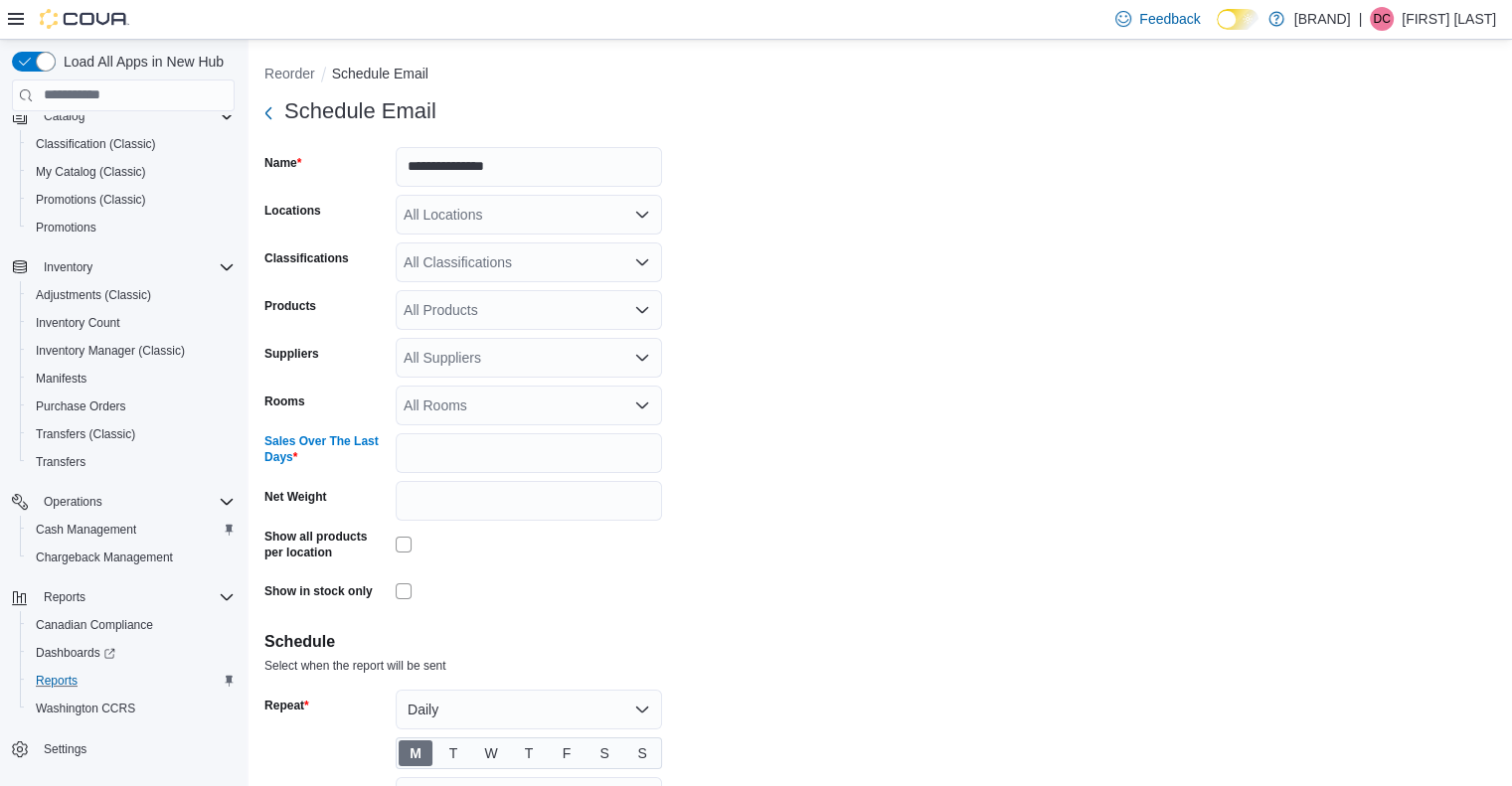 click on "**********" at bounding box center (880, 581) 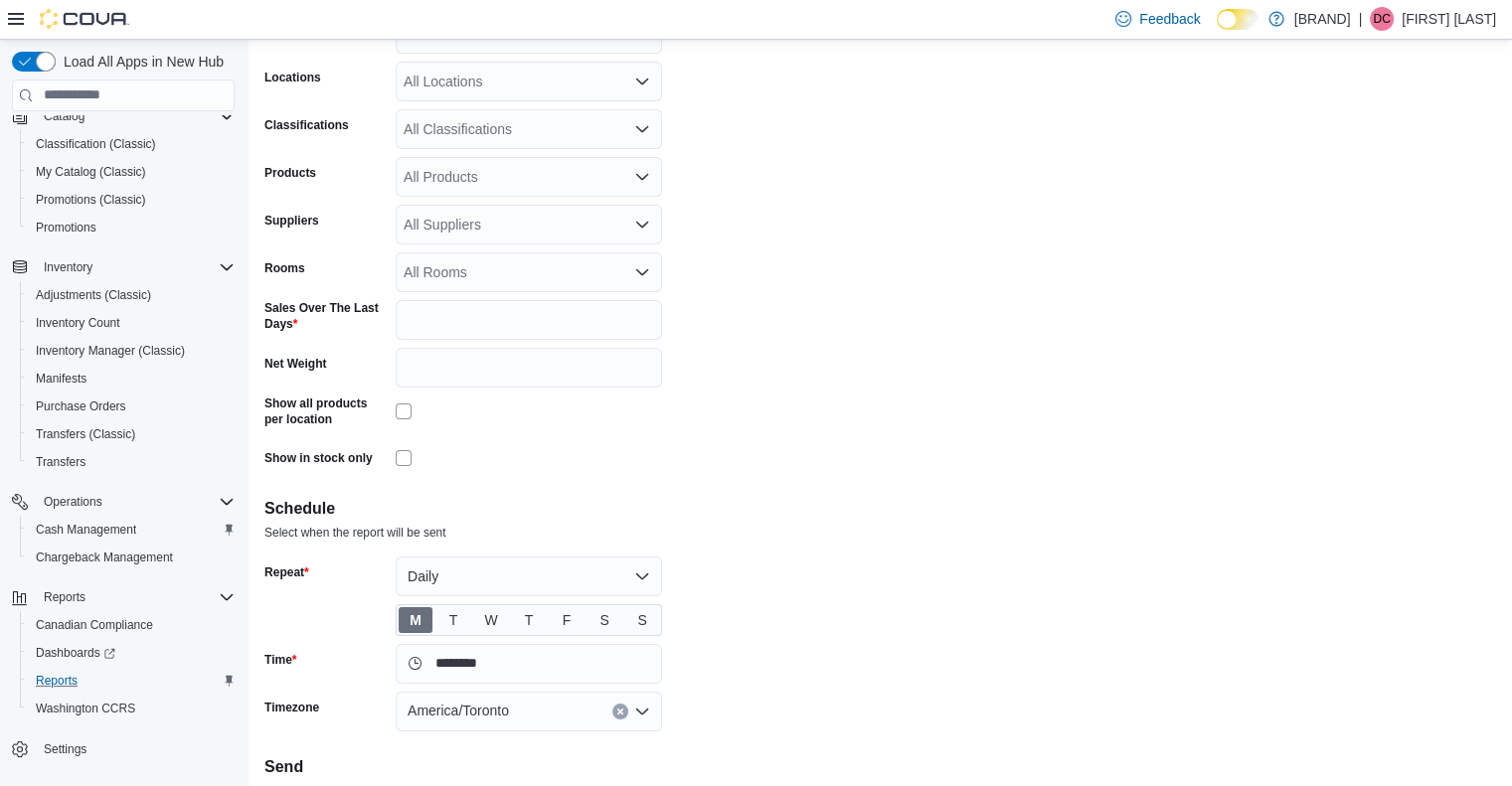 scroll, scrollTop: 134, scrollLeft: 0, axis: vertical 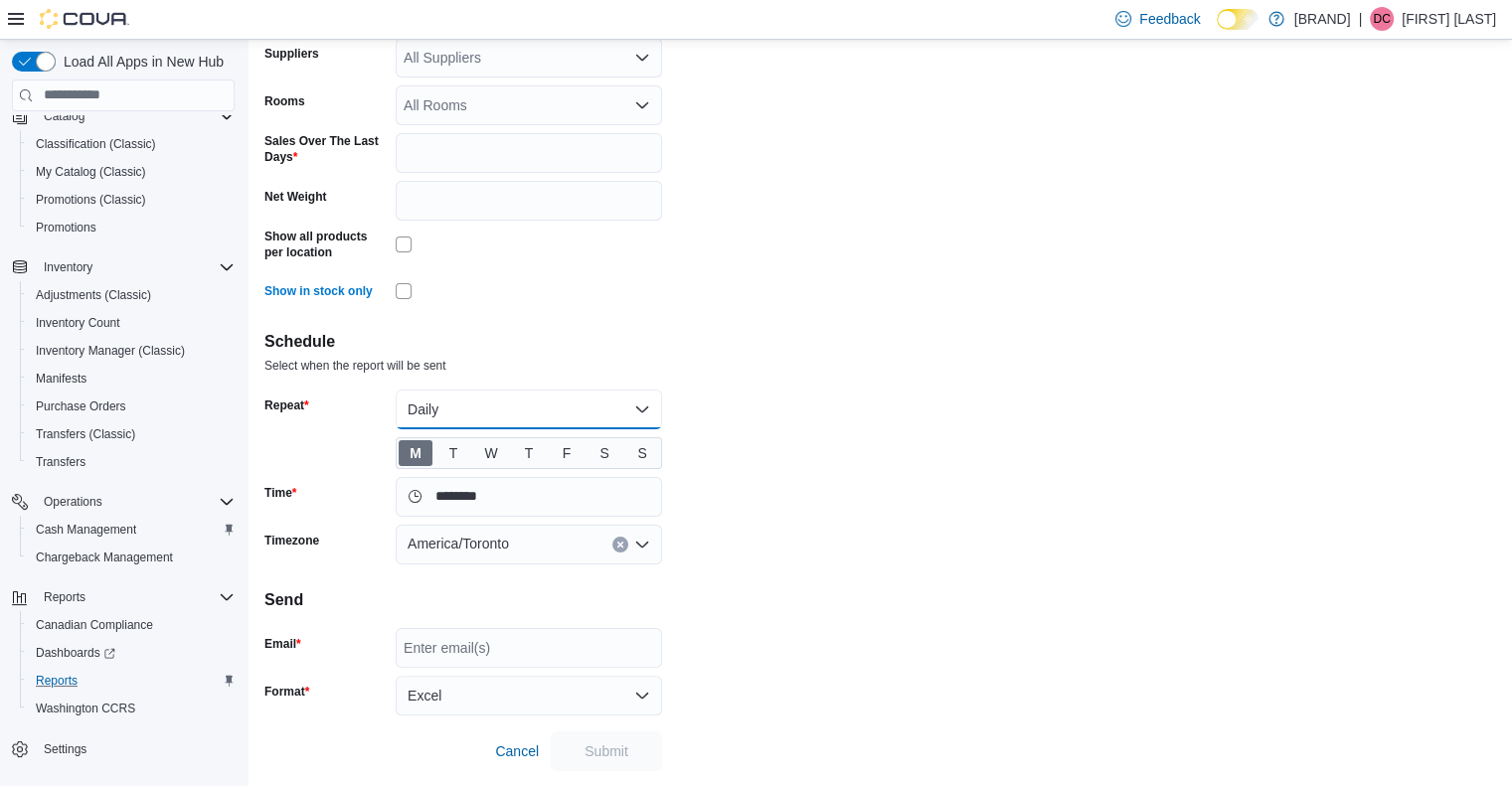 click on "Daily" at bounding box center (529, 409) 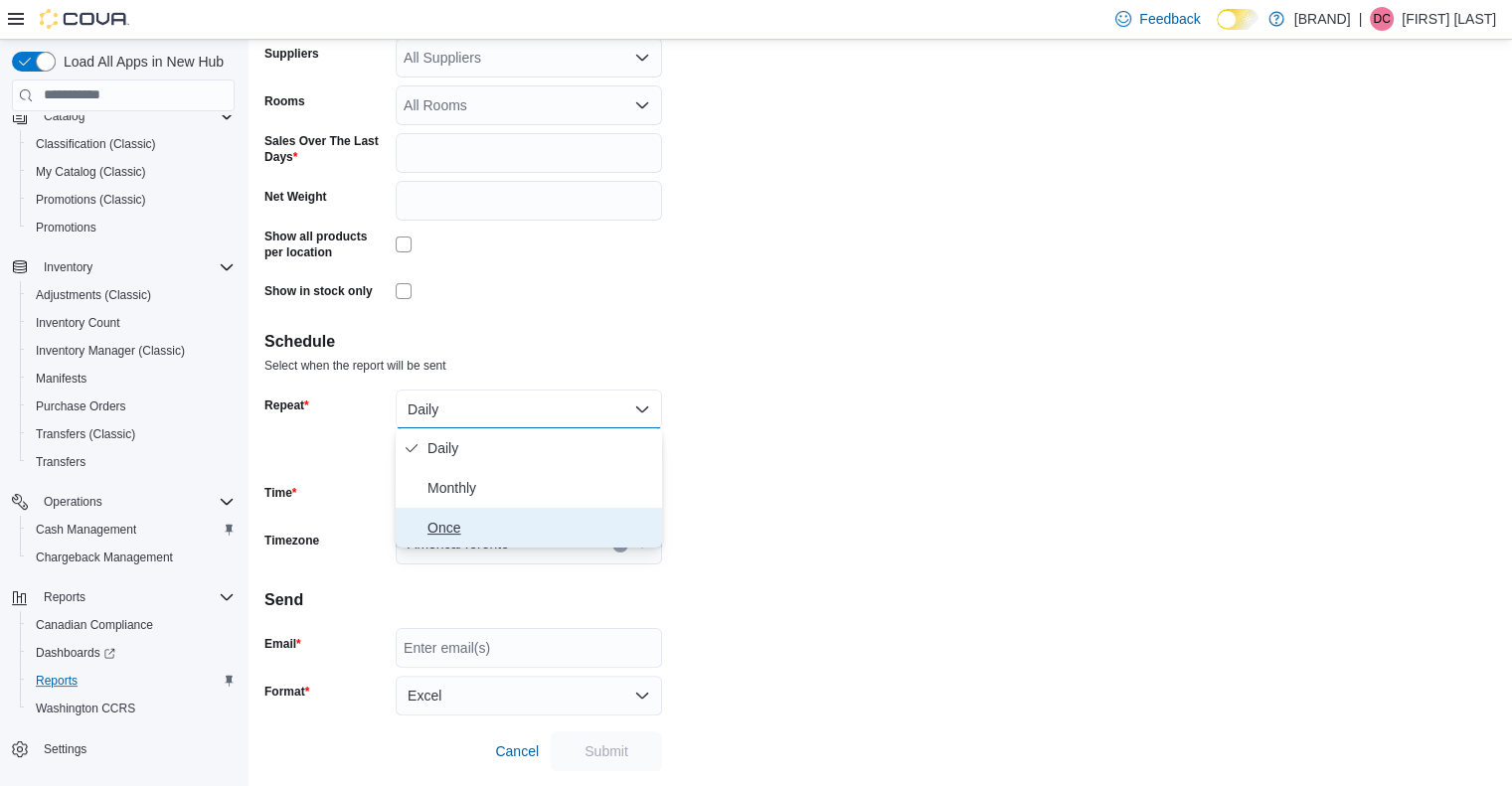 click on "Once" at bounding box center [541, 528] 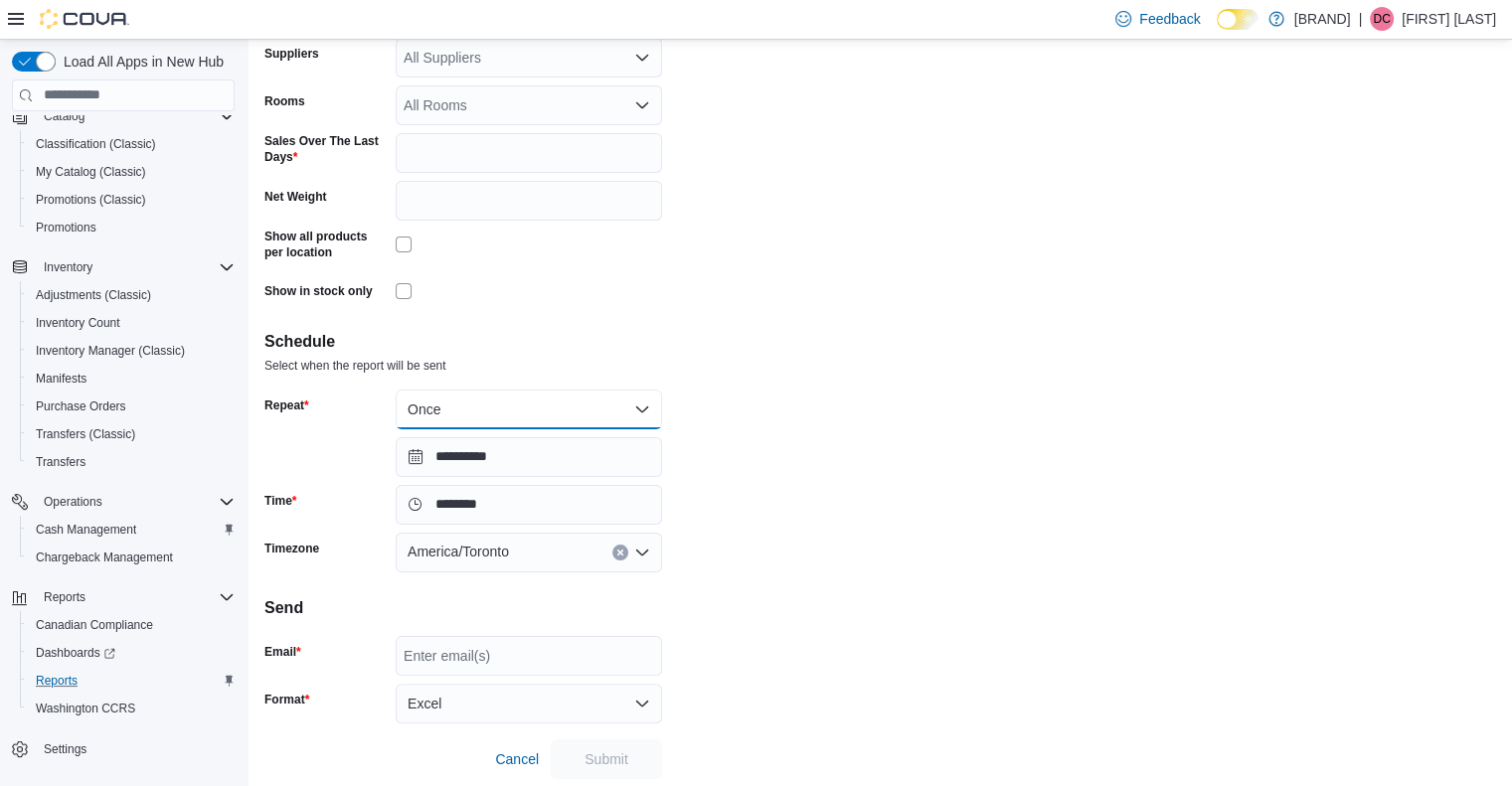 click on "Once" at bounding box center [529, 409] 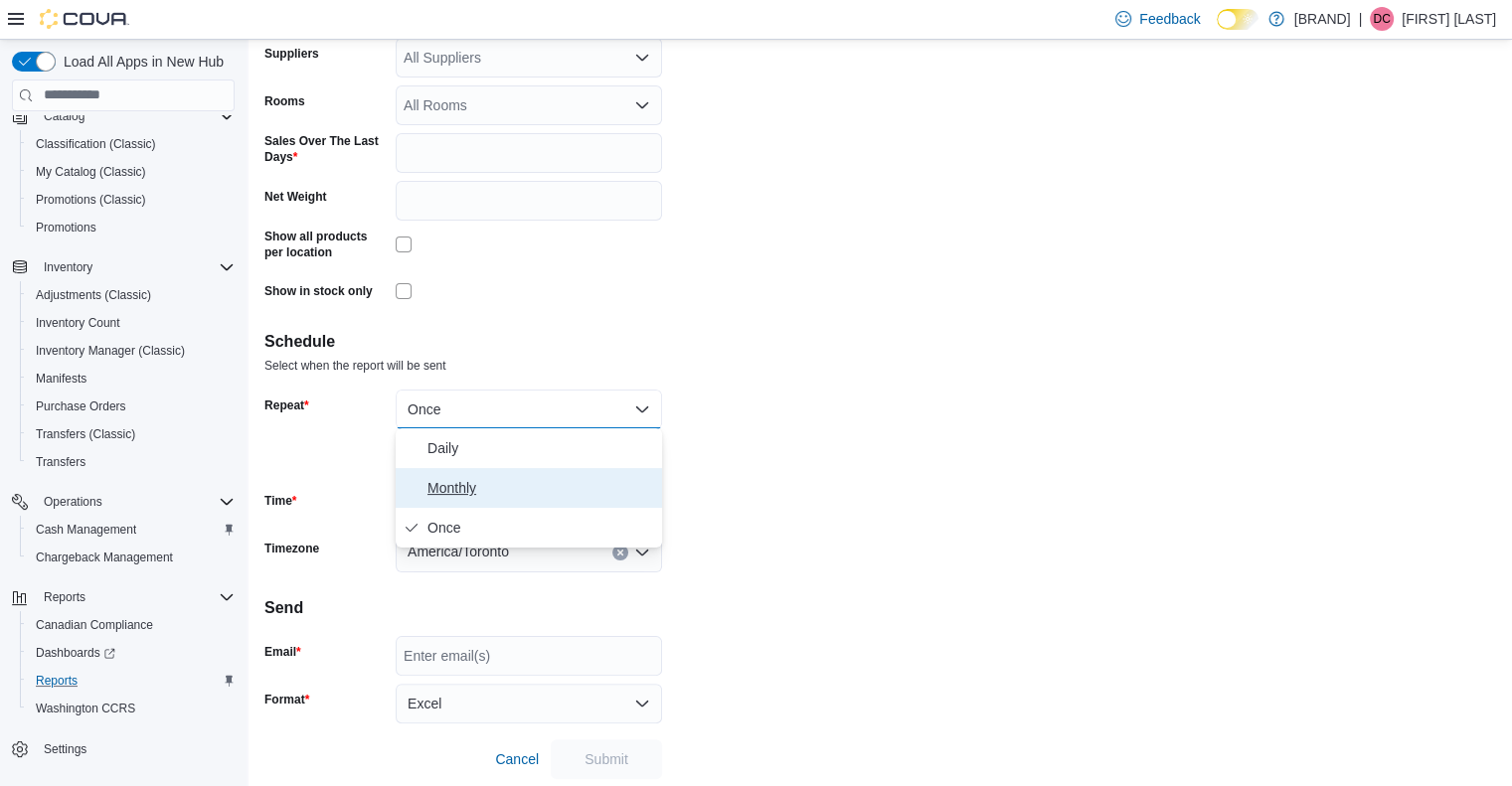 click on "Monthly" at bounding box center [541, 488] 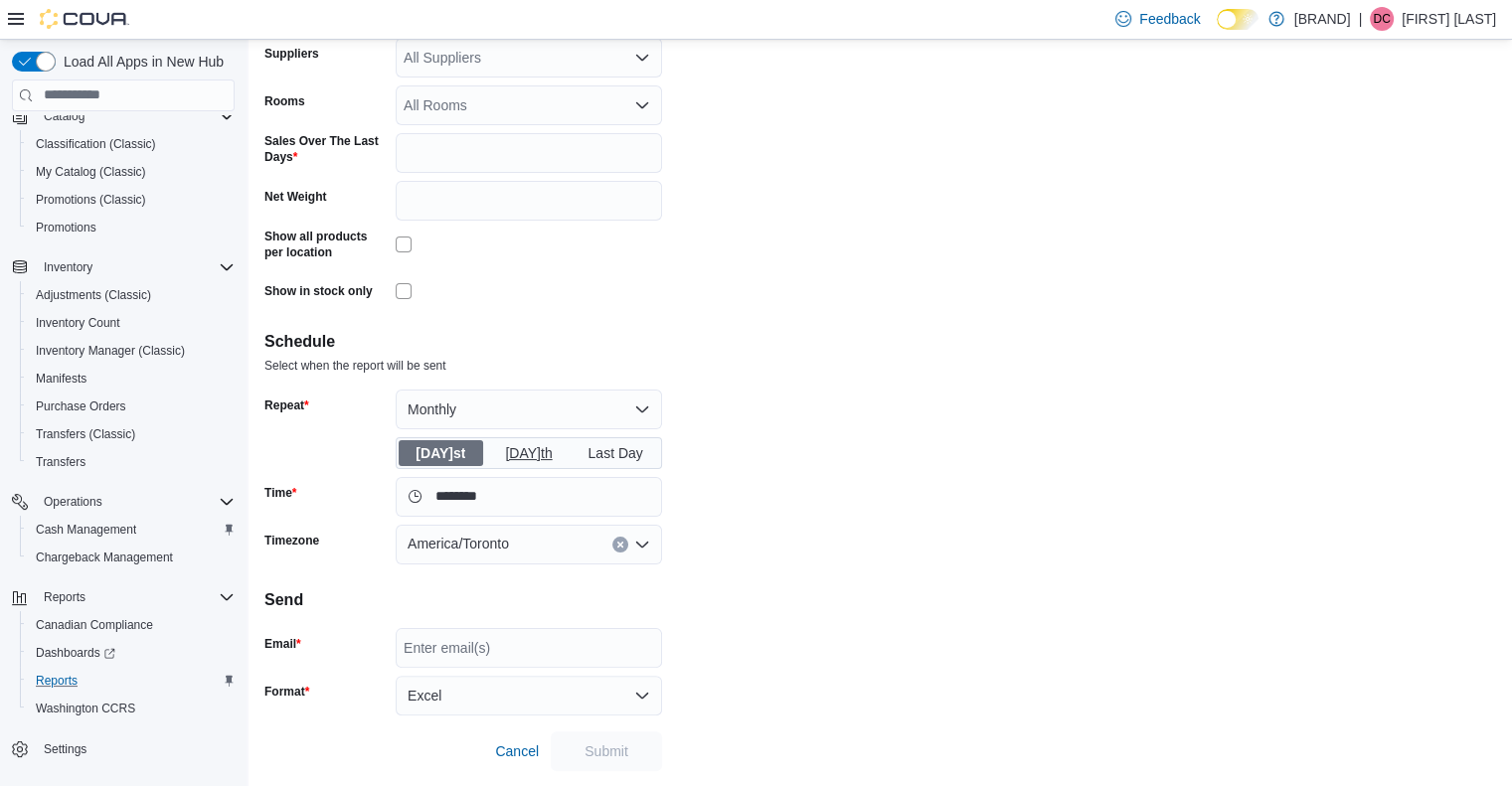 click on "[DAY]th" at bounding box center (528, 453) 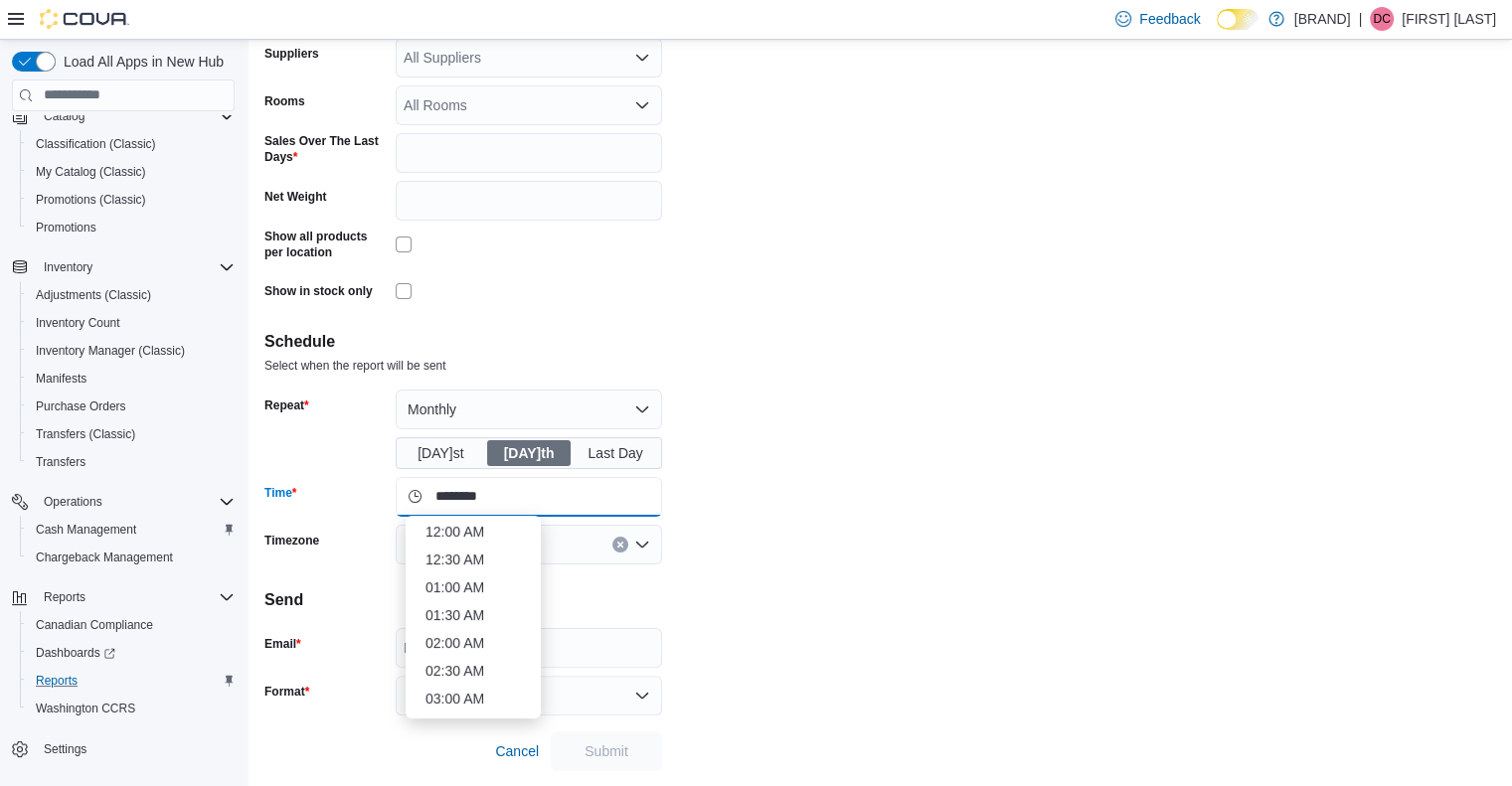 click on "********" at bounding box center [529, 497] 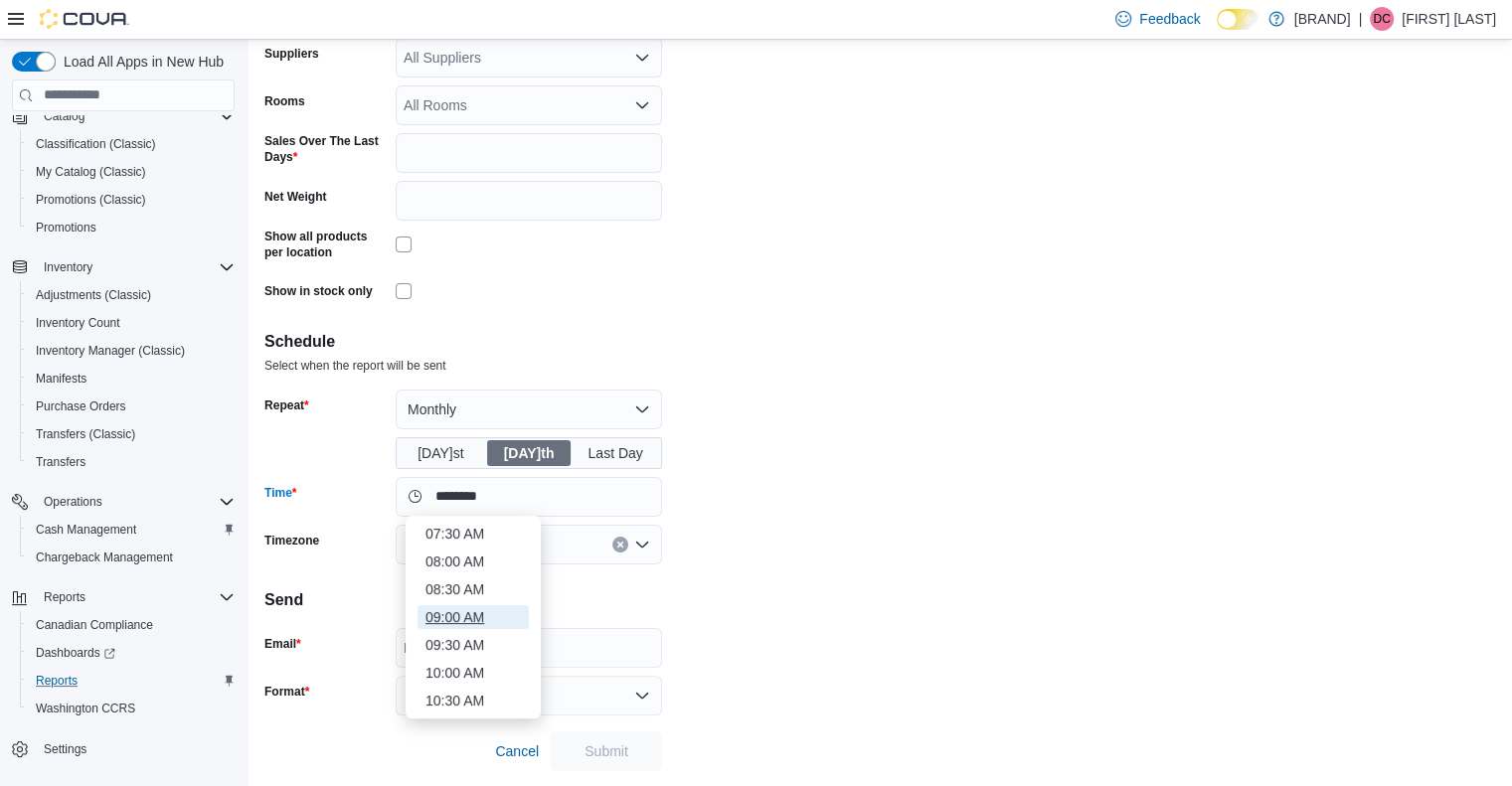 click on "09:00 AM" at bounding box center [473, 617] 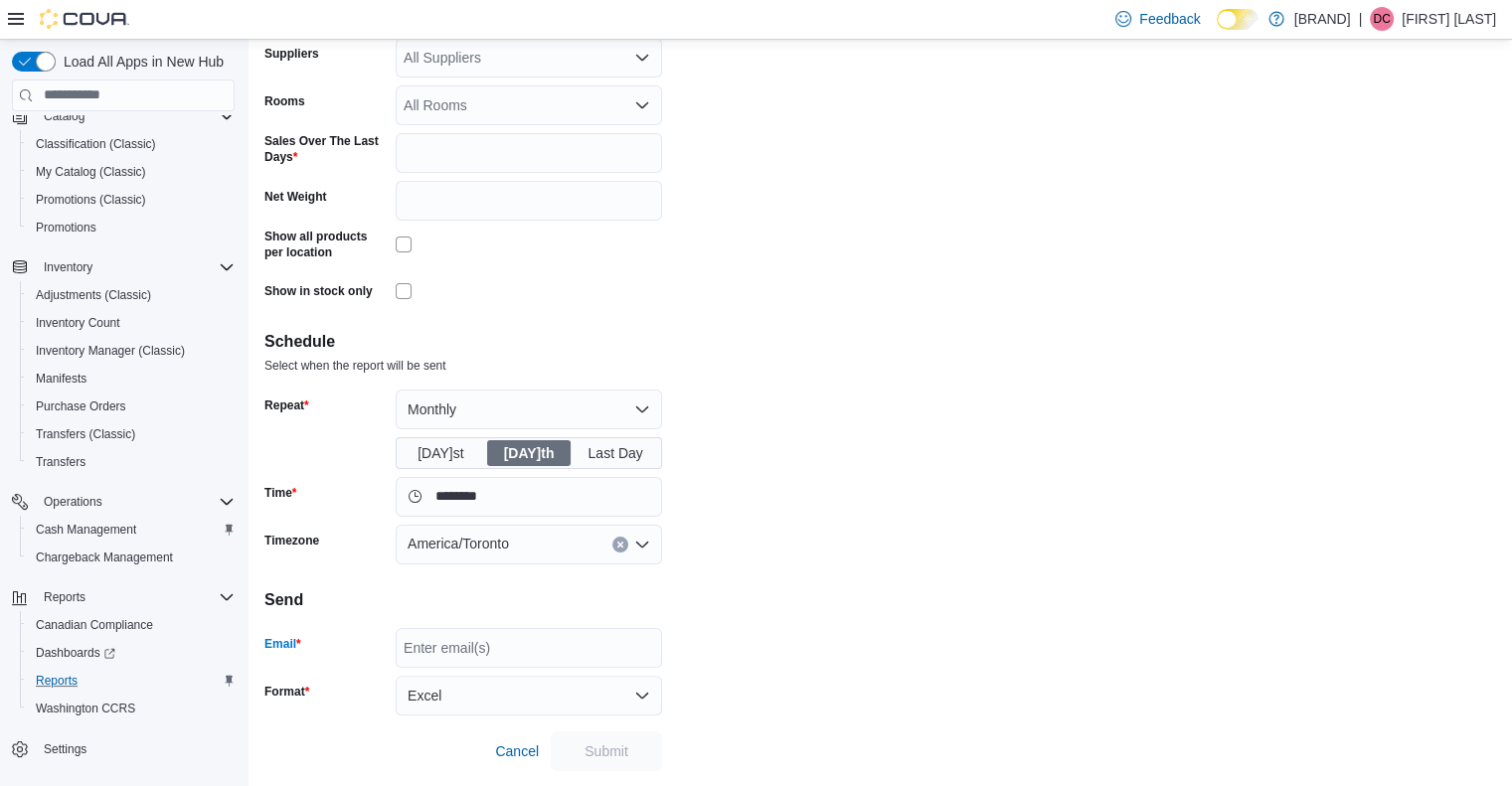 click on "Enter email(s)" at bounding box center [529, 648] 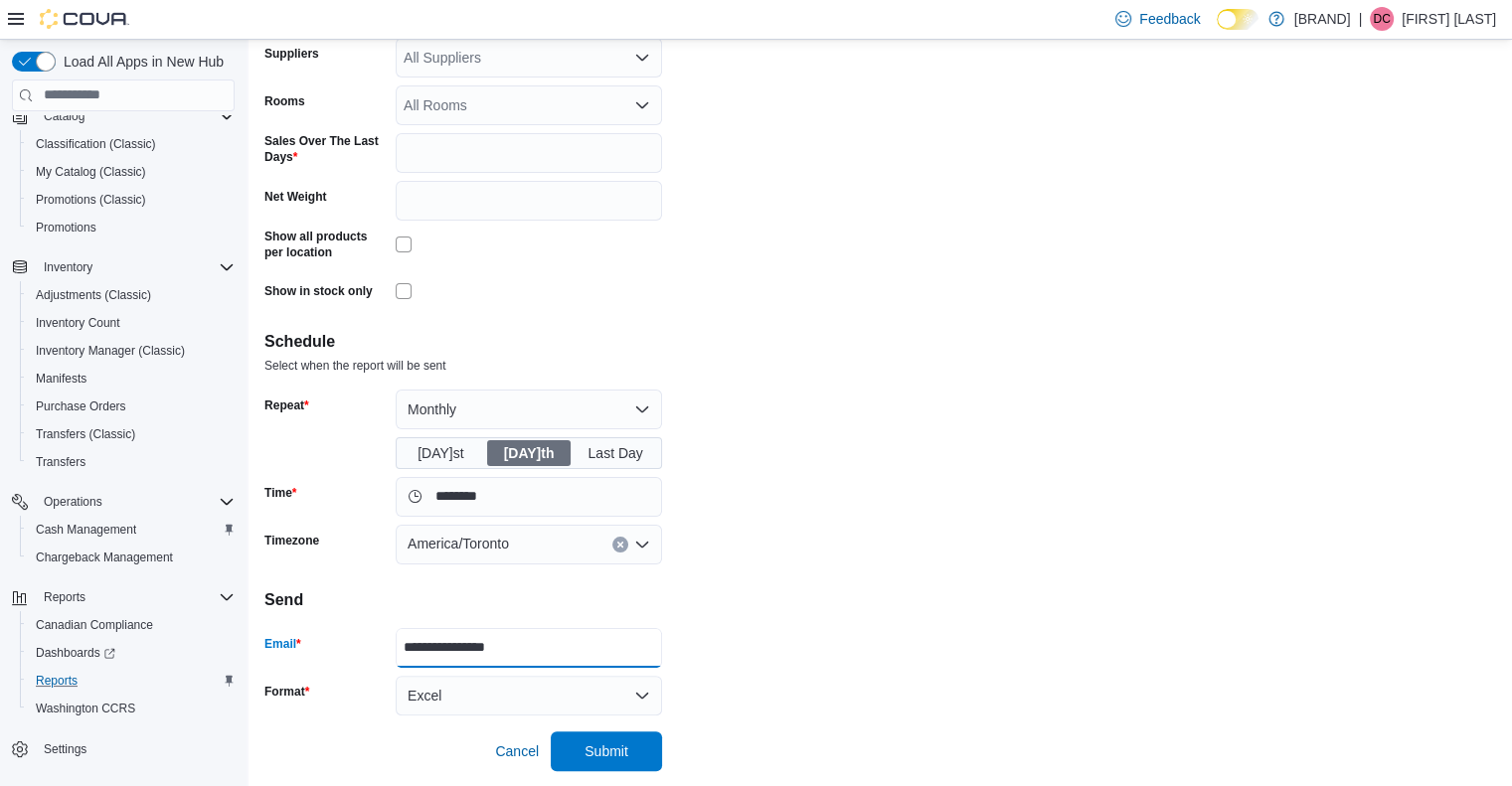 type on "**********" 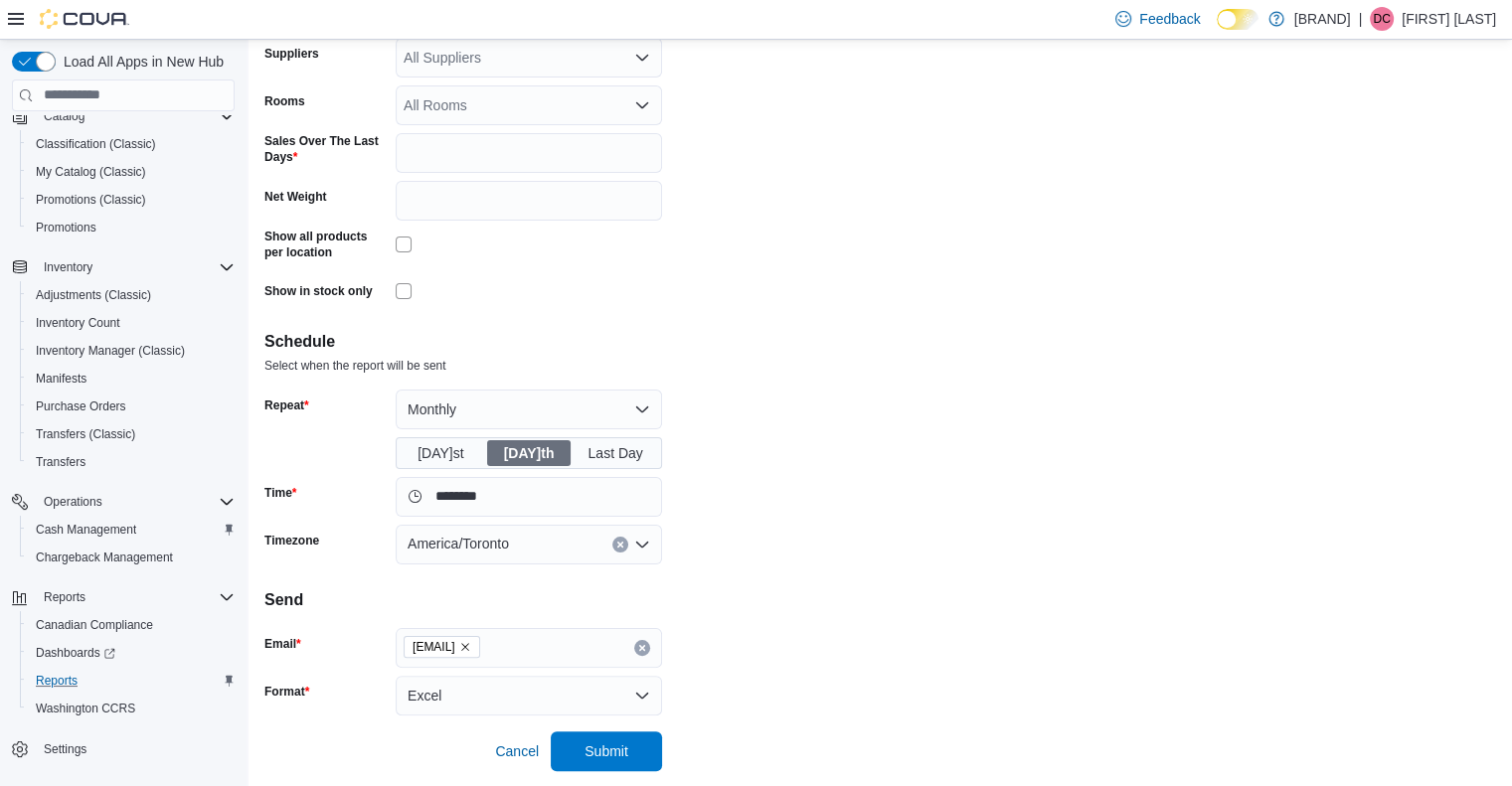 click on "**********" at bounding box center (880, 281) 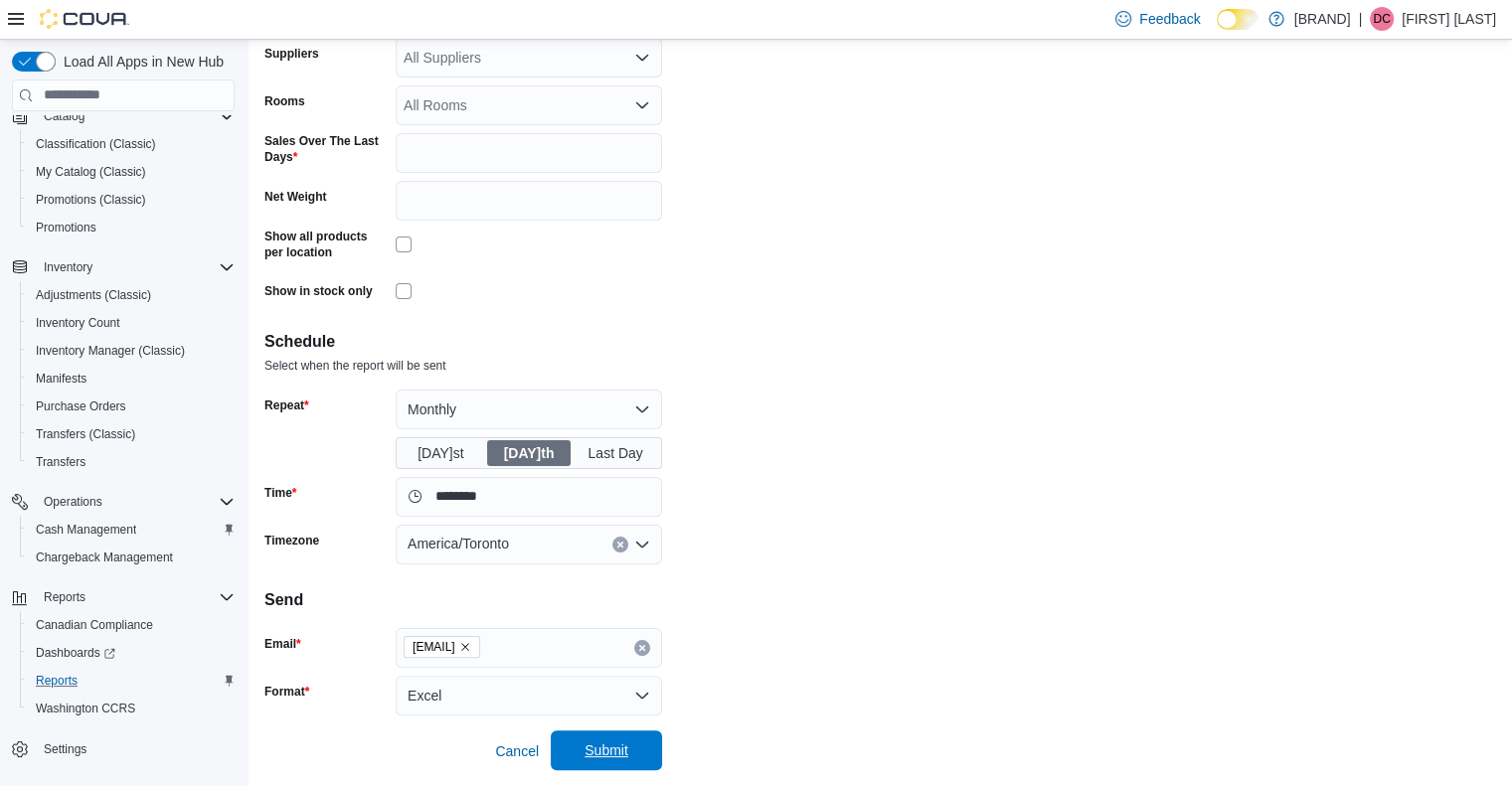 click on "Submit" at bounding box center [606, 750] 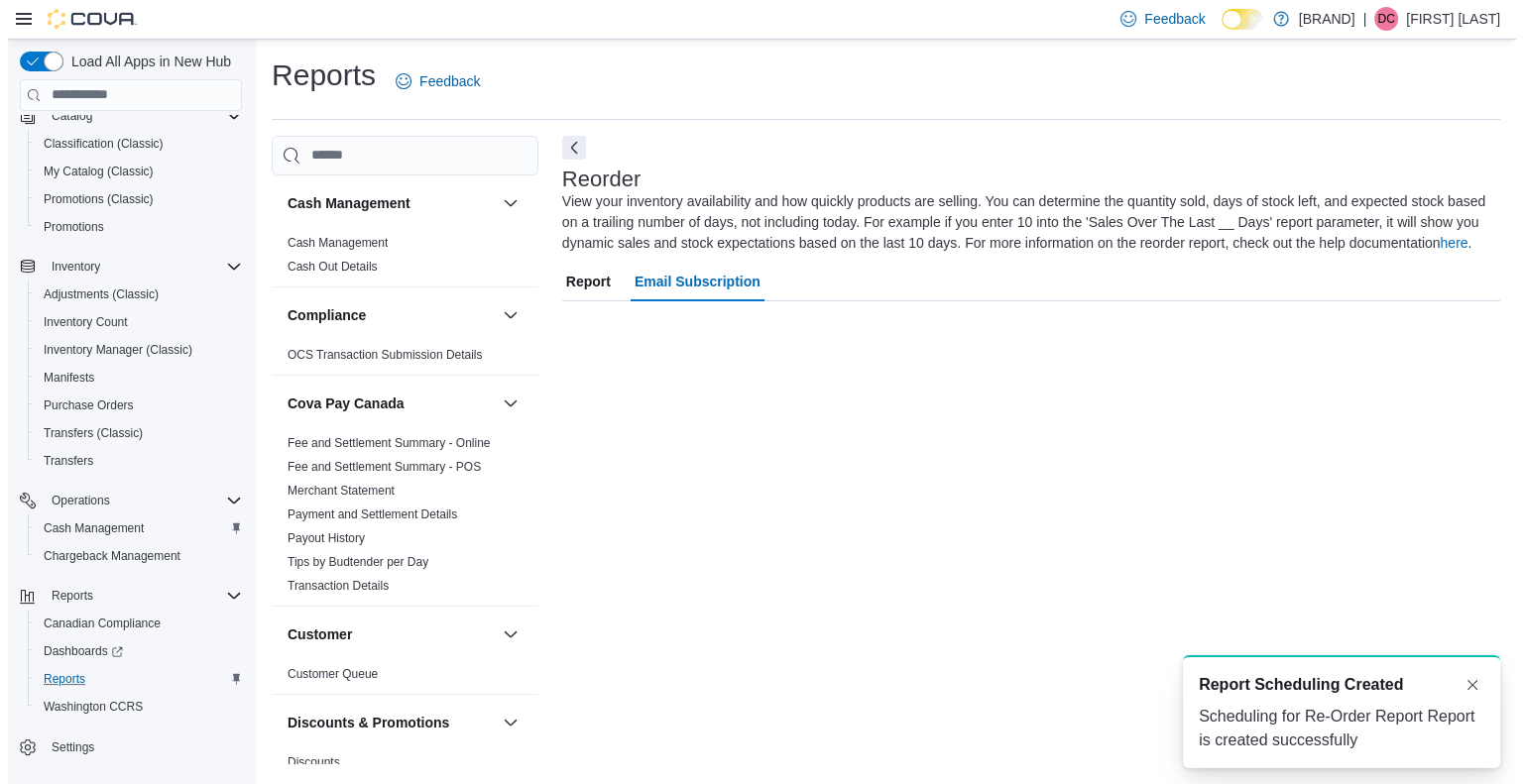 scroll, scrollTop: 0, scrollLeft: 0, axis: both 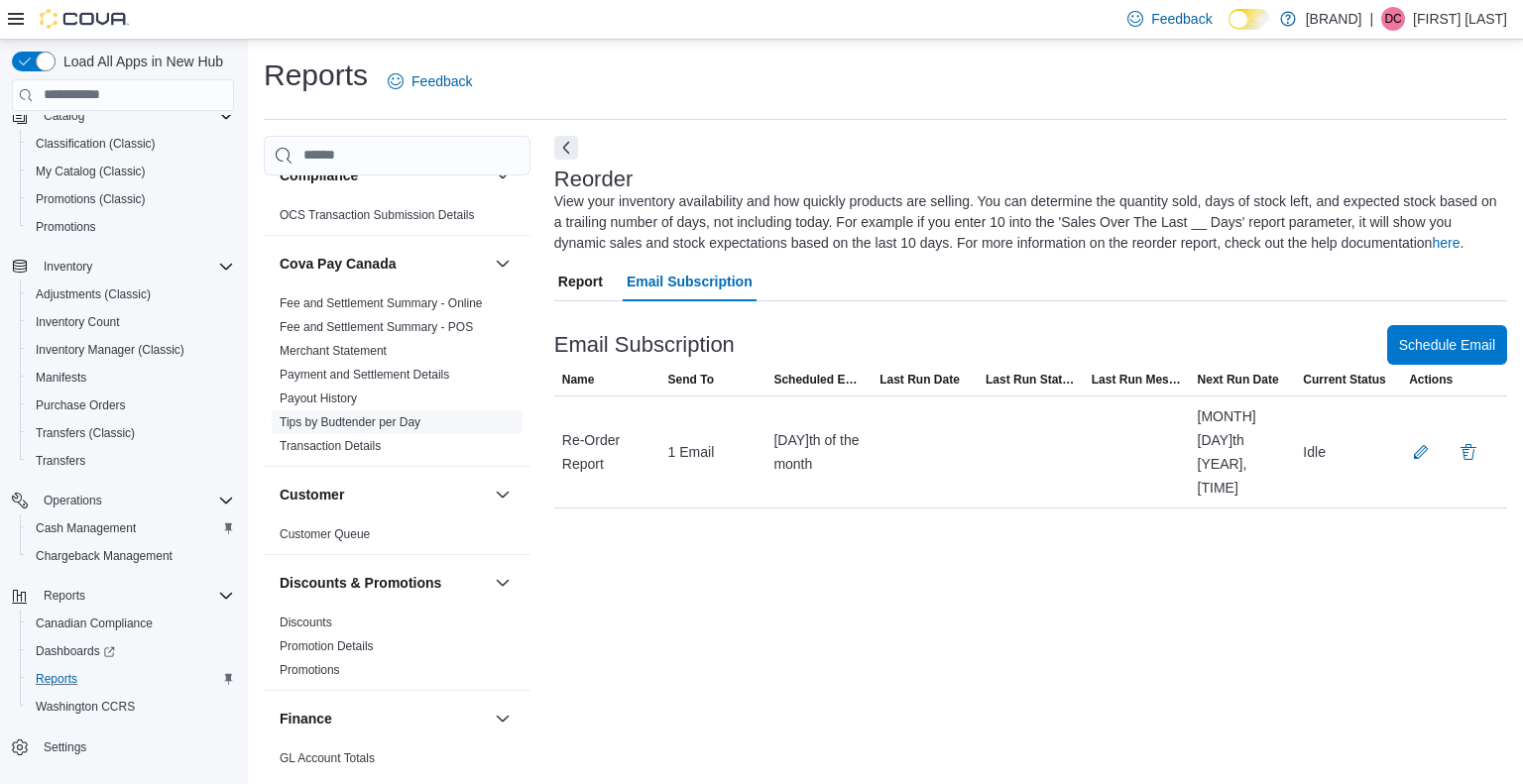 click on "Tips by Budtender per Day" at bounding box center [350, 422] 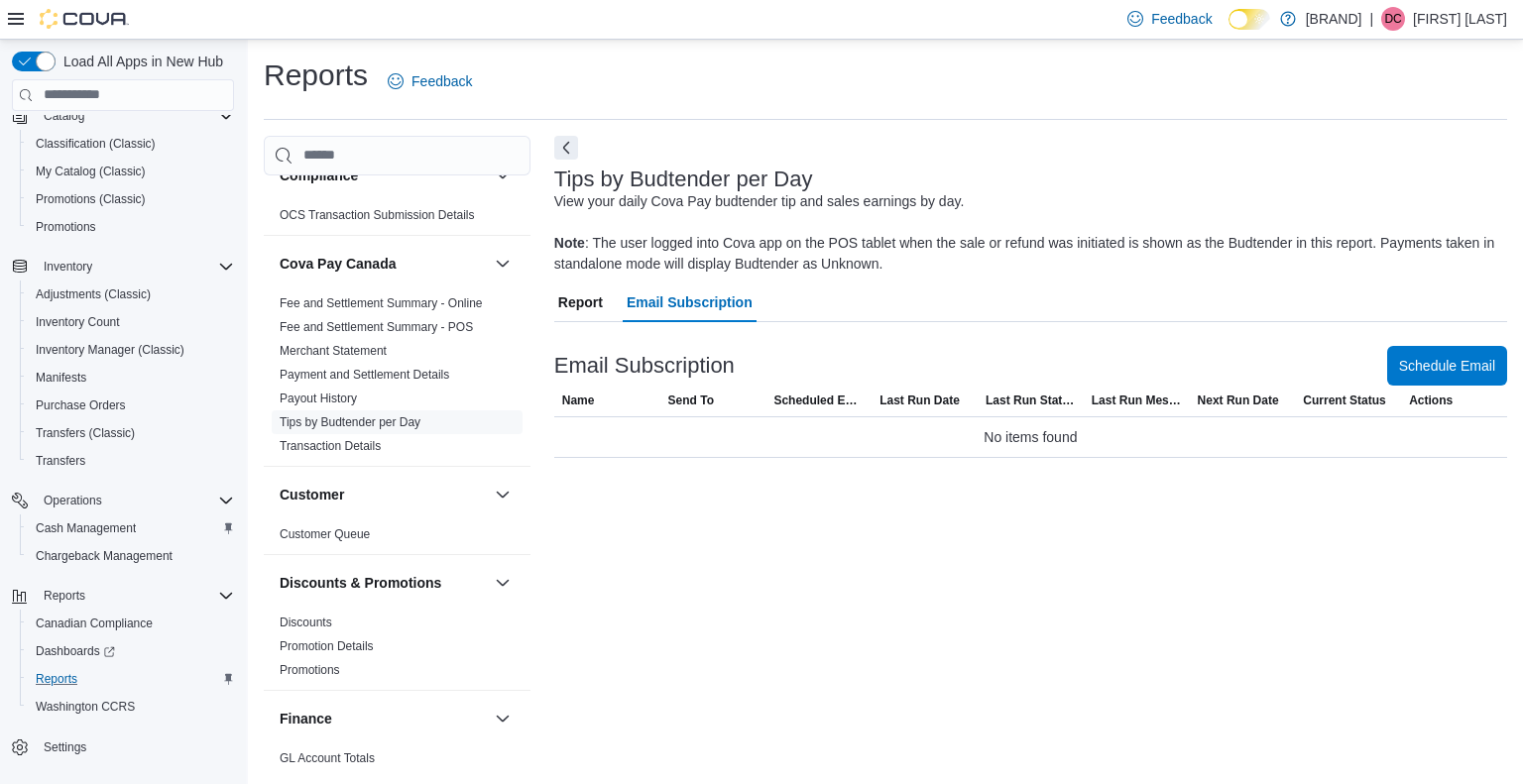 click on "Report" at bounding box center [580, 302] 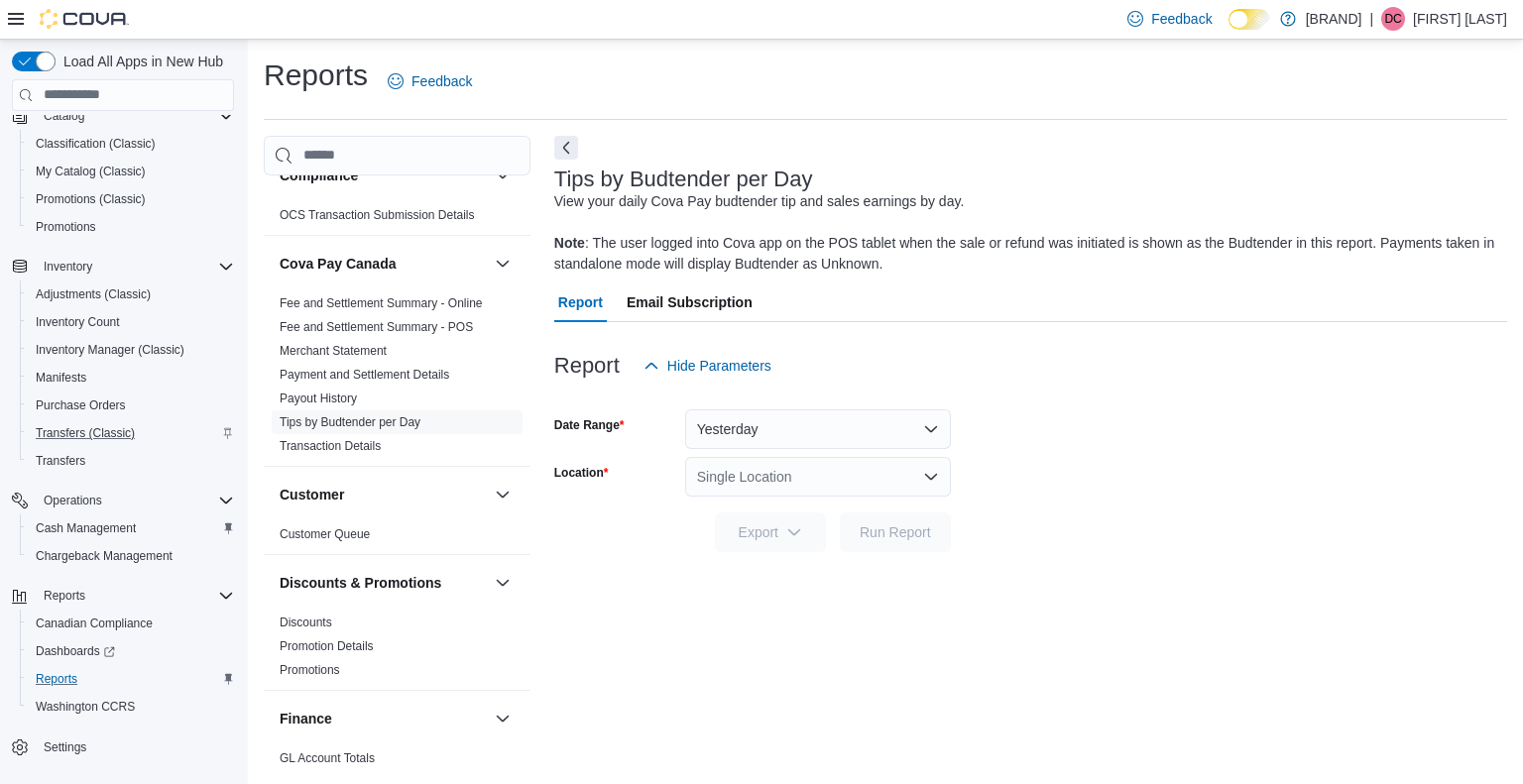 scroll, scrollTop: 0, scrollLeft: 0, axis: both 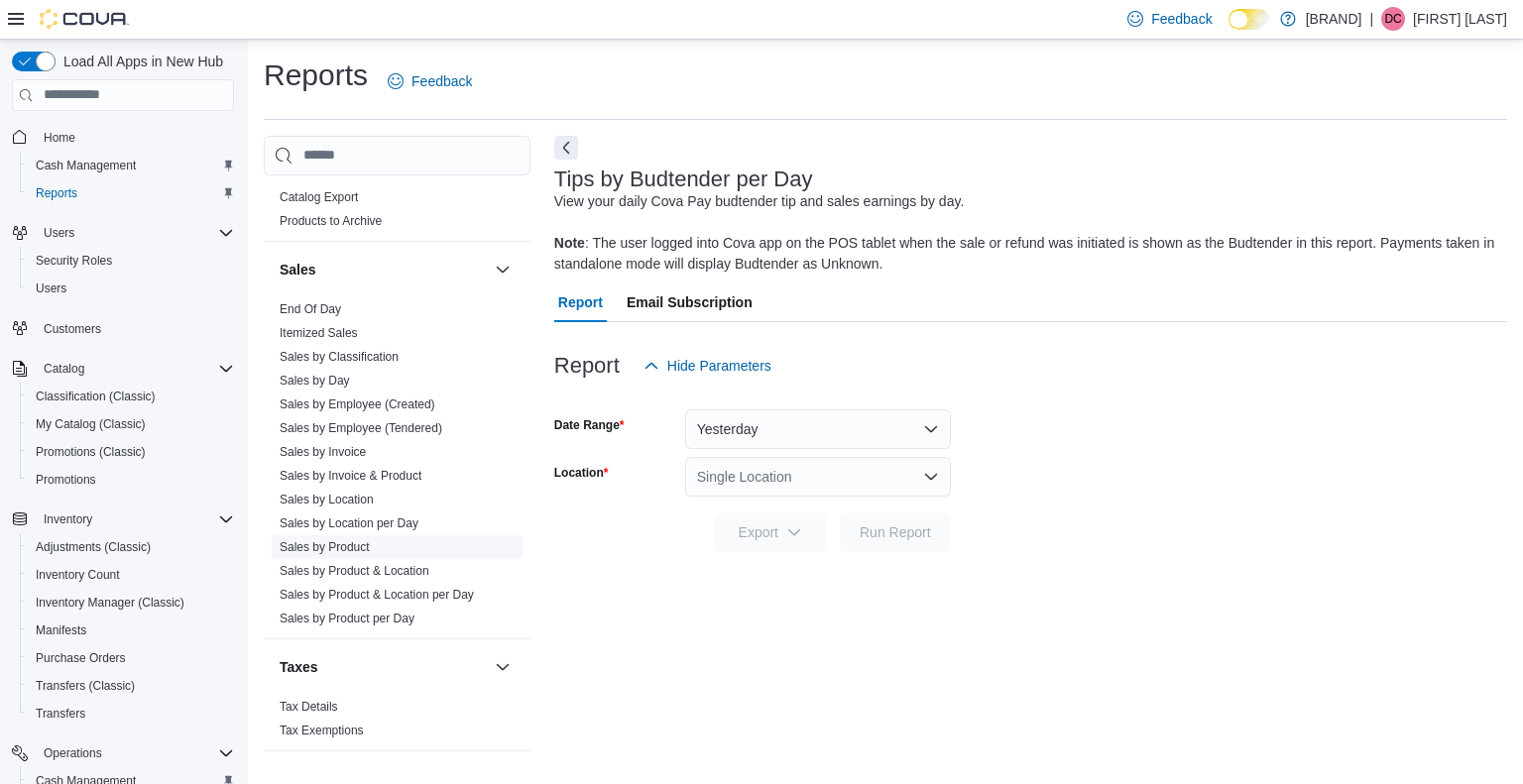 click on "Sales by Product" at bounding box center [324, 547] 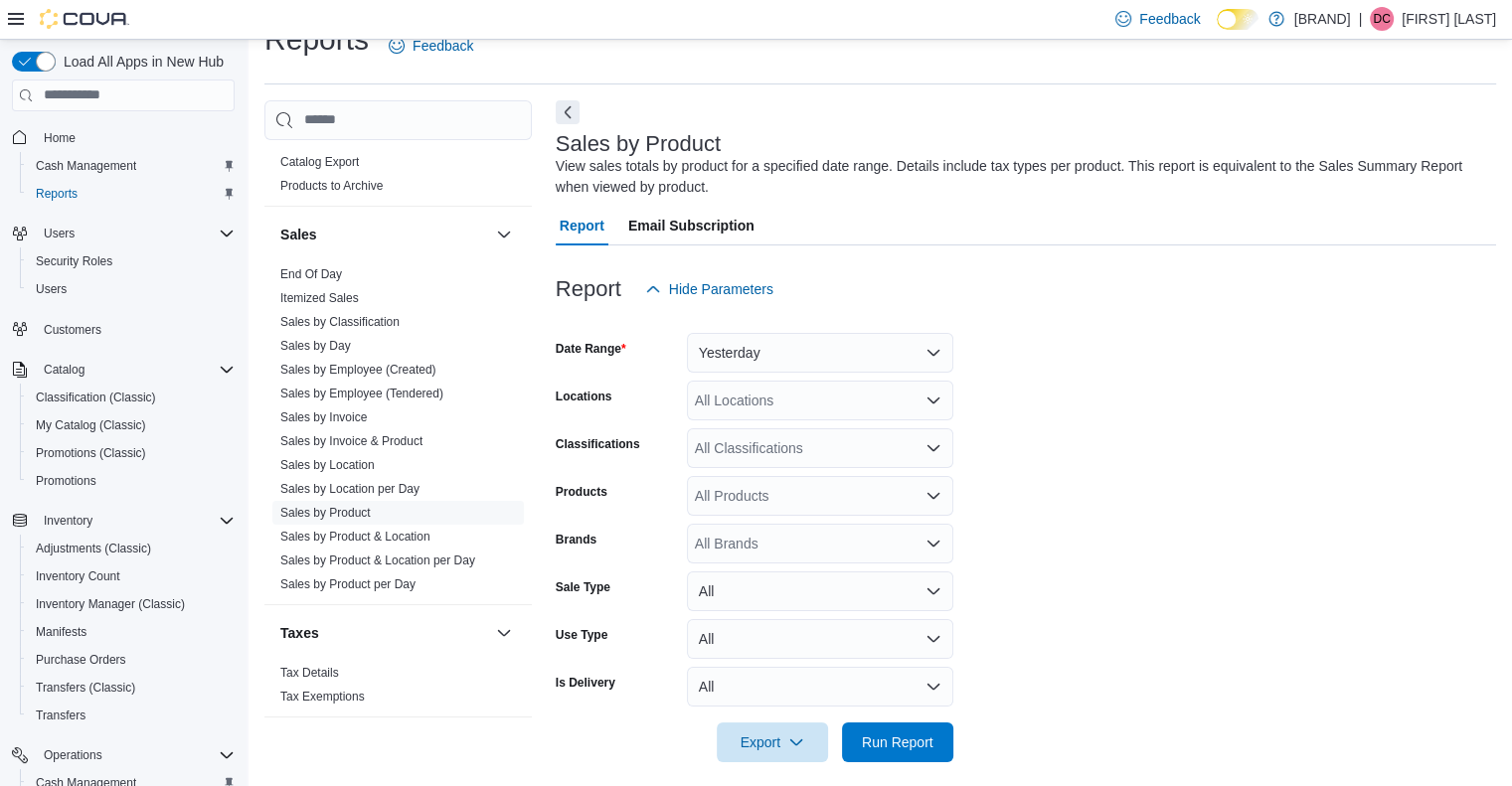 scroll, scrollTop: 51, scrollLeft: 0, axis: vertical 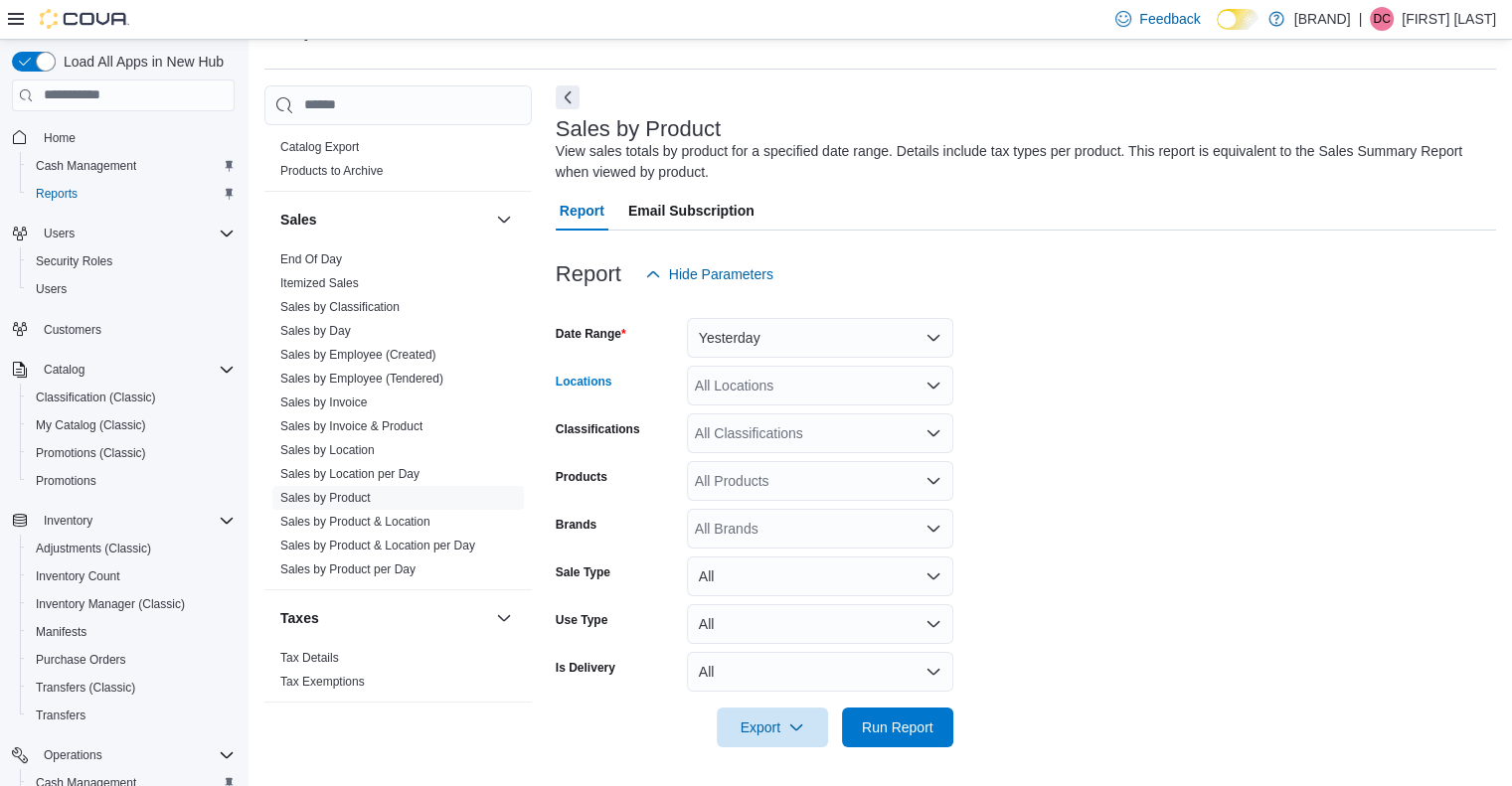 click on "All Locations" at bounding box center [820, 386] 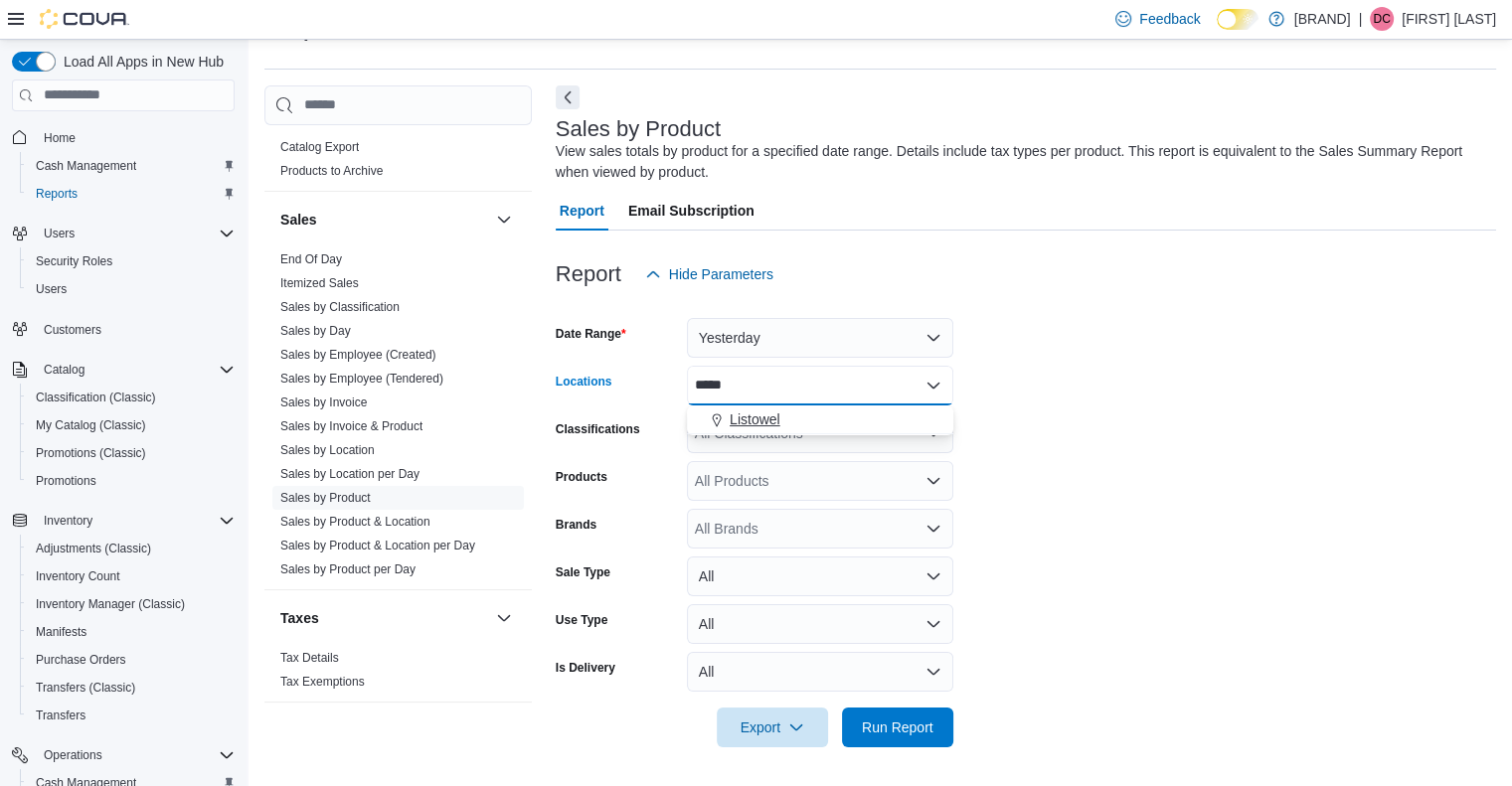 type on "*****" 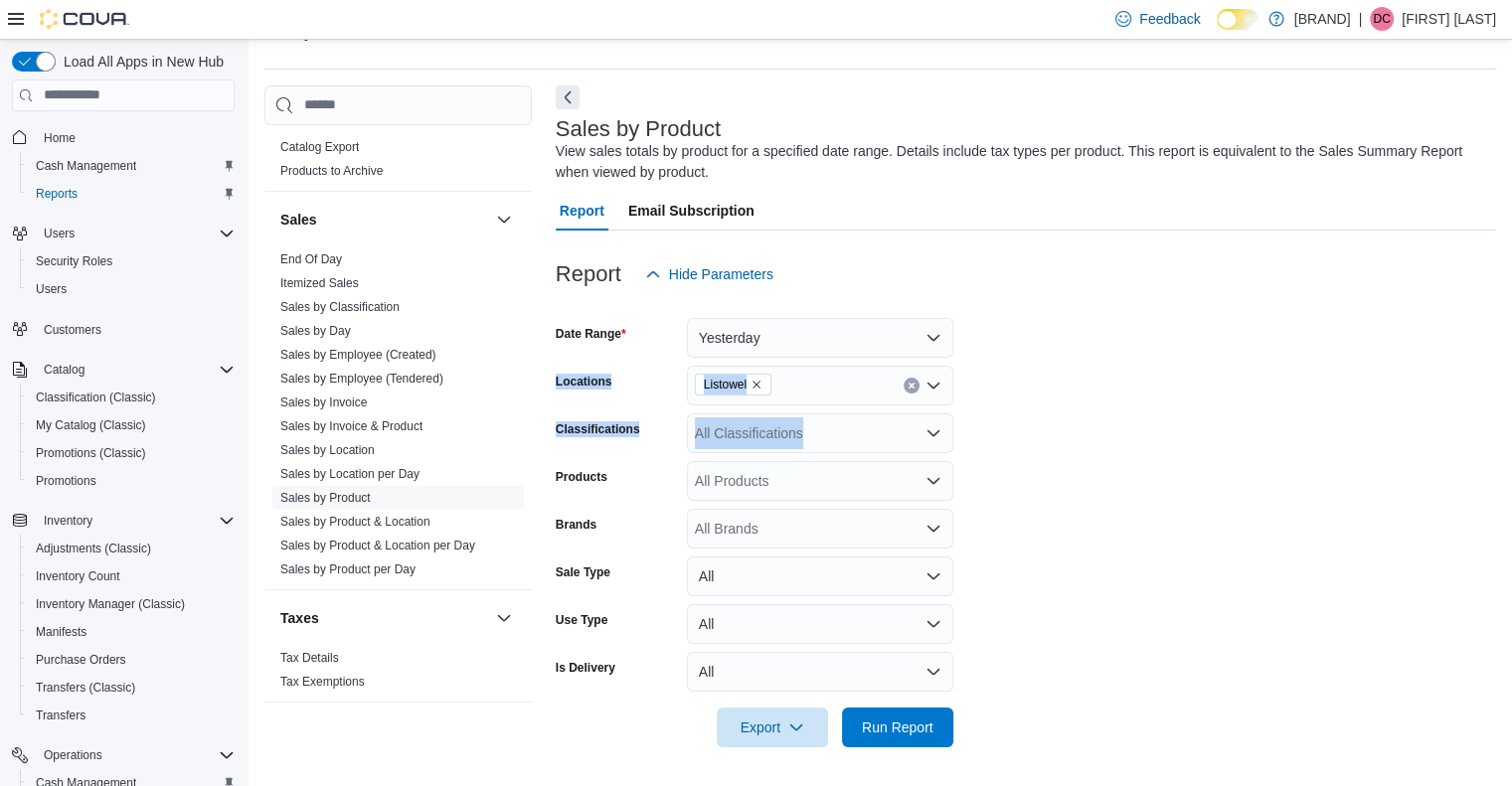 drag, startPoint x: 1020, startPoint y: 408, endPoint x: 911, endPoint y: 339, distance: 129.00388 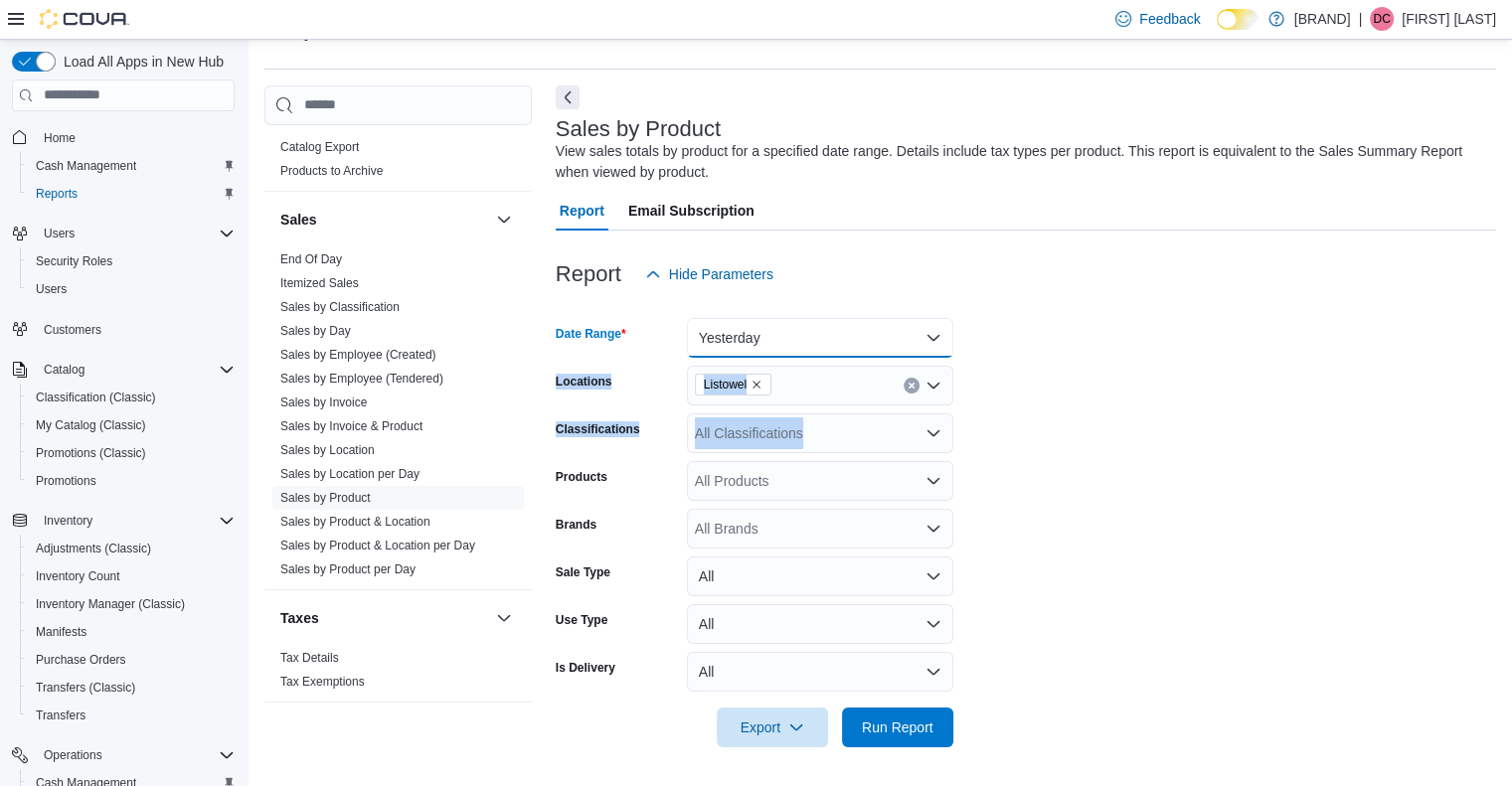click on "Yesterday" at bounding box center [820, 338] 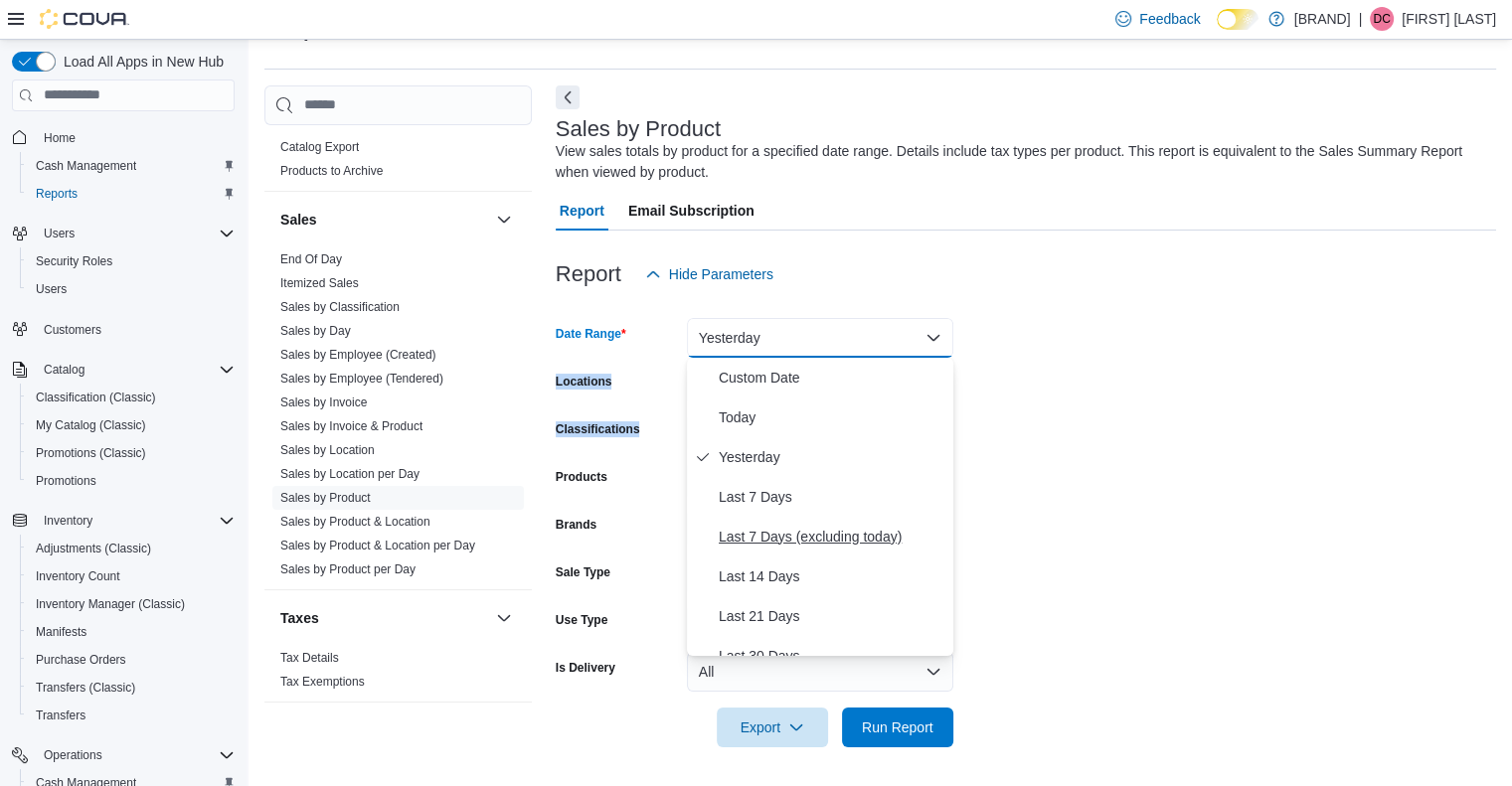 scroll, scrollTop: 298, scrollLeft: 0, axis: vertical 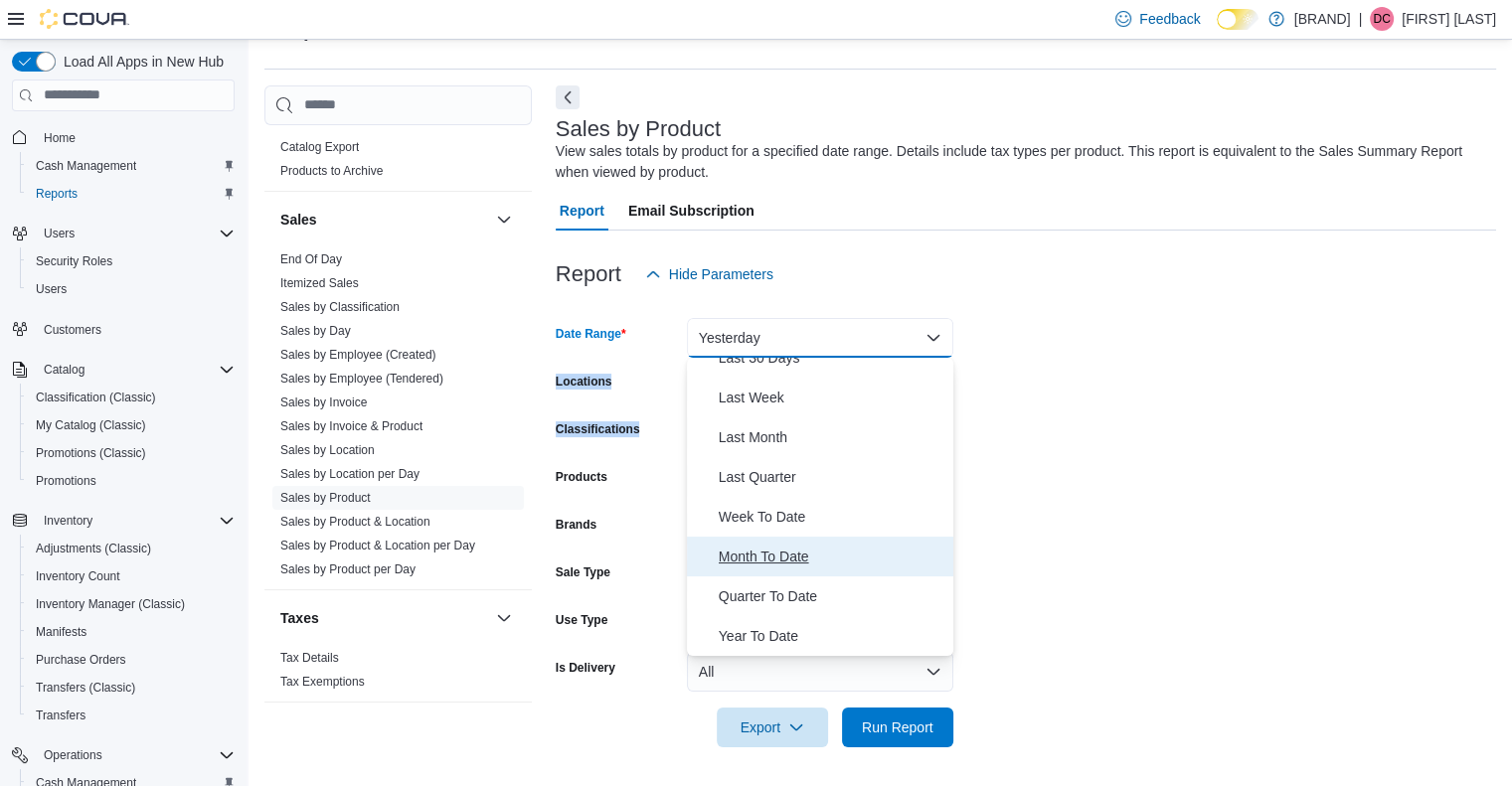 click on "Month To Date" at bounding box center [832, 556] 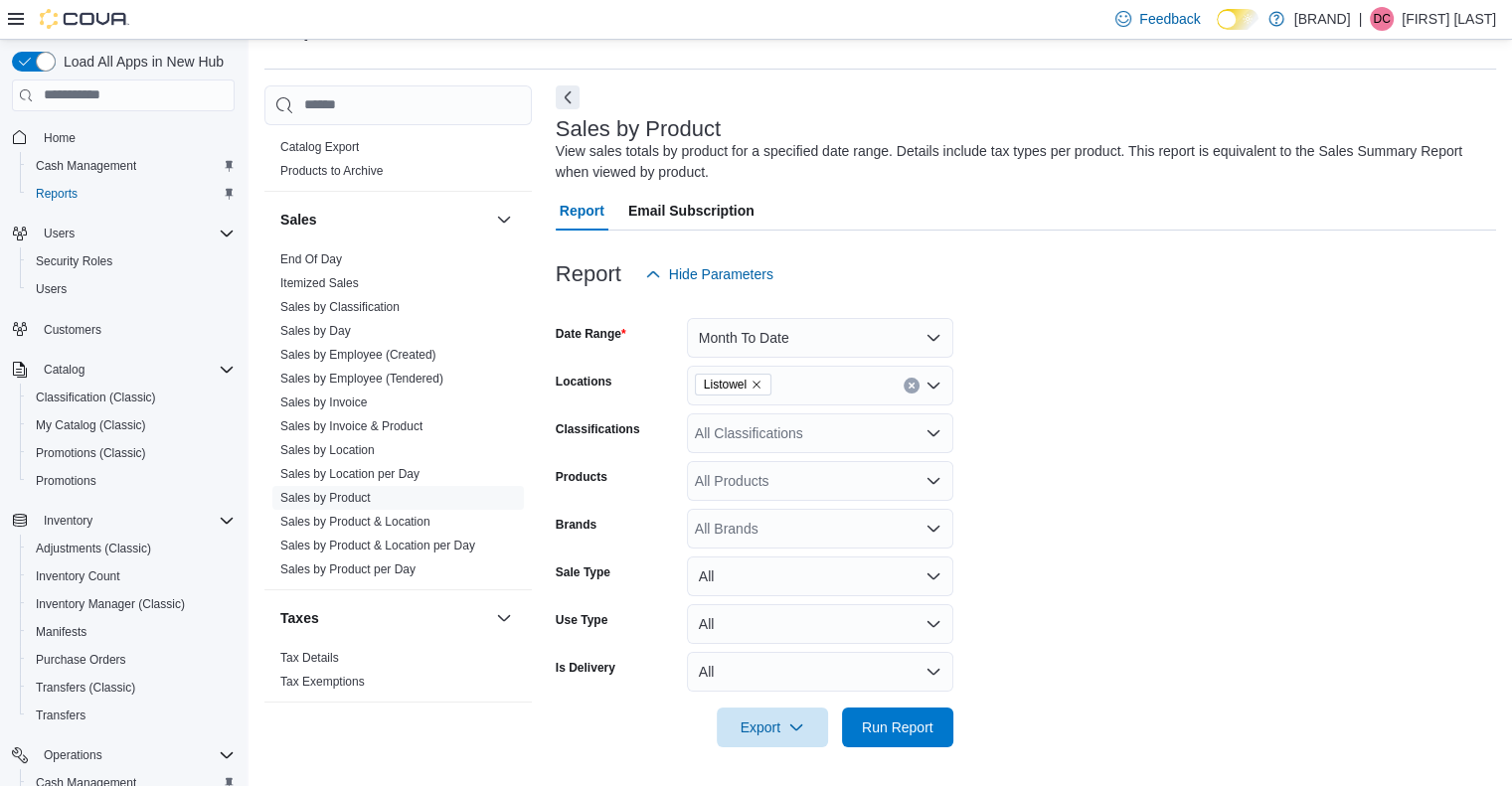 click on "Date Range Month To Date Locations [CITY] Classifications All Classifications Products All Products Brands All Brands Sale Type All Use Type All Is Delivery All Export  Run Report" at bounding box center [1026, 521] 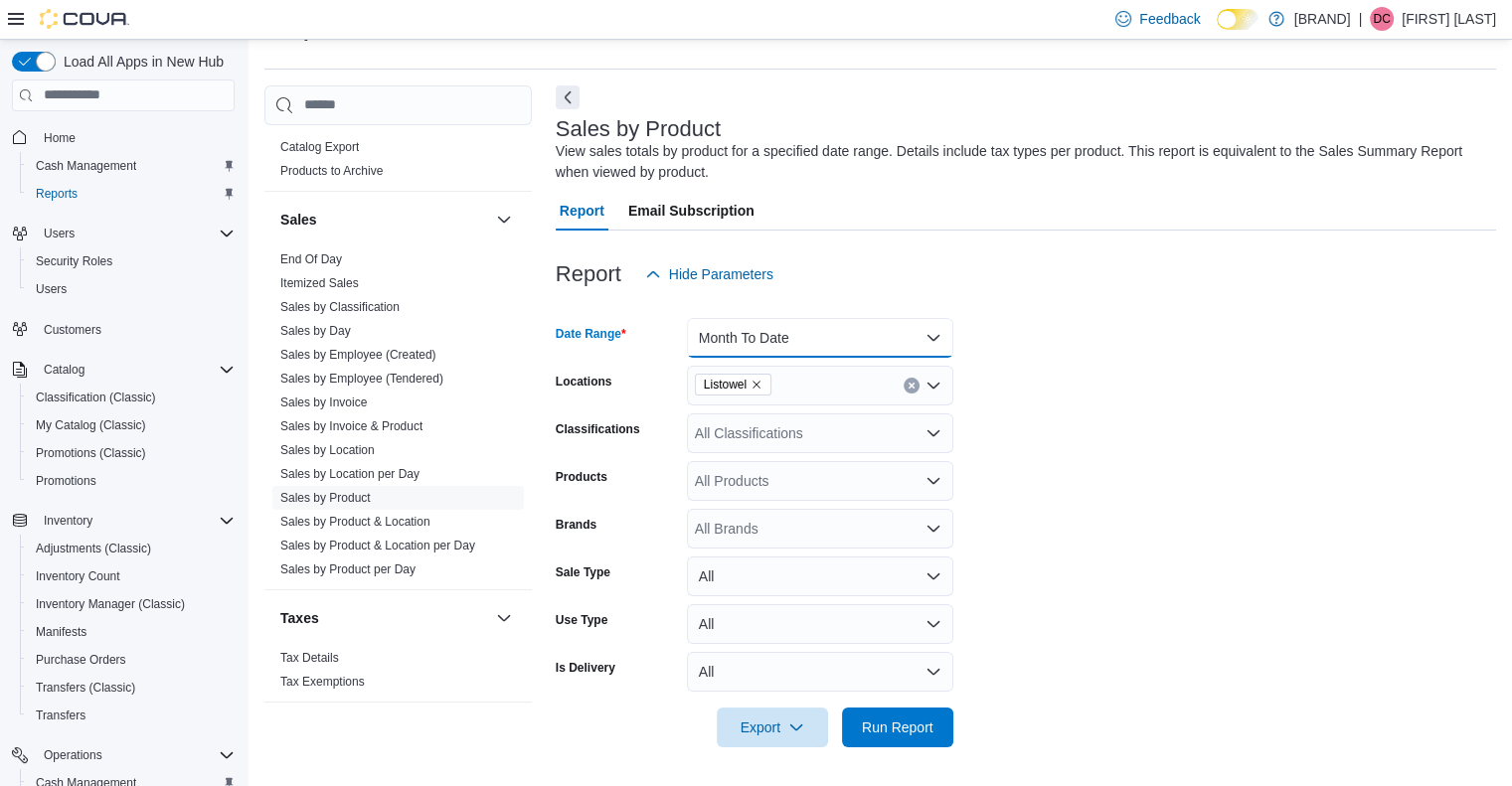 click on "Month To Date" at bounding box center (820, 338) 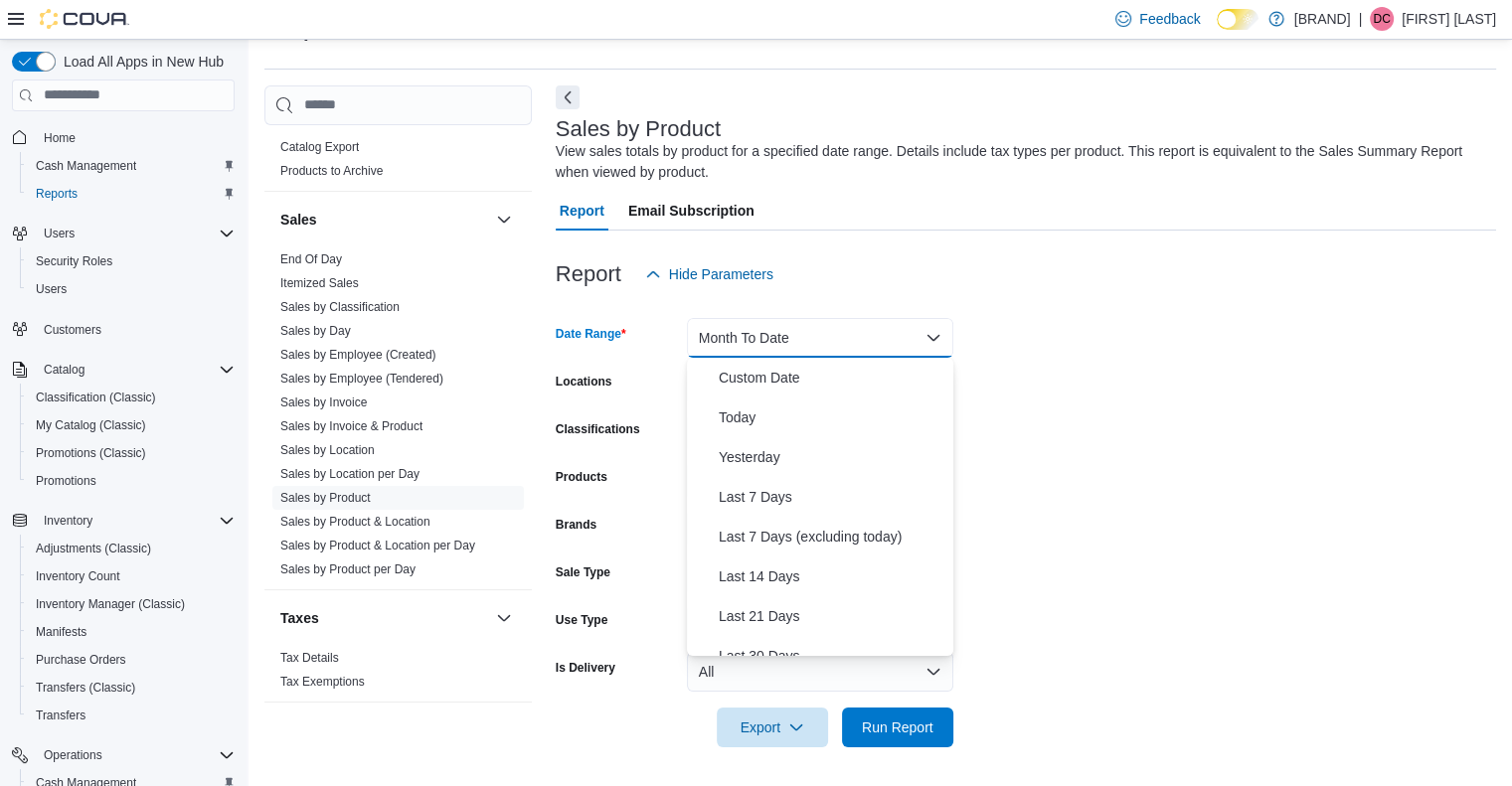 scroll, scrollTop: 298, scrollLeft: 0, axis: vertical 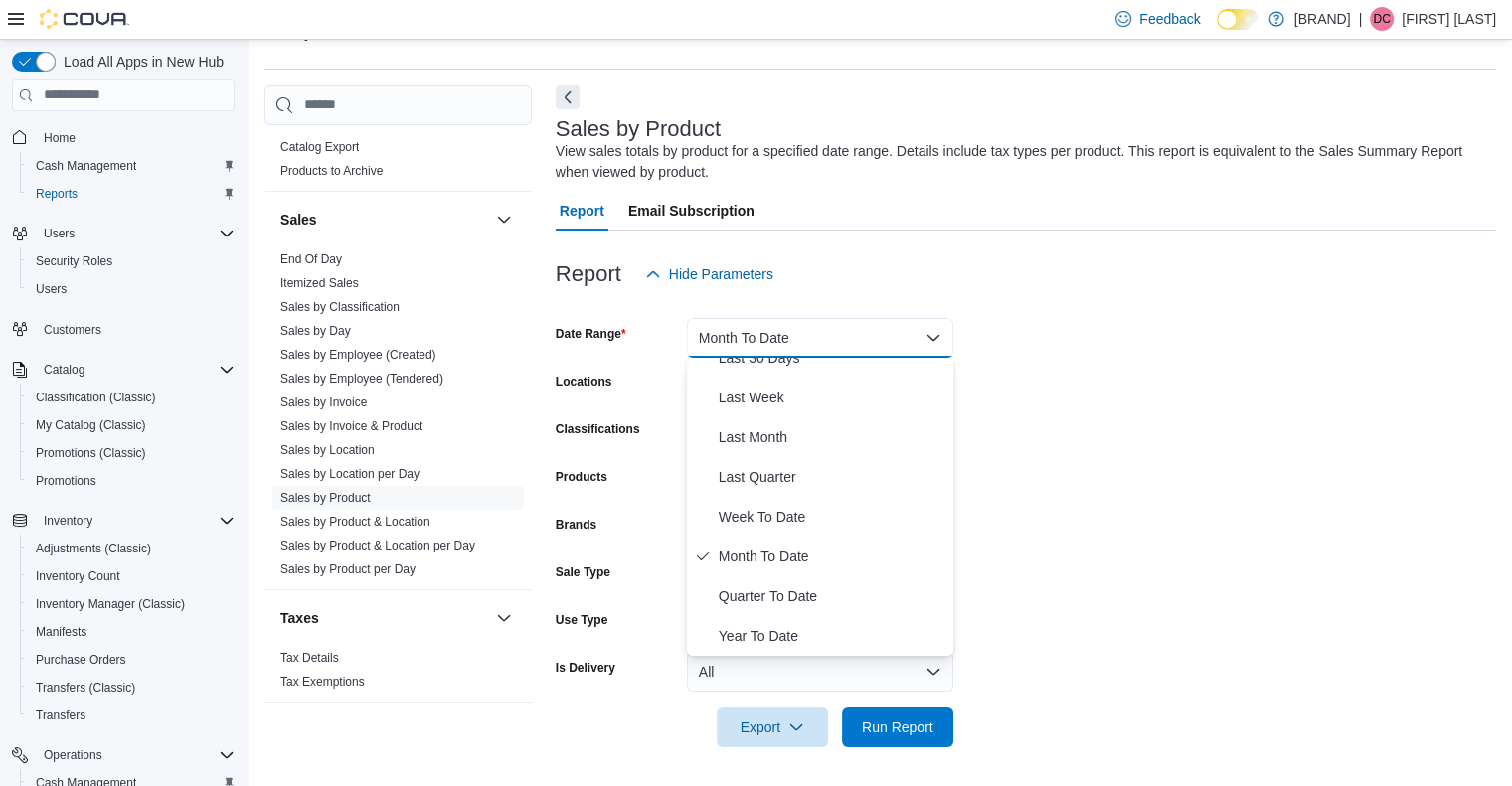 click on "Date Range Month To Date Locations [CITY] Classifications All Classifications Products All Products Brands All Brands Sale Type All Use Type All Is Delivery All Export  Run Report" at bounding box center (1026, 521) 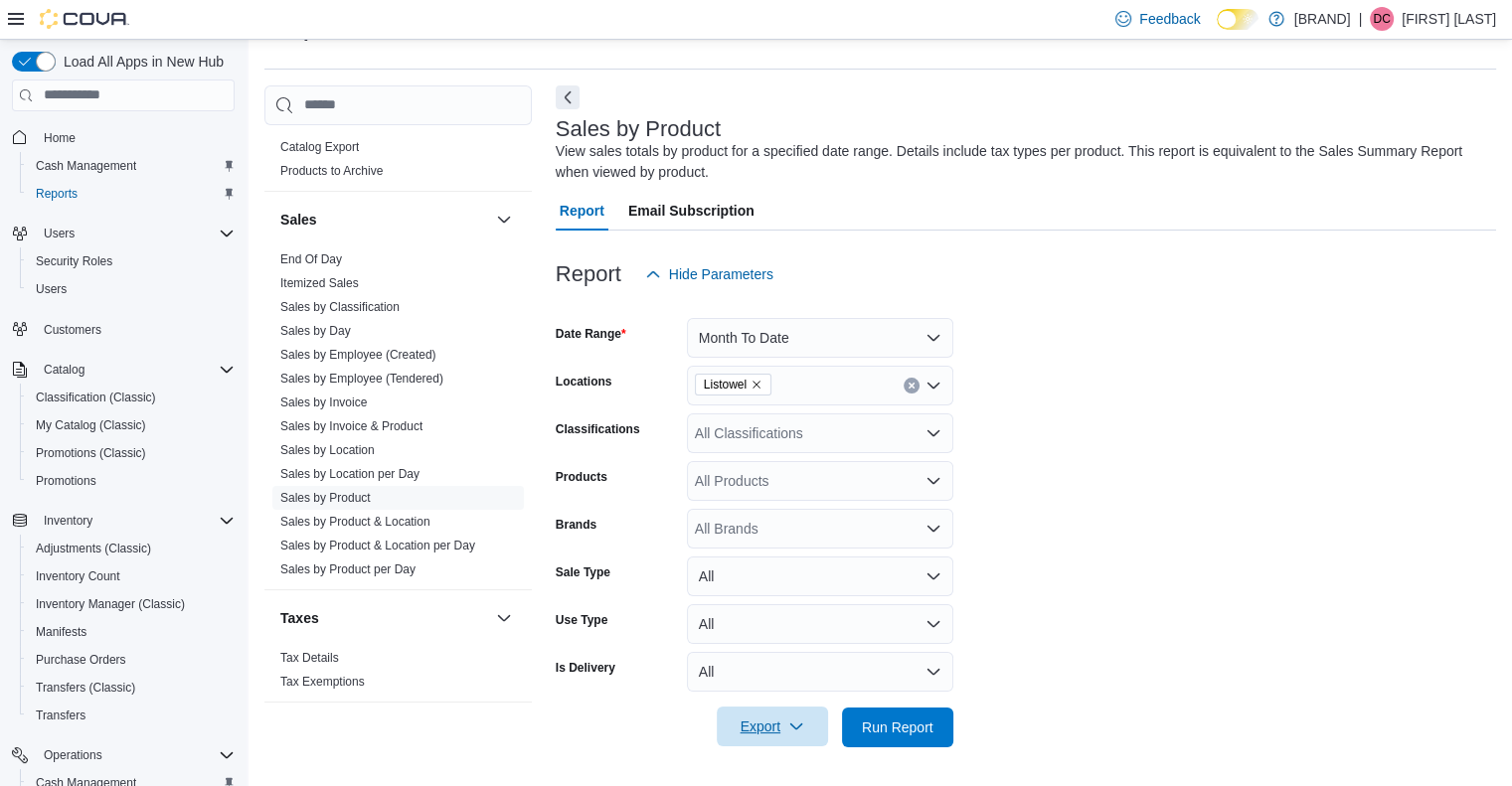 click 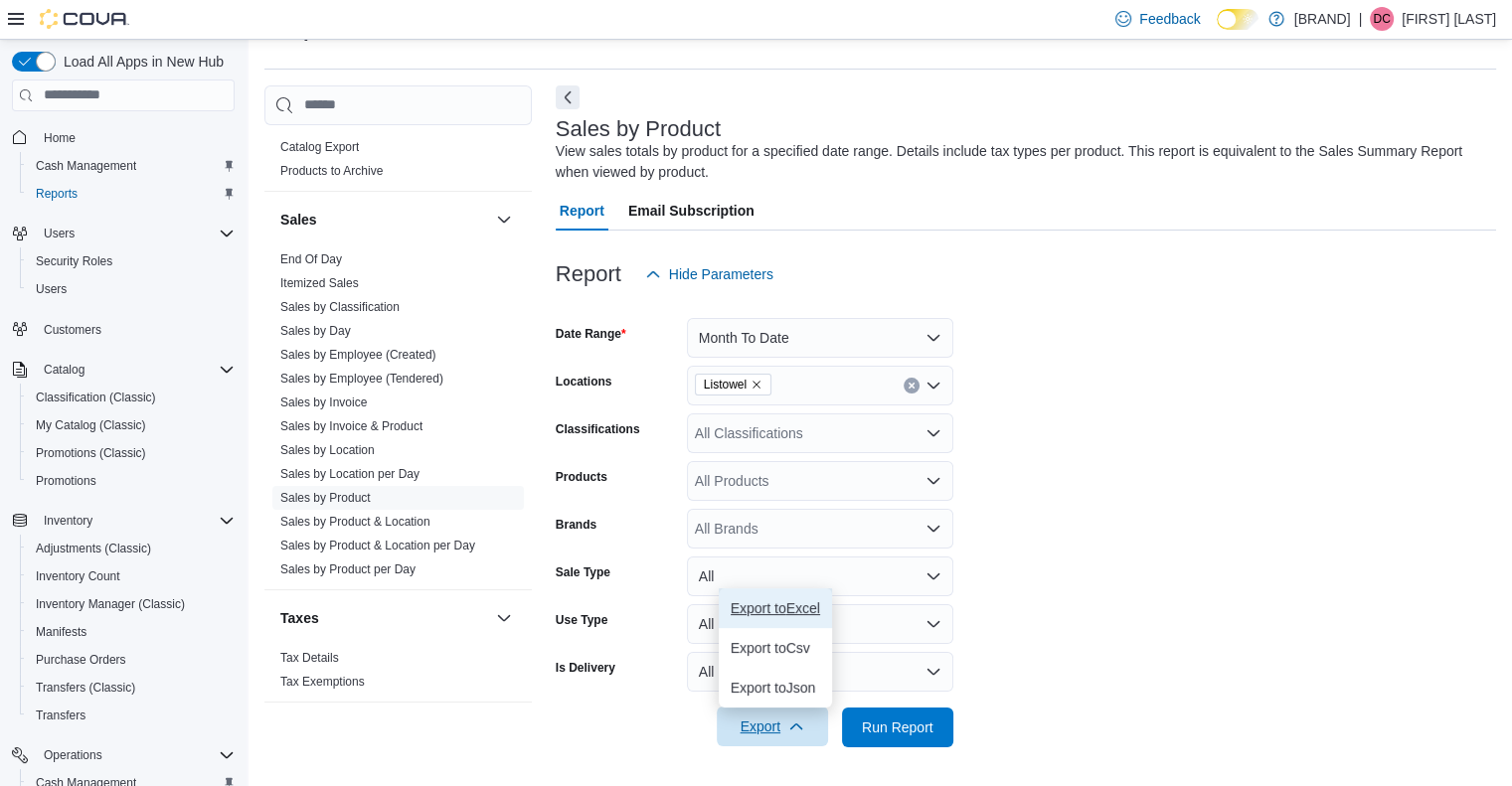click on "Export to  Excel" at bounding box center [775, 608] 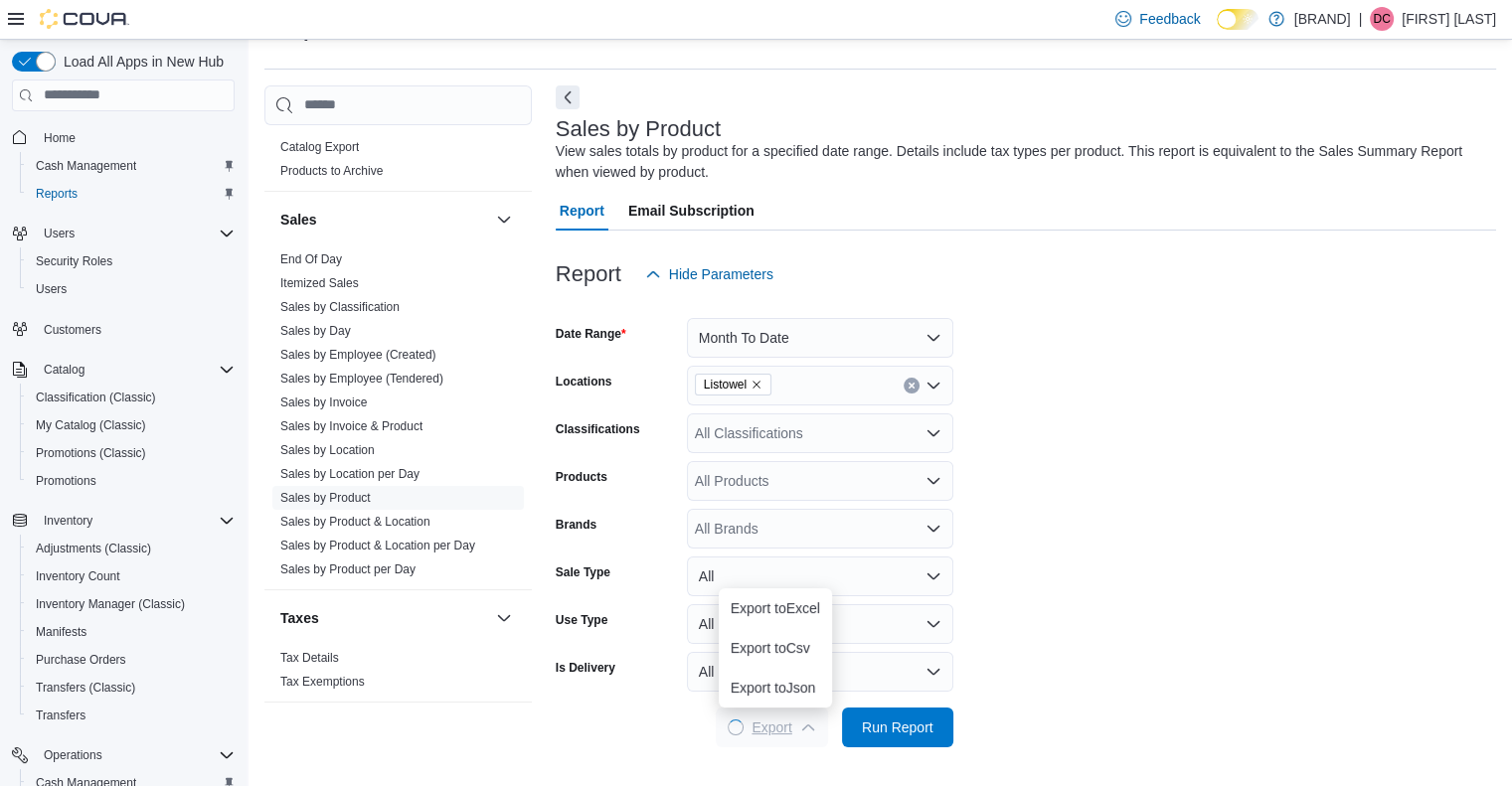 scroll, scrollTop: 0, scrollLeft: 0, axis: both 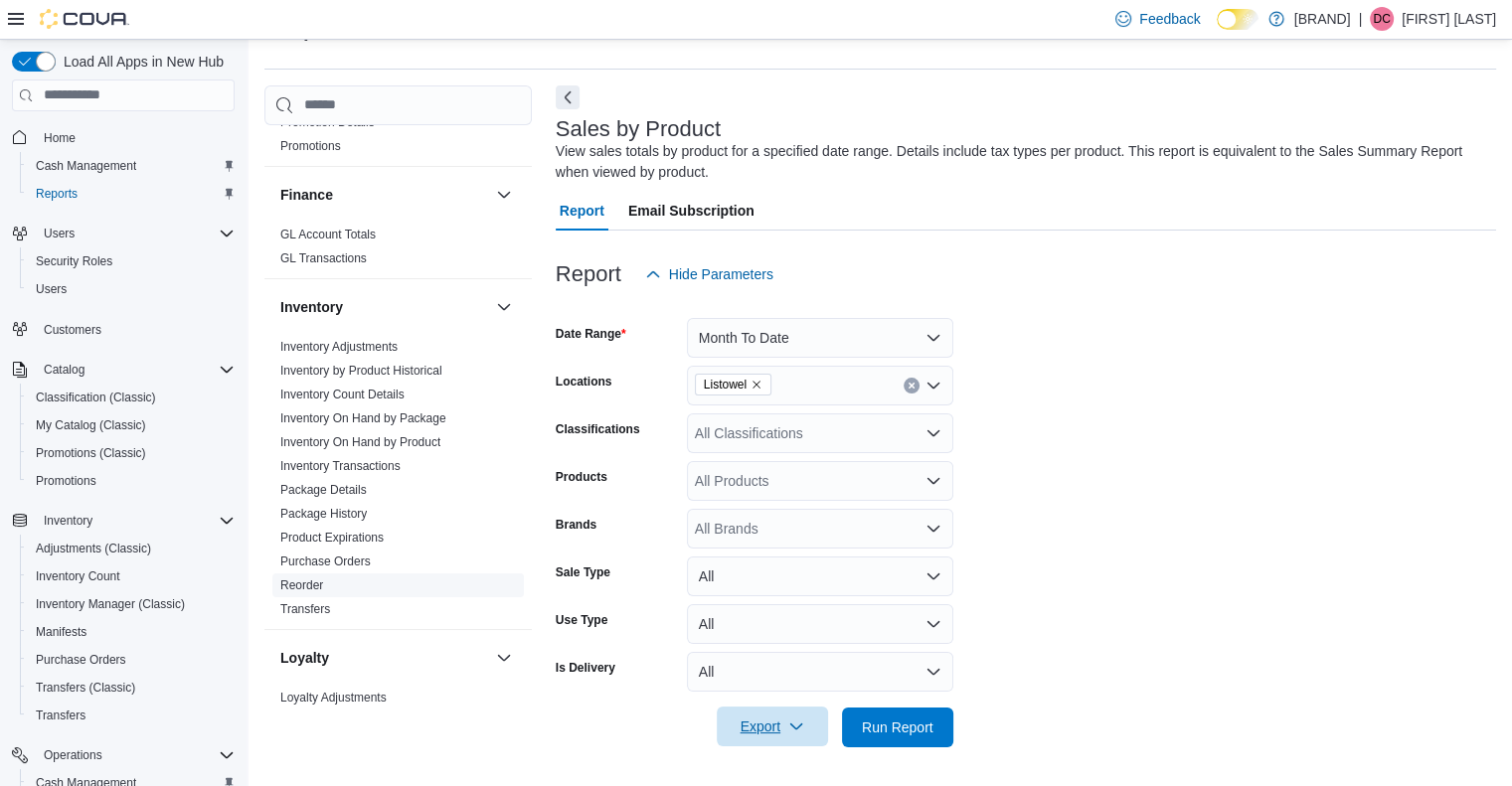 click on "Reorder" at bounding box center (301, 585) 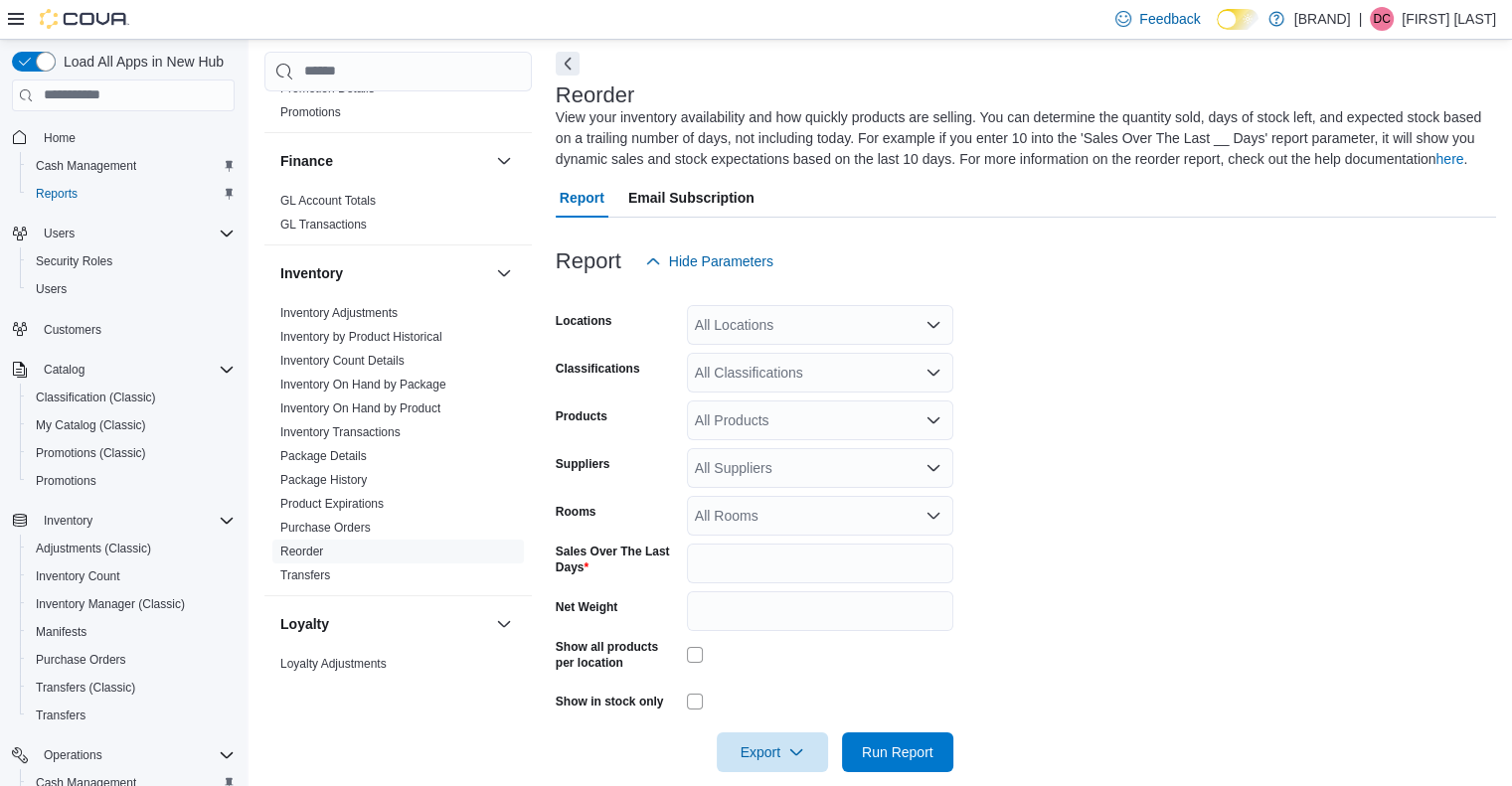 scroll, scrollTop: 87, scrollLeft: 0, axis: vertical 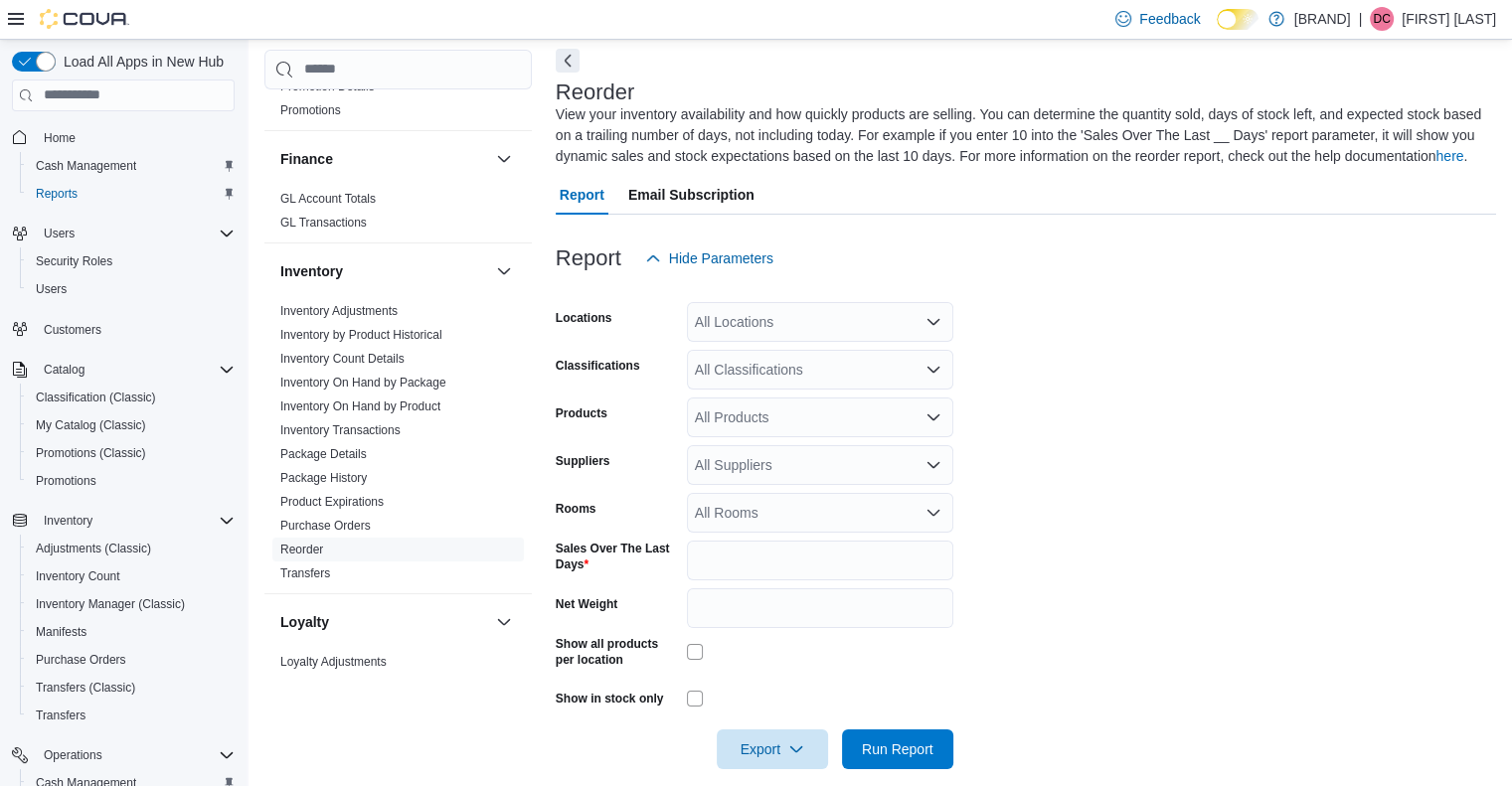 click on "Email Subscription" at bounding box center (691, 195) 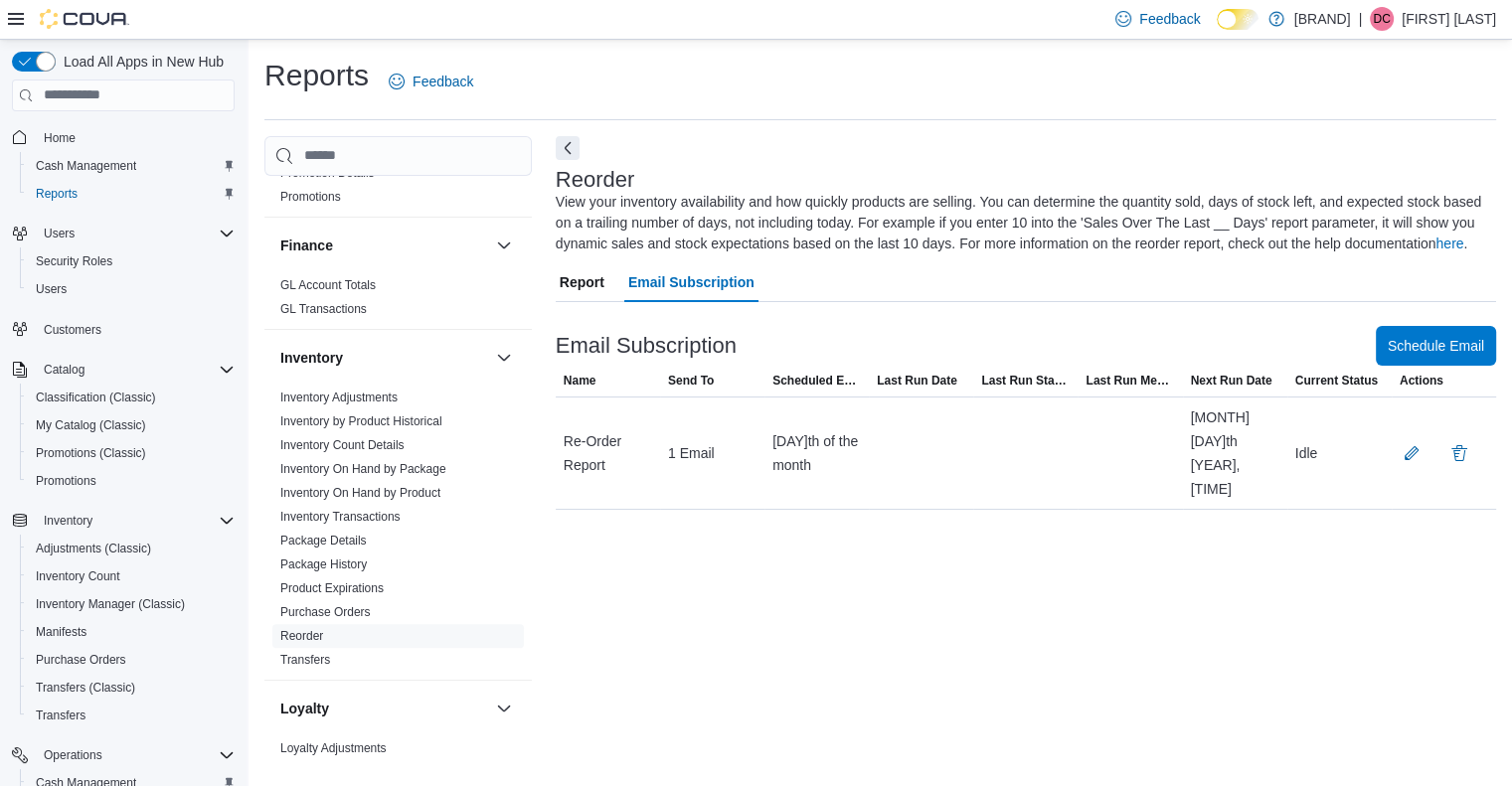 scroll, scrollTop: 0, scrollLeft: 0, axis: both 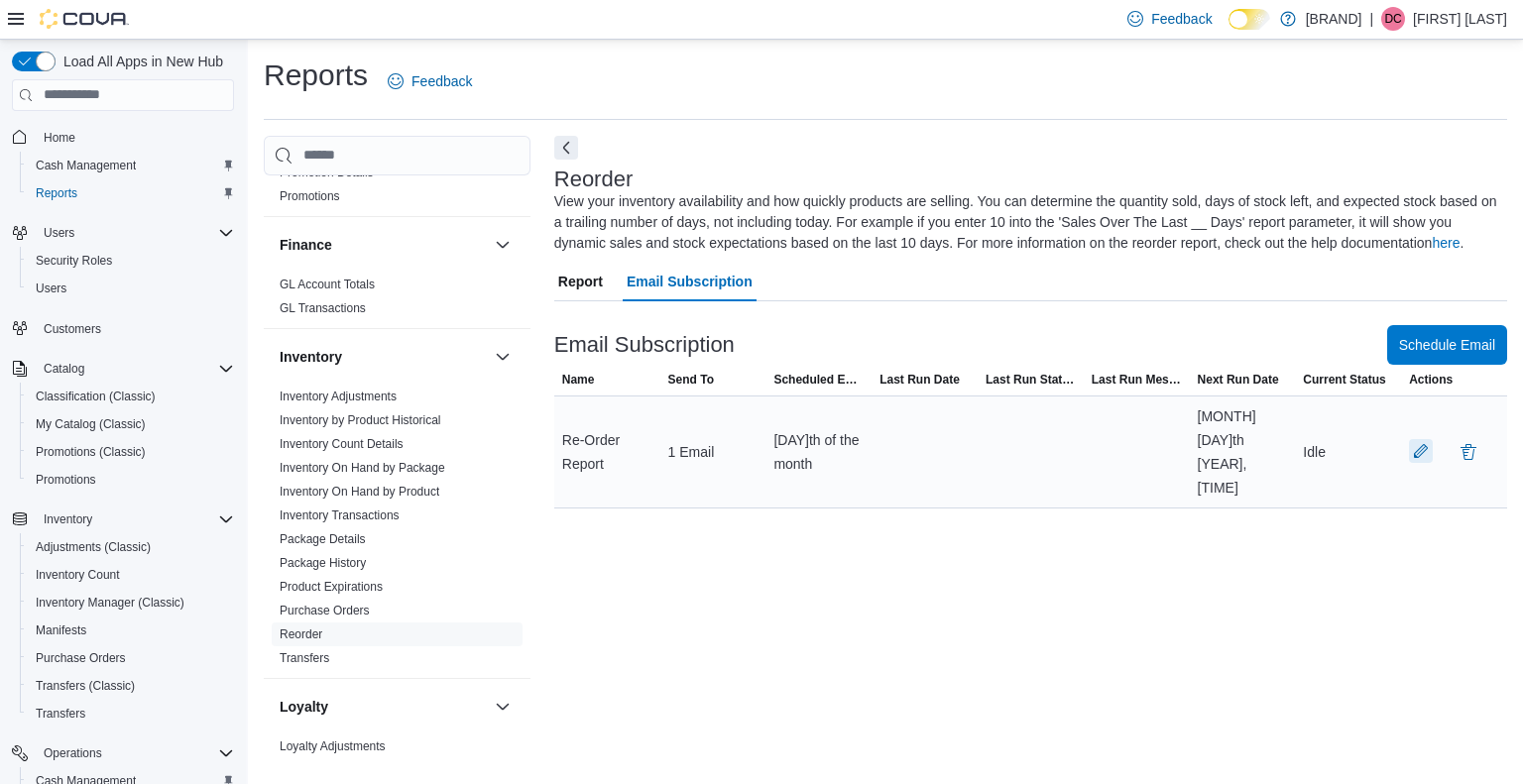 click at bounding box center [1421, 451] 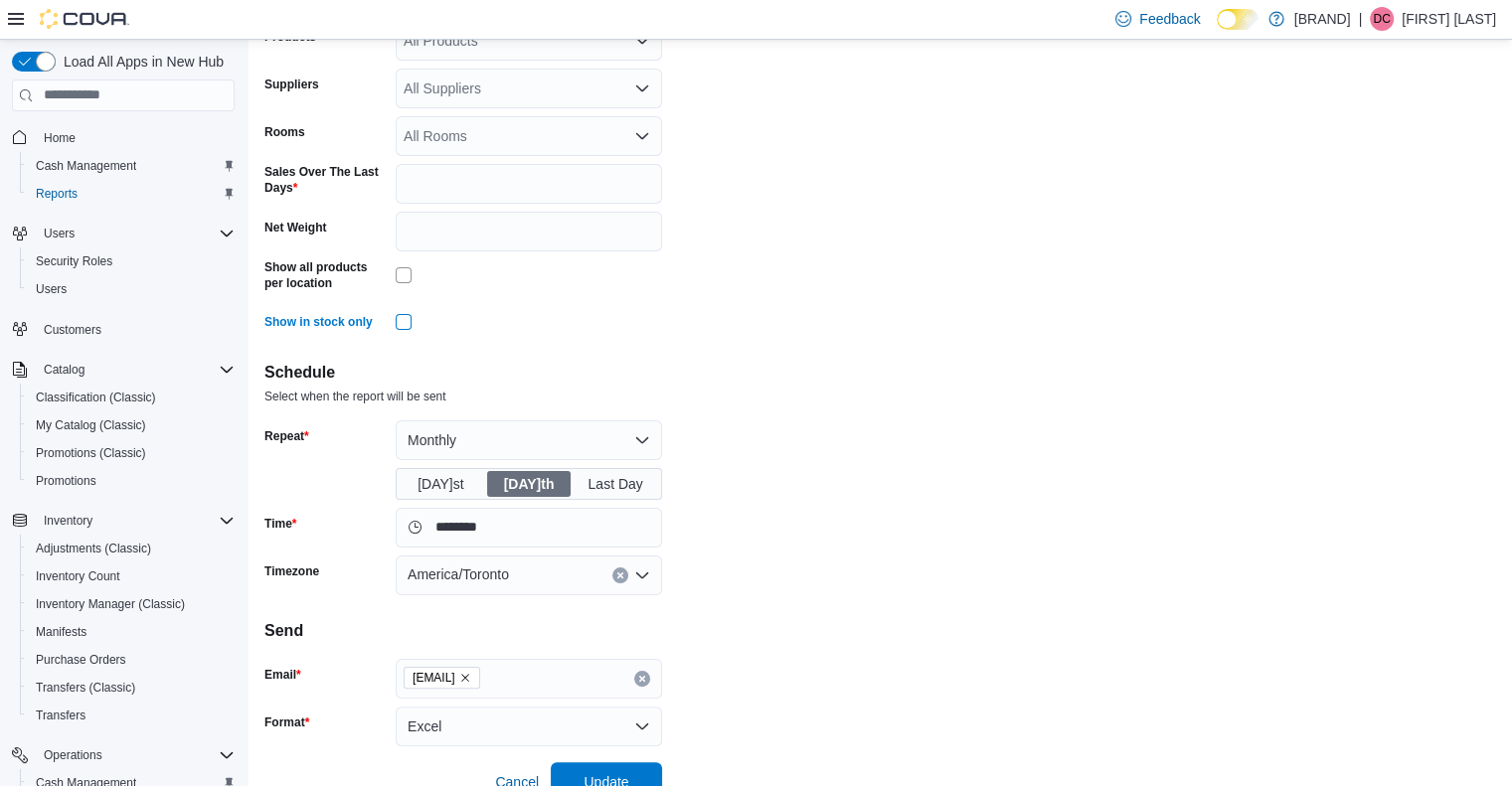 scroll, scrollTop: 300, scrollLeft: 0, axis: vertical 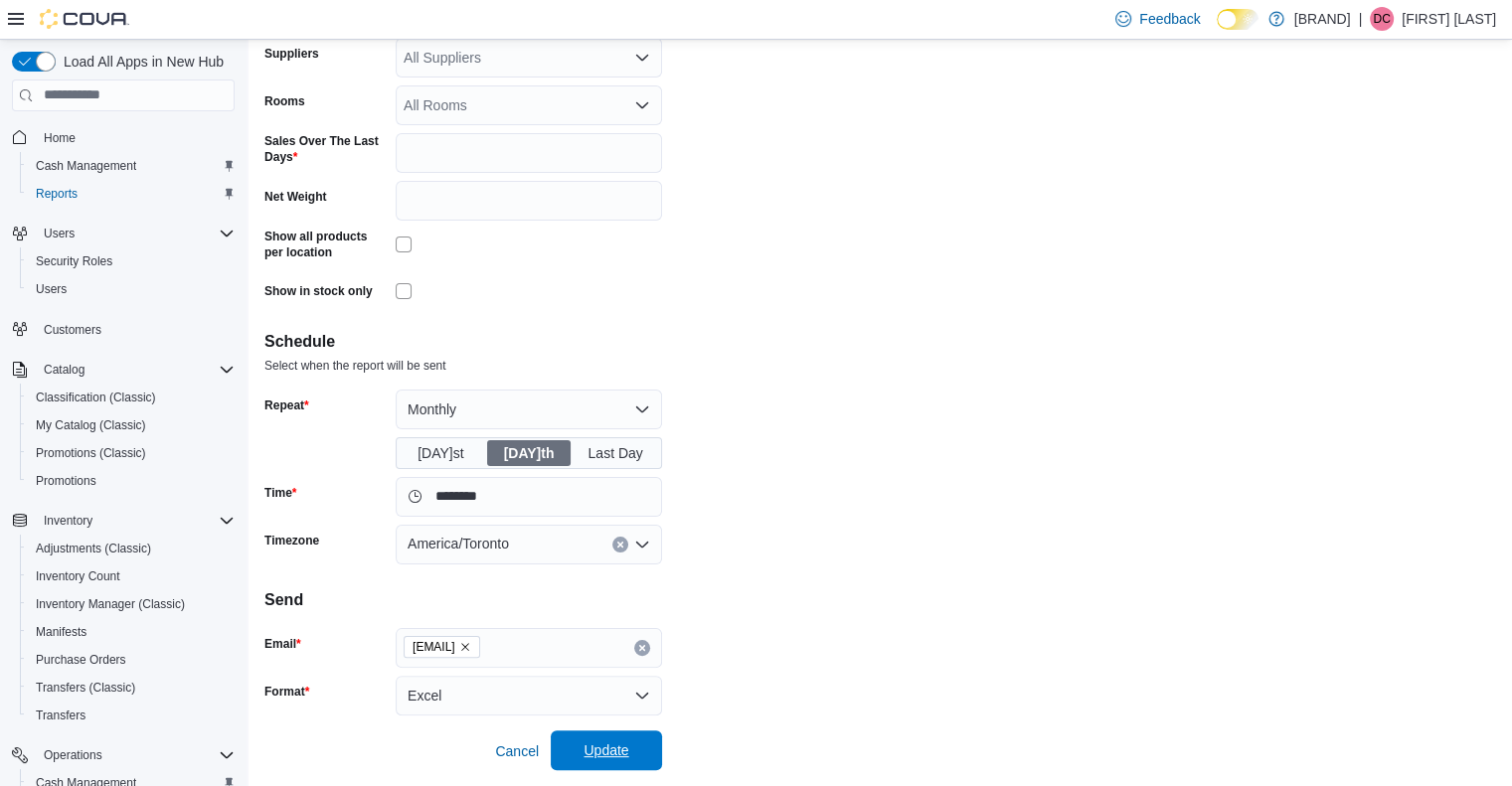 click on "Update" at bounding box center [606, 750] 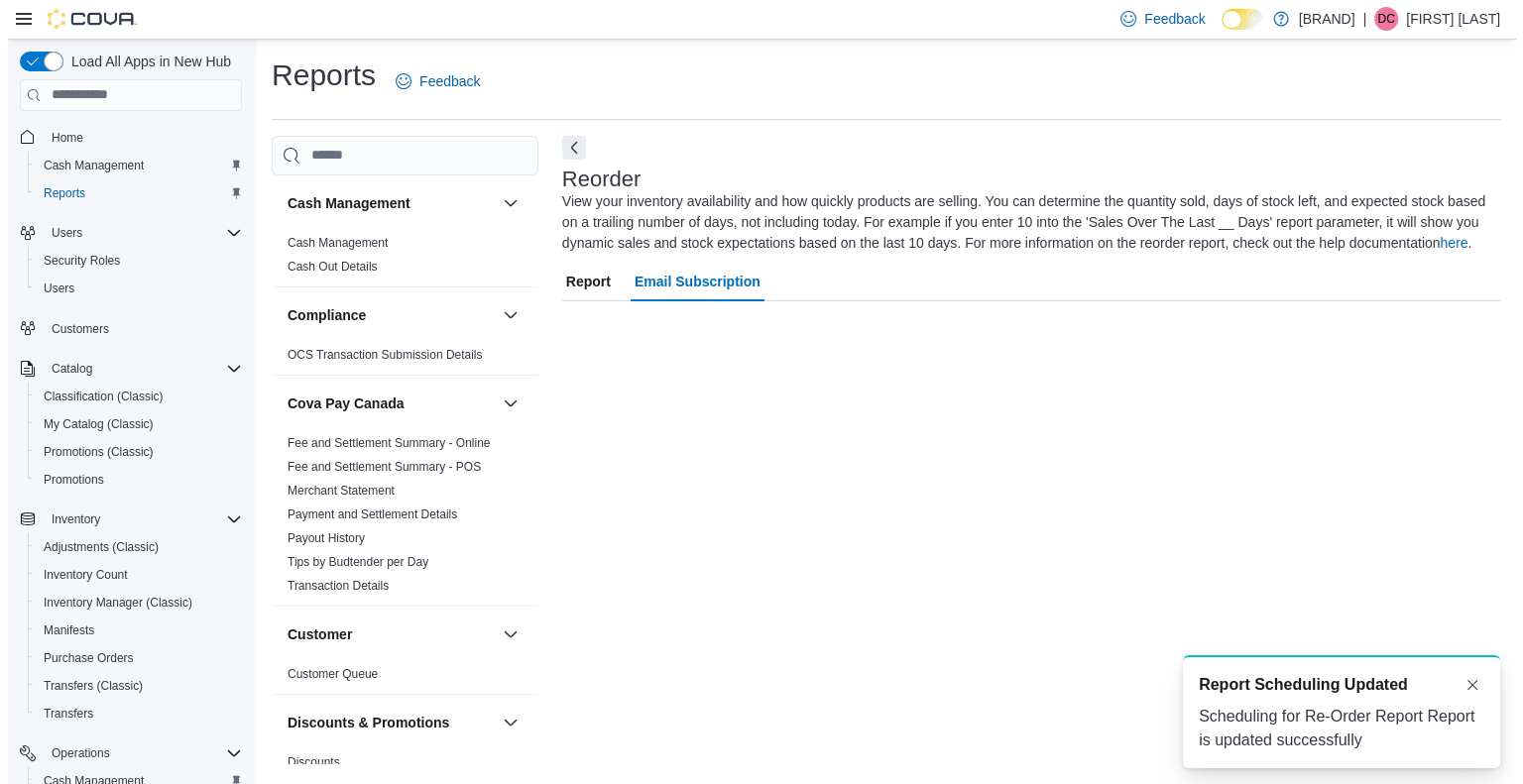 scroll, scrollTop: 0, scrollLeft: 0, axis: both 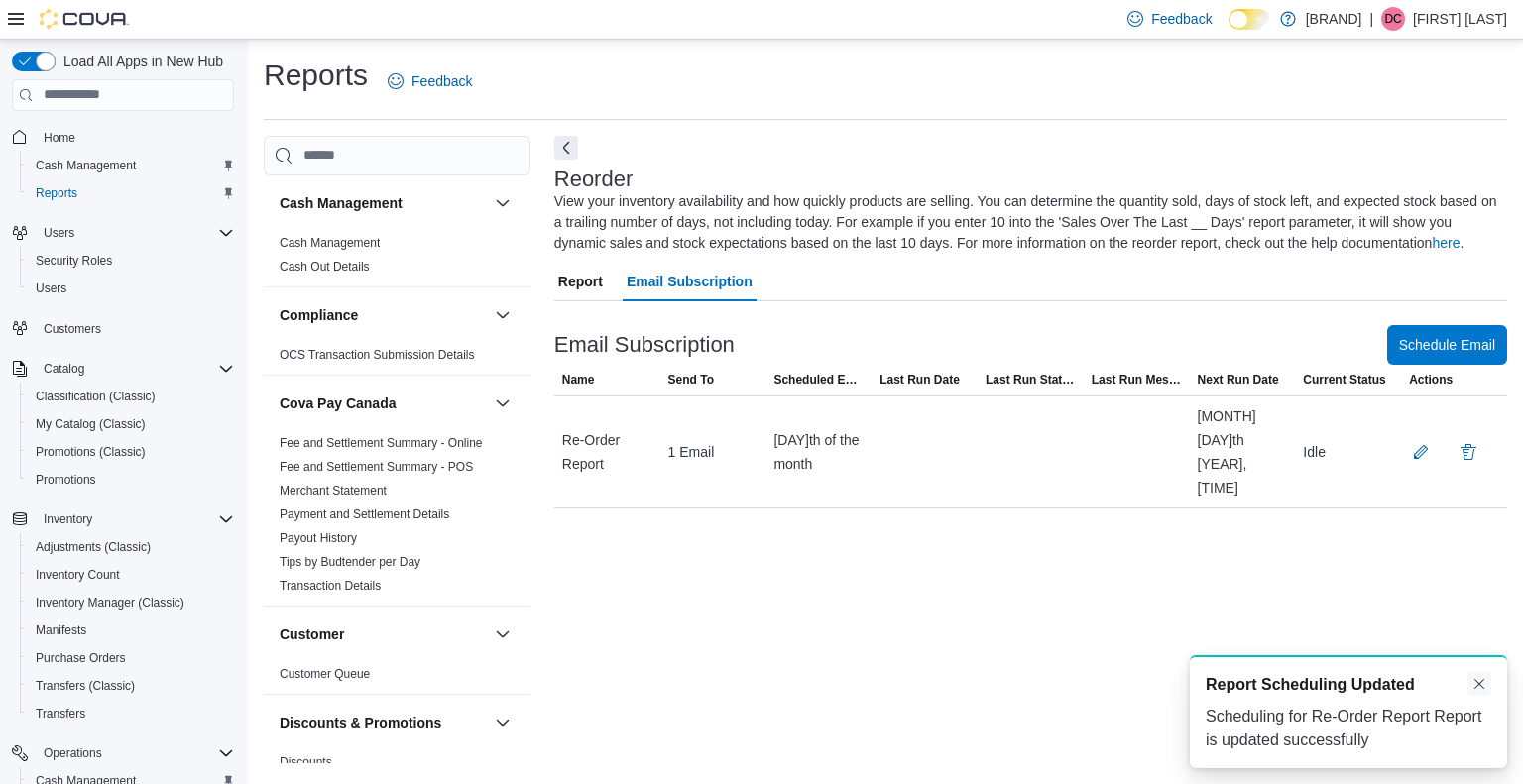 click at bounding box center [1479, 684] 